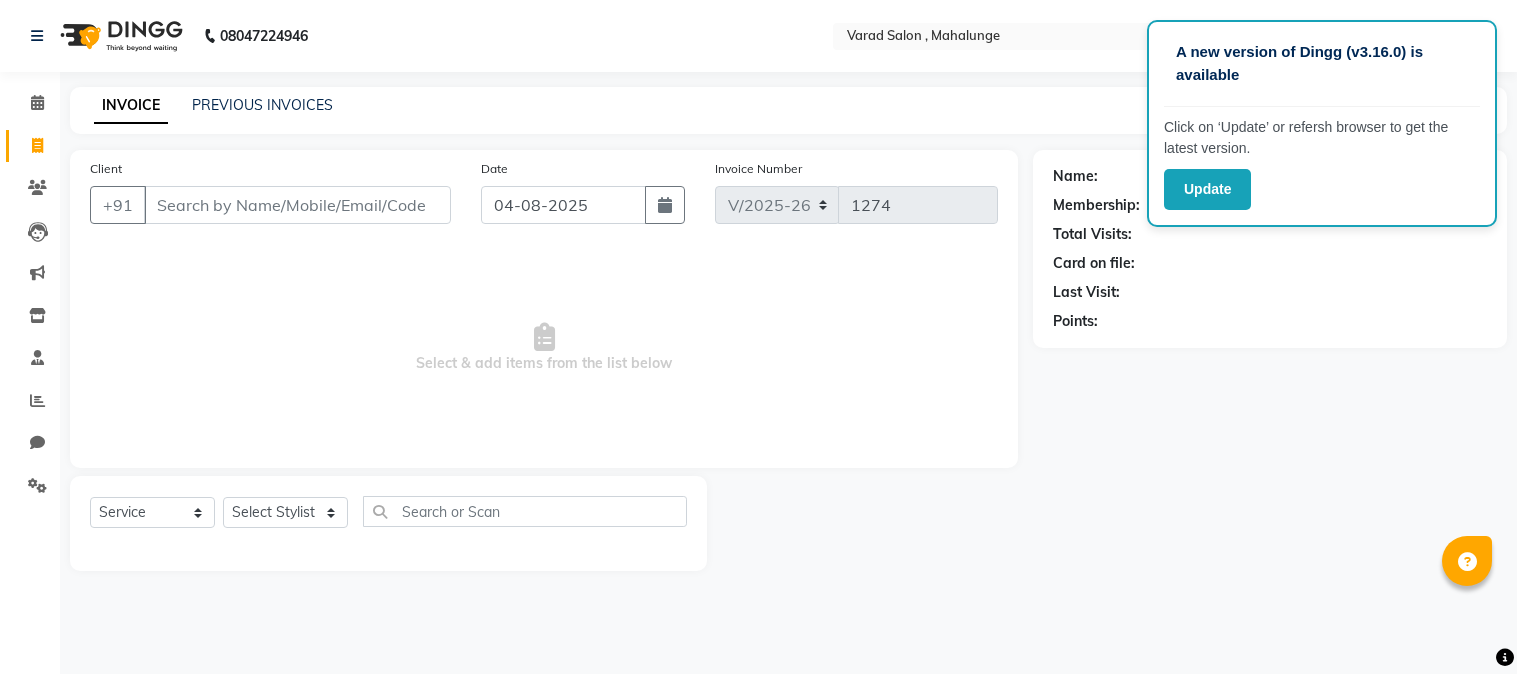 select on "7250" 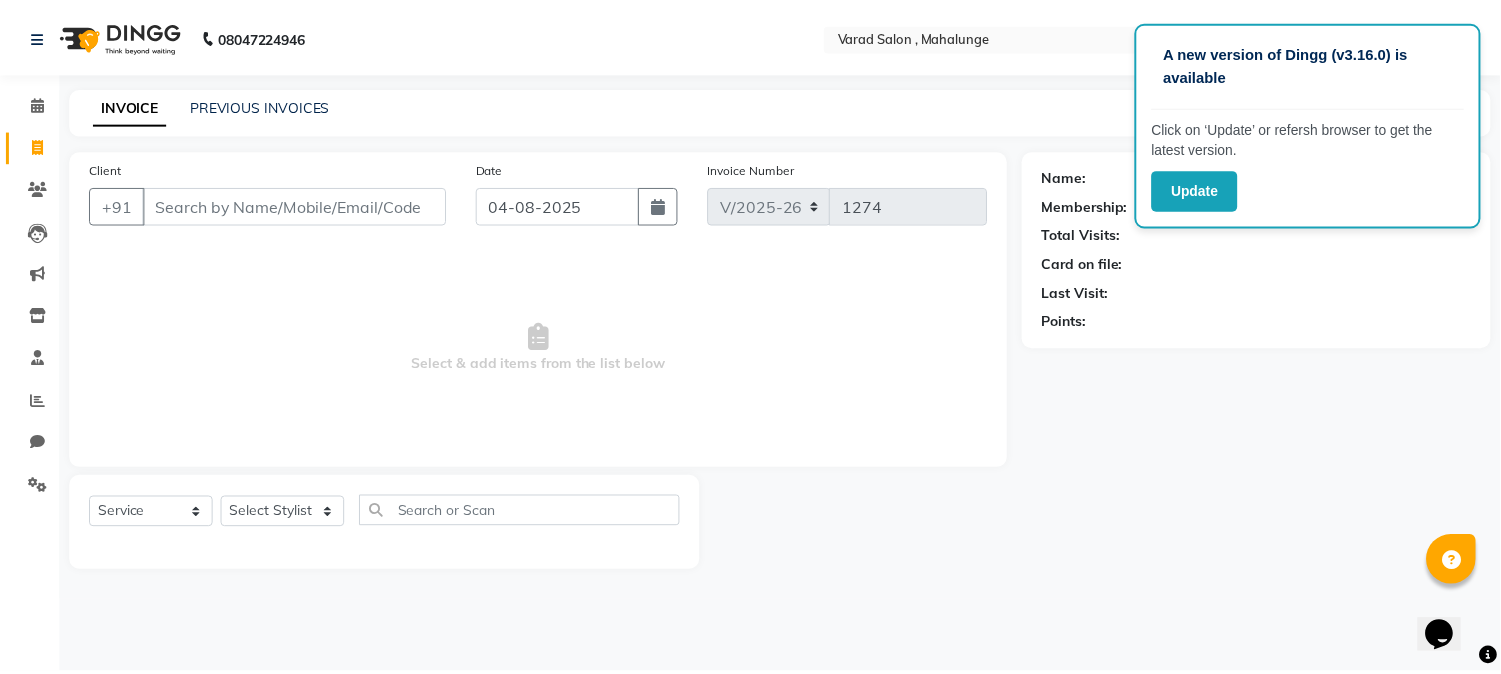 scroll, scrollTop: 0, scrollLeft: 0, axis: both 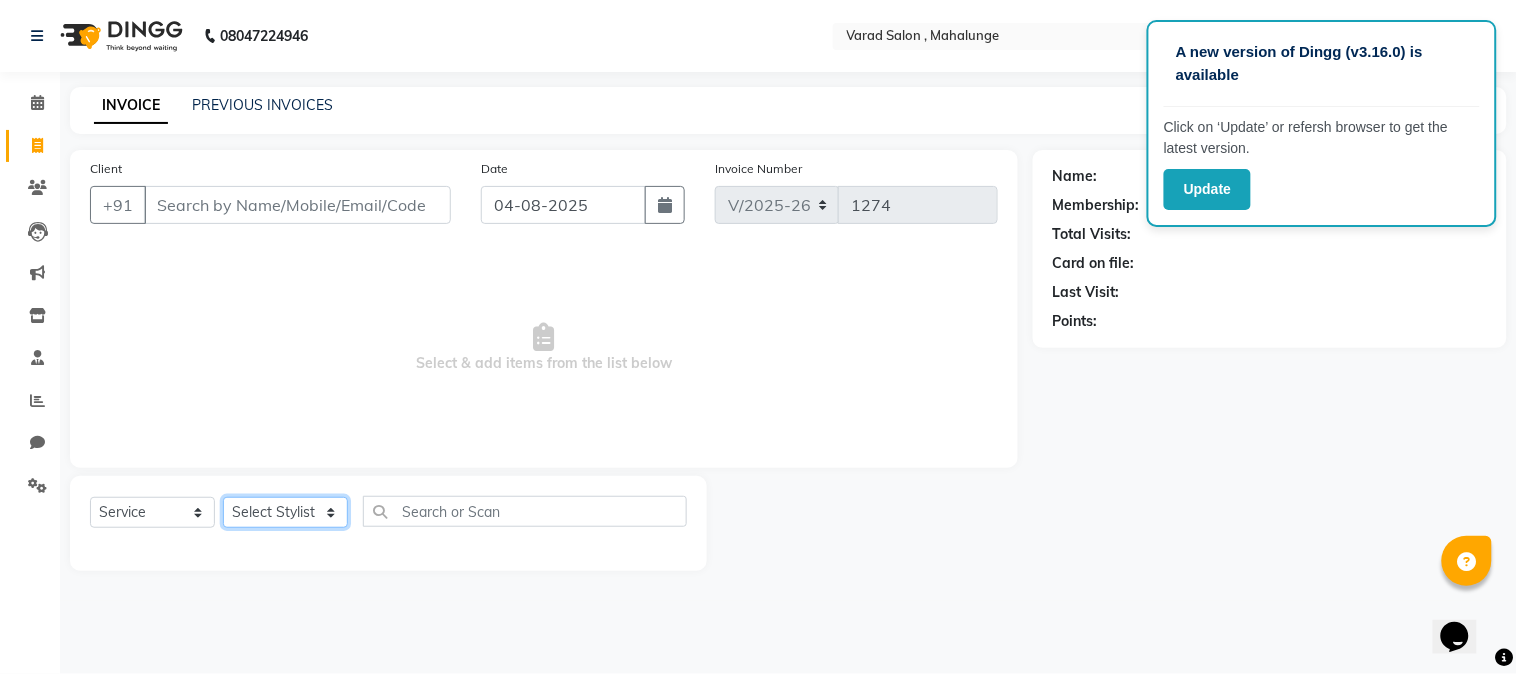 click on "Select Stylist admin godrej Dipak subhash ambhore krushna pandit megha mahajan priya kamble Rishi Gayke Rishikesh  sanket gaikwad shubham lingayat vijay bidve" 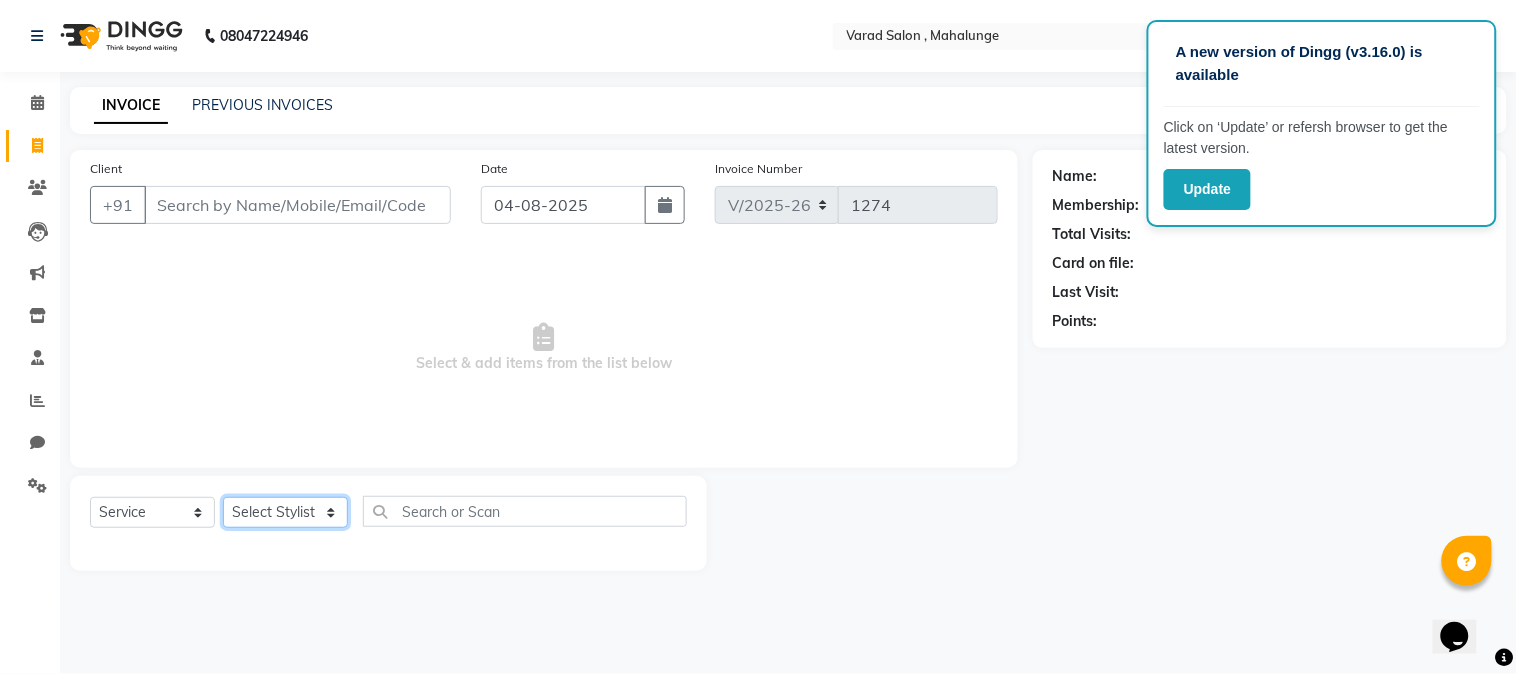 select on "67171" 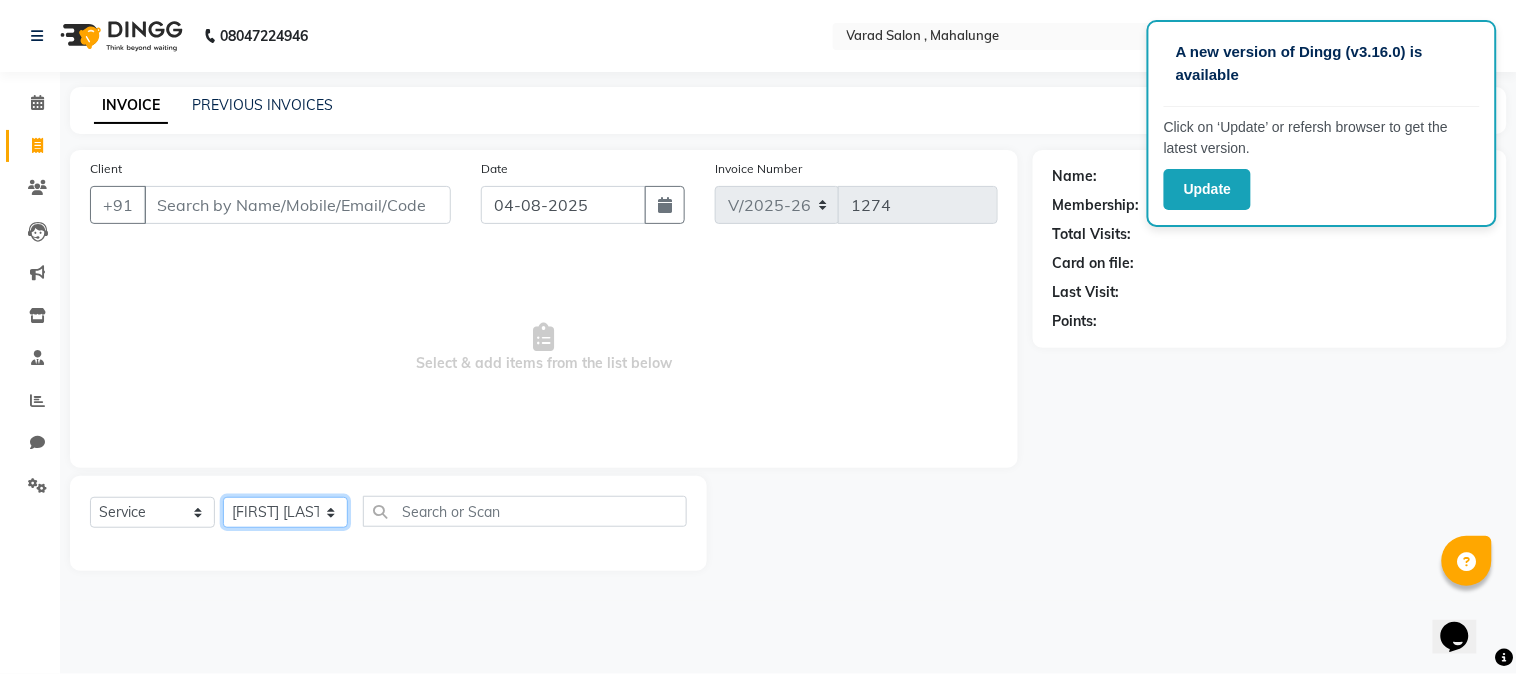 click on "Select Stylist admin godrej Dipak subhash ambhore krushna pandit megha mahajan priya kamble Rishi Gayke Rishikesh  sanket gaikwad shubham lingayat vijay bidve" 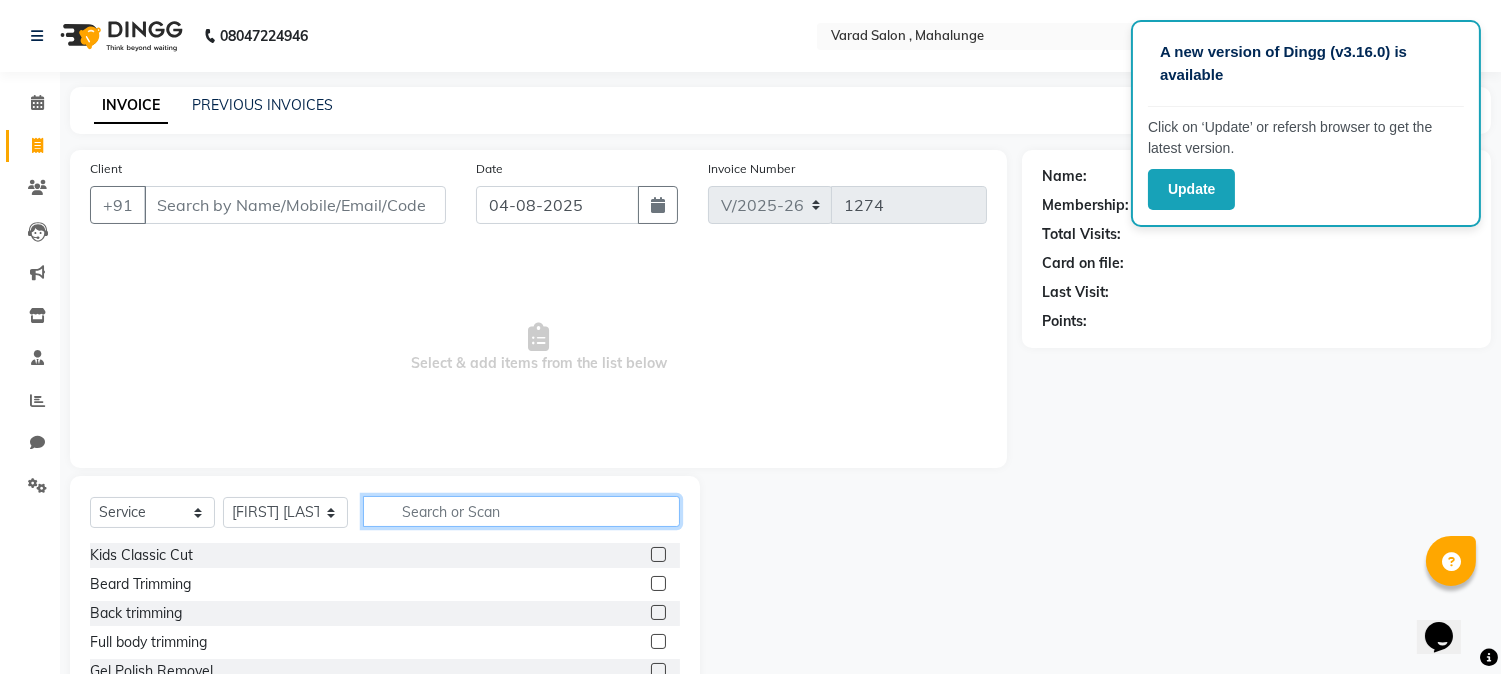 click 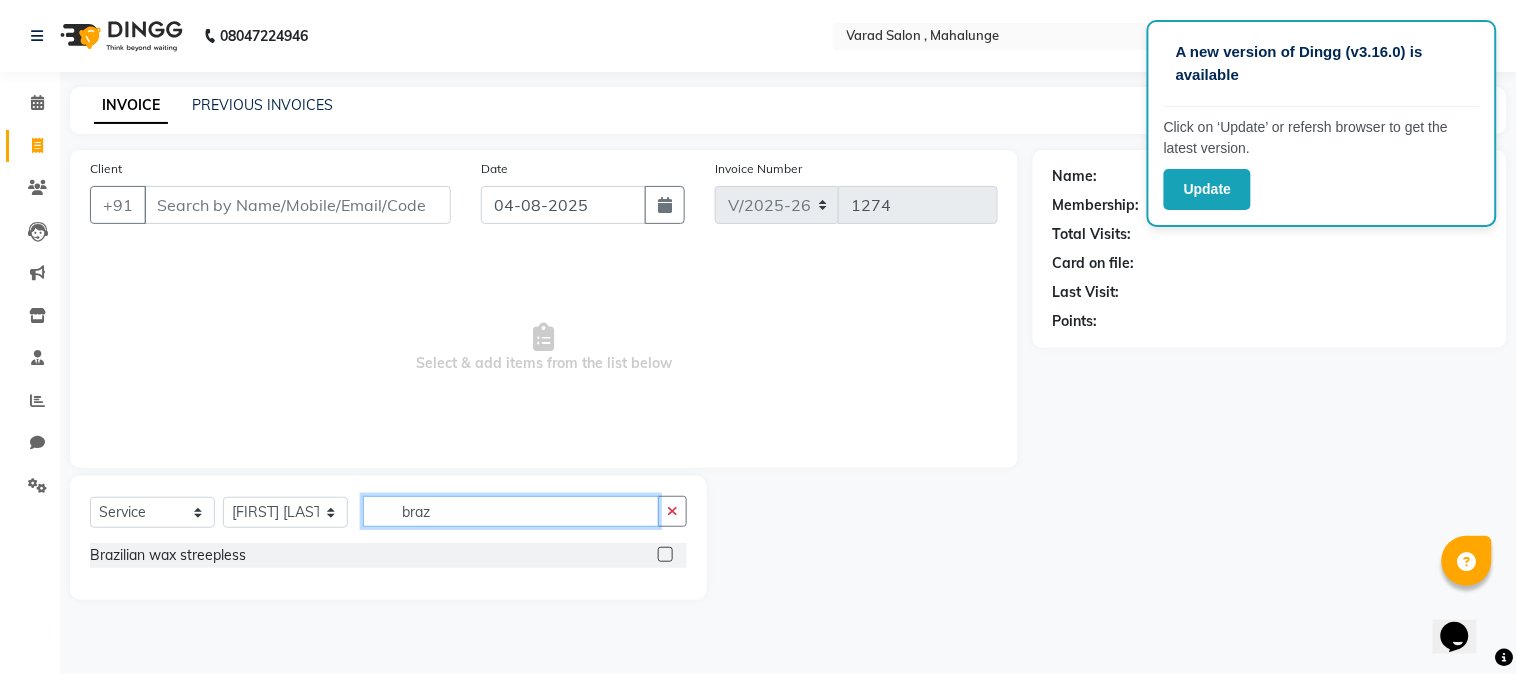type on "braz" 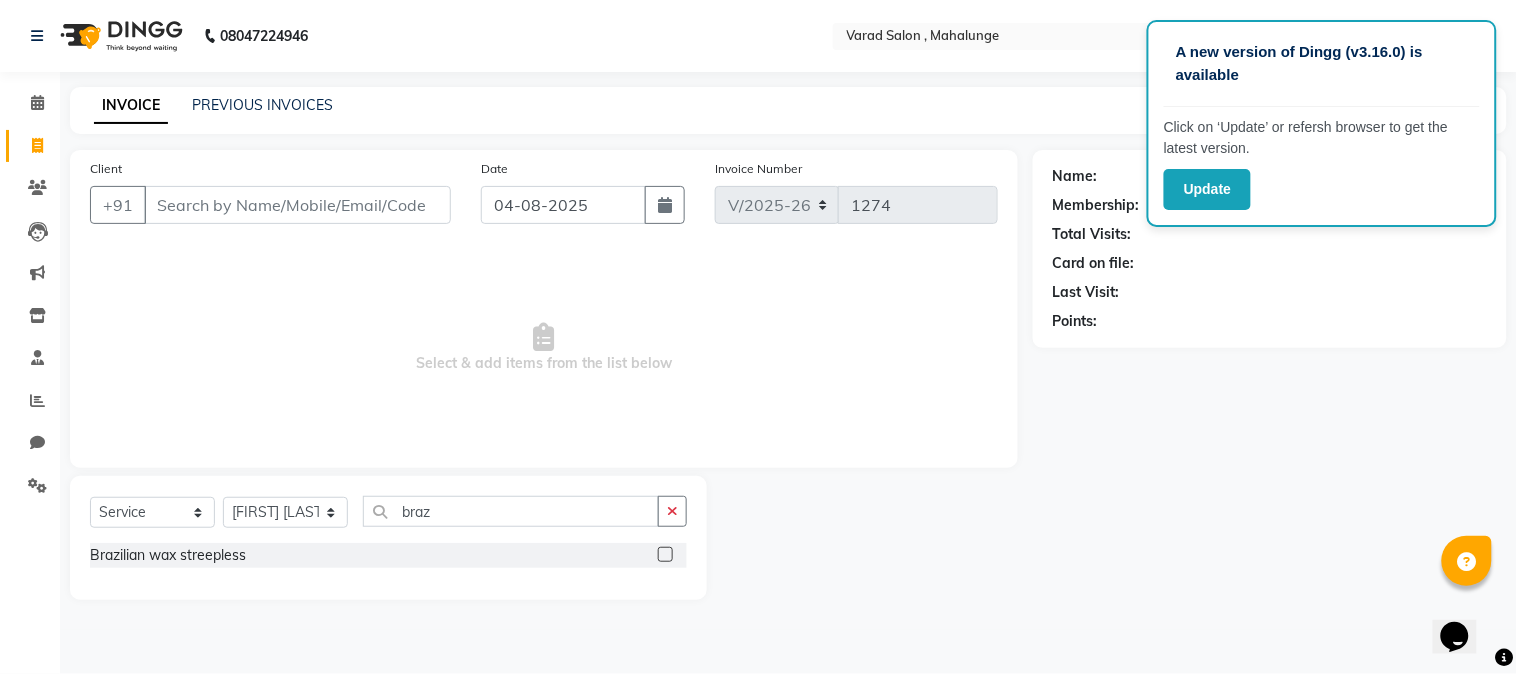 click 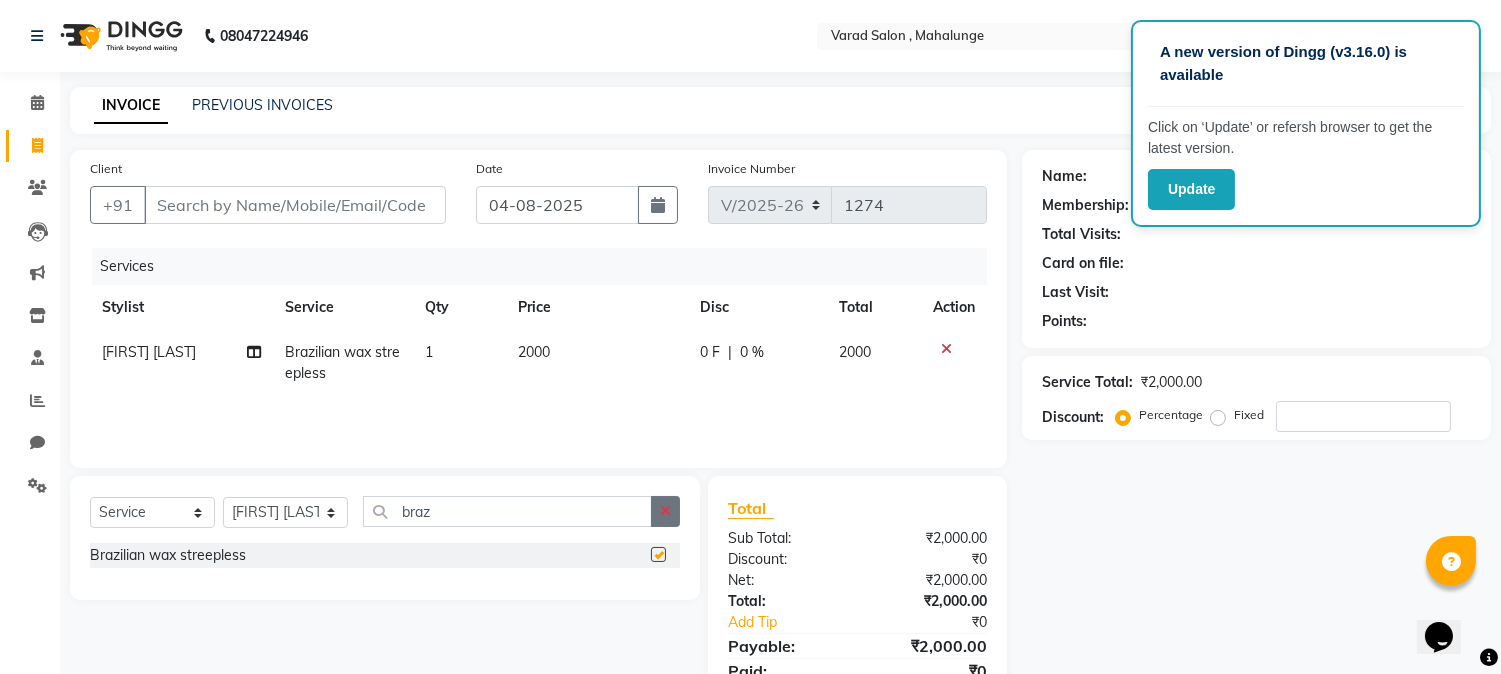 checkbox on "false" 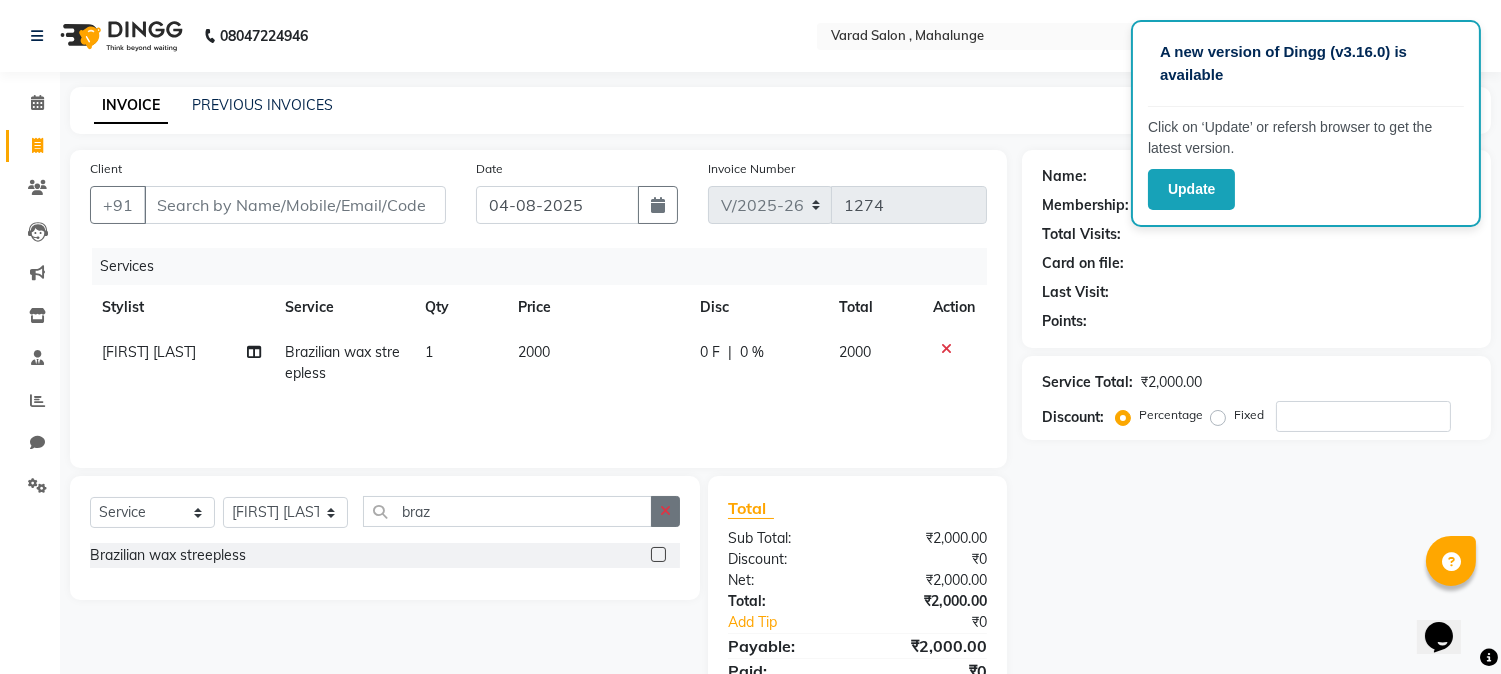 click 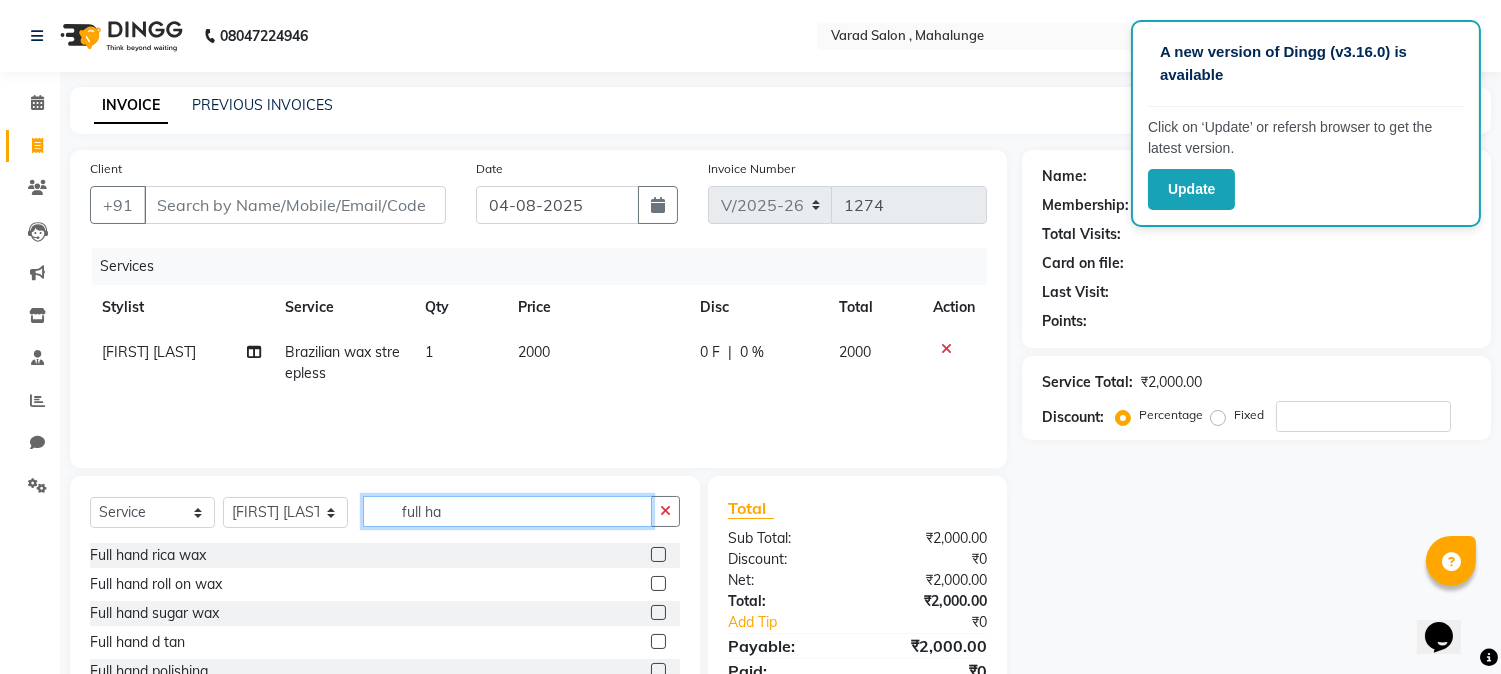 type on "full ha" 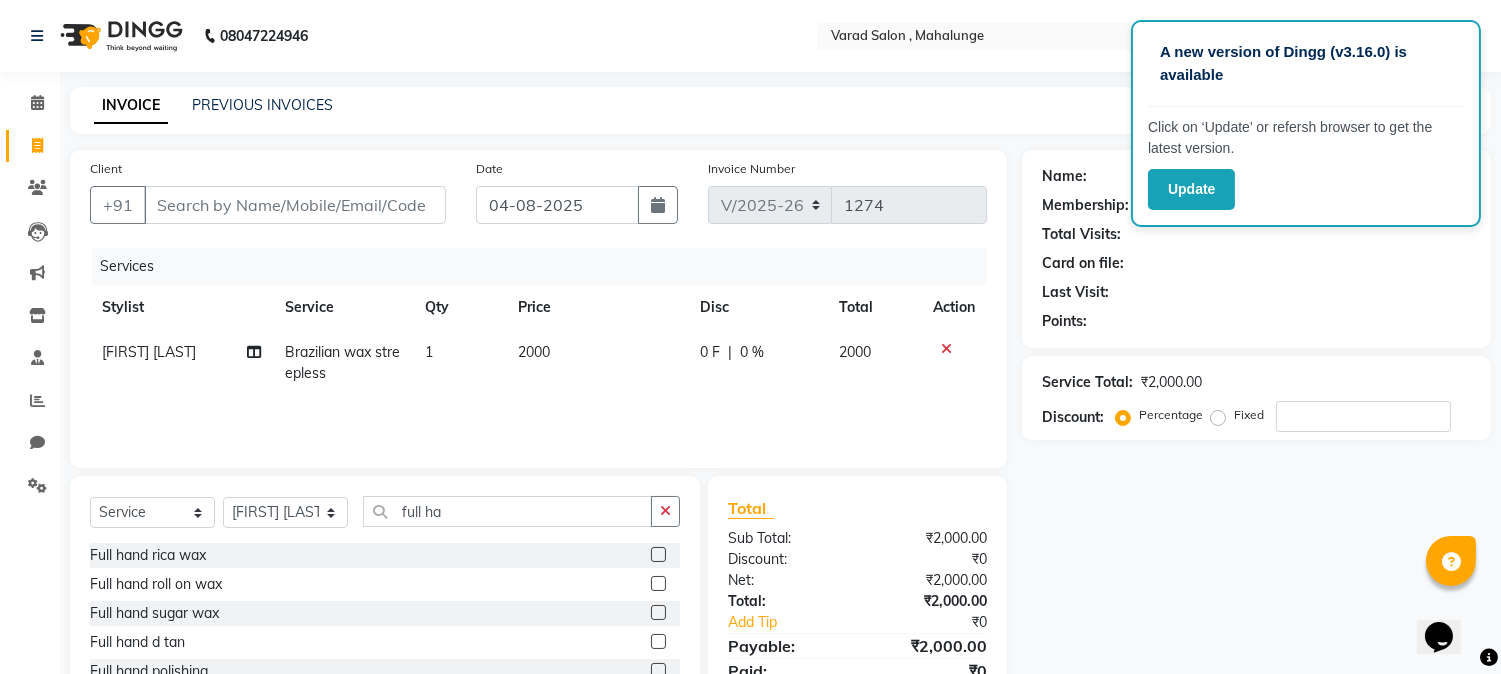 click 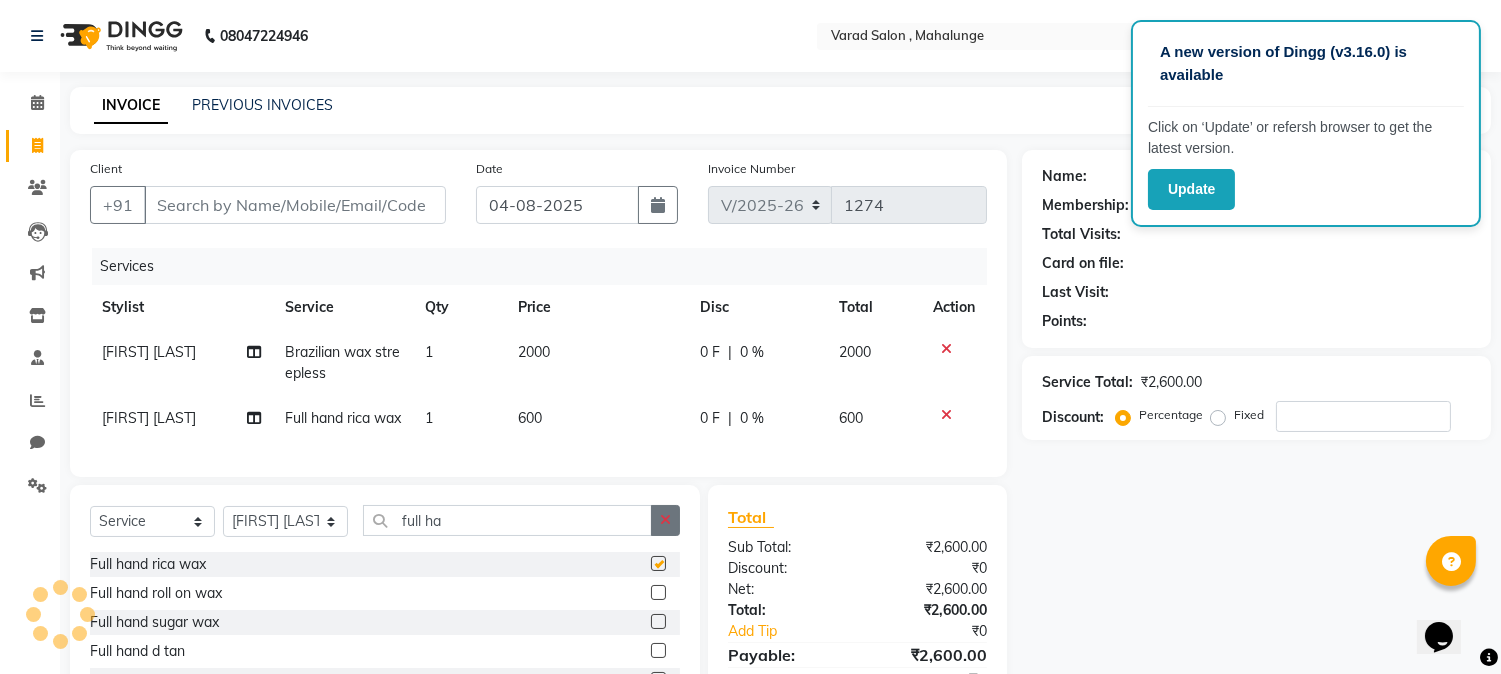checkbox on "false" 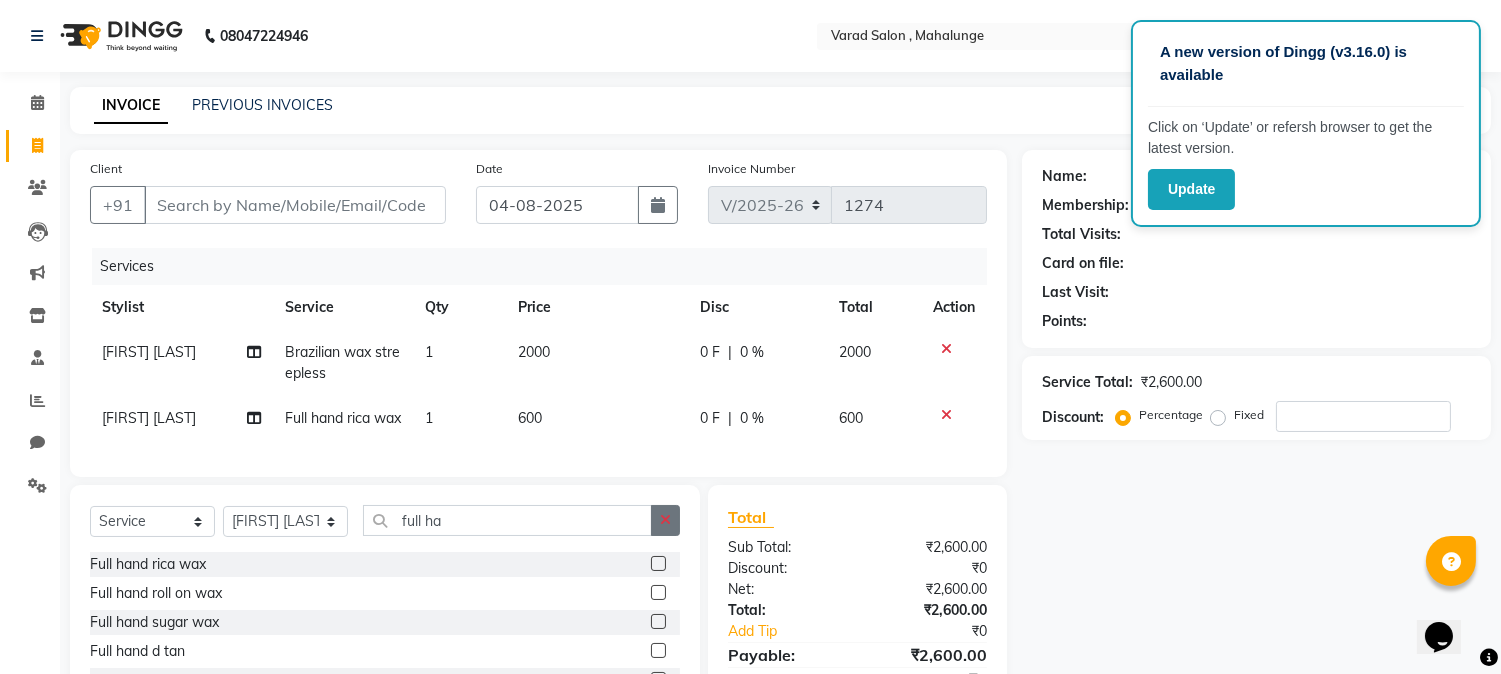 click 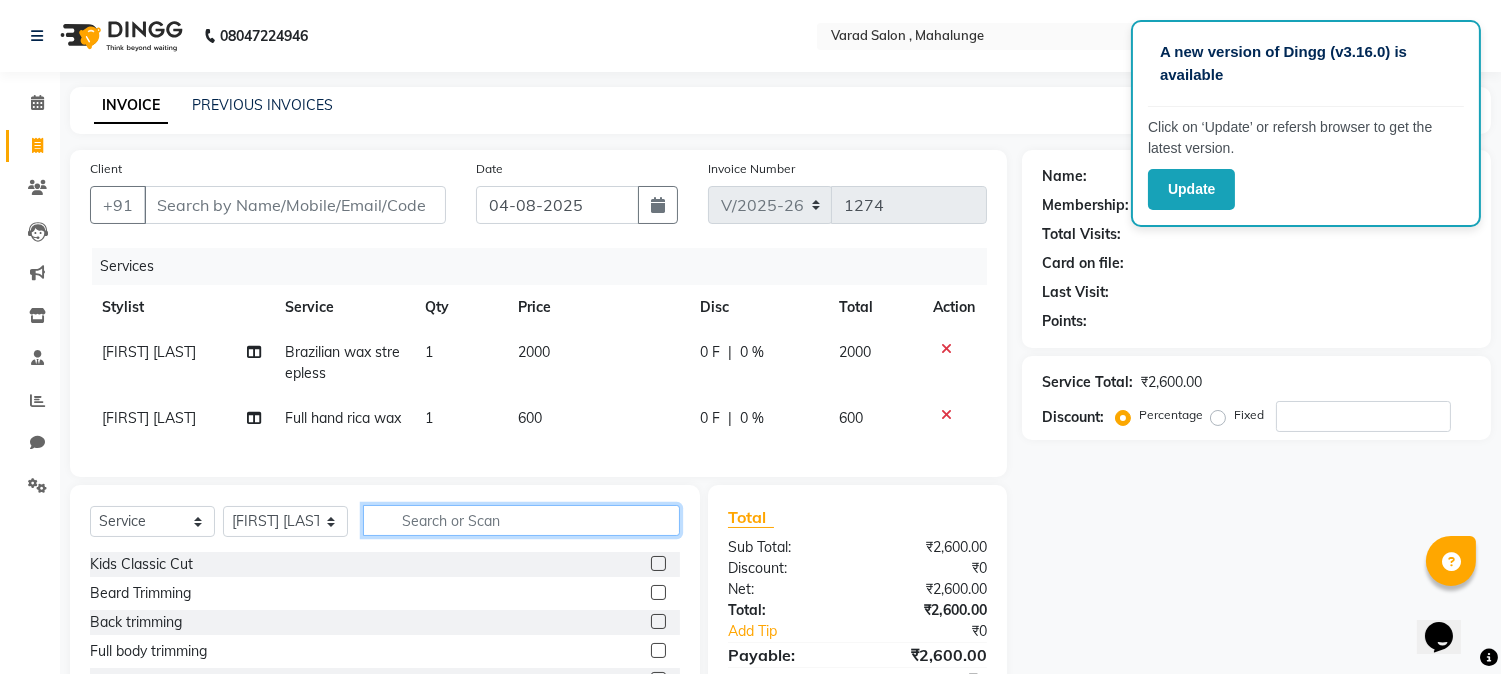 type on "h" 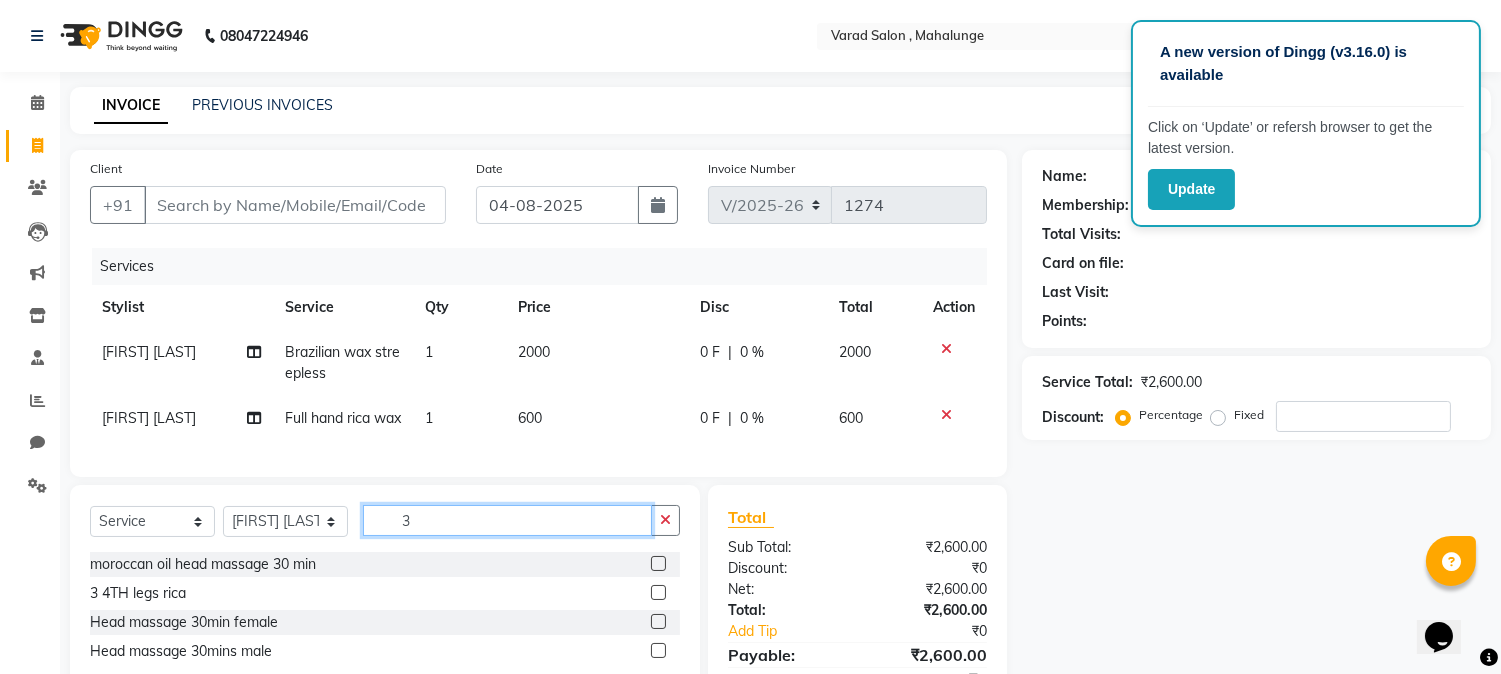 type on "3" 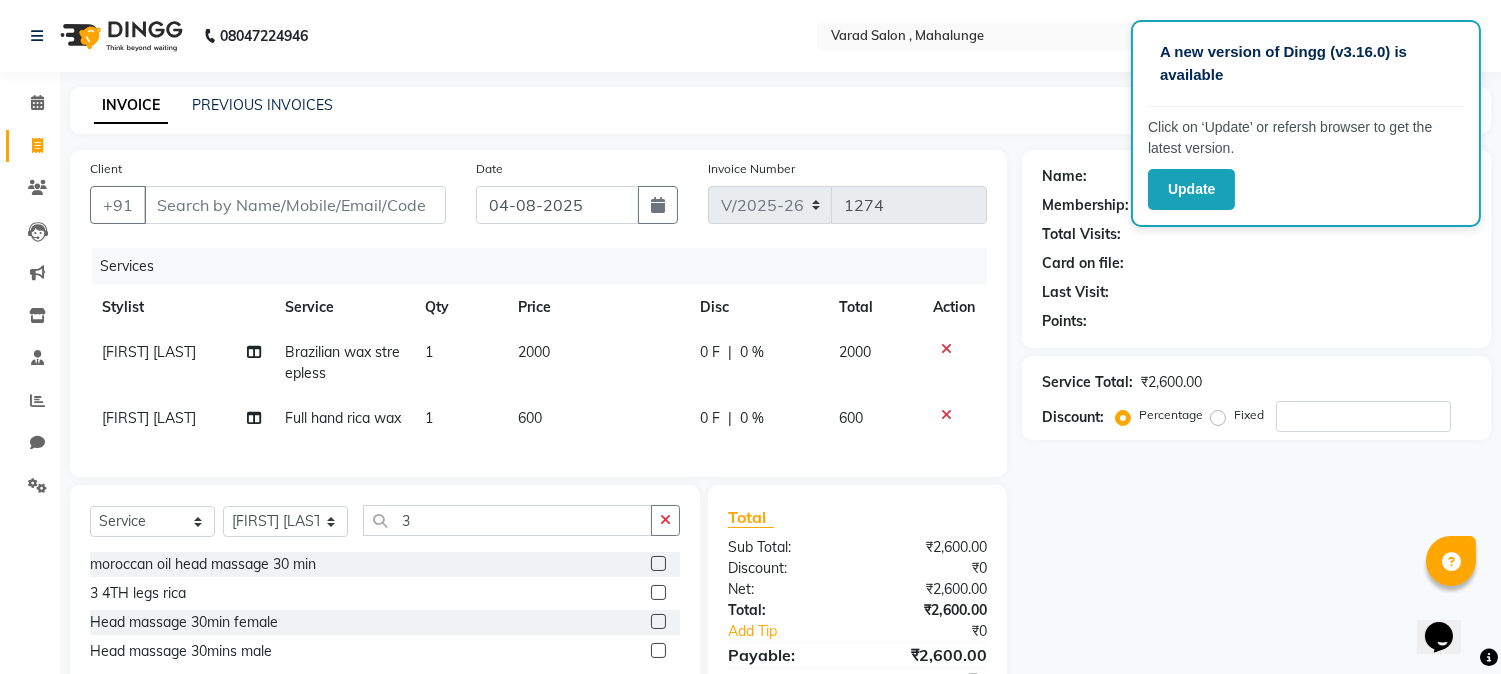 click 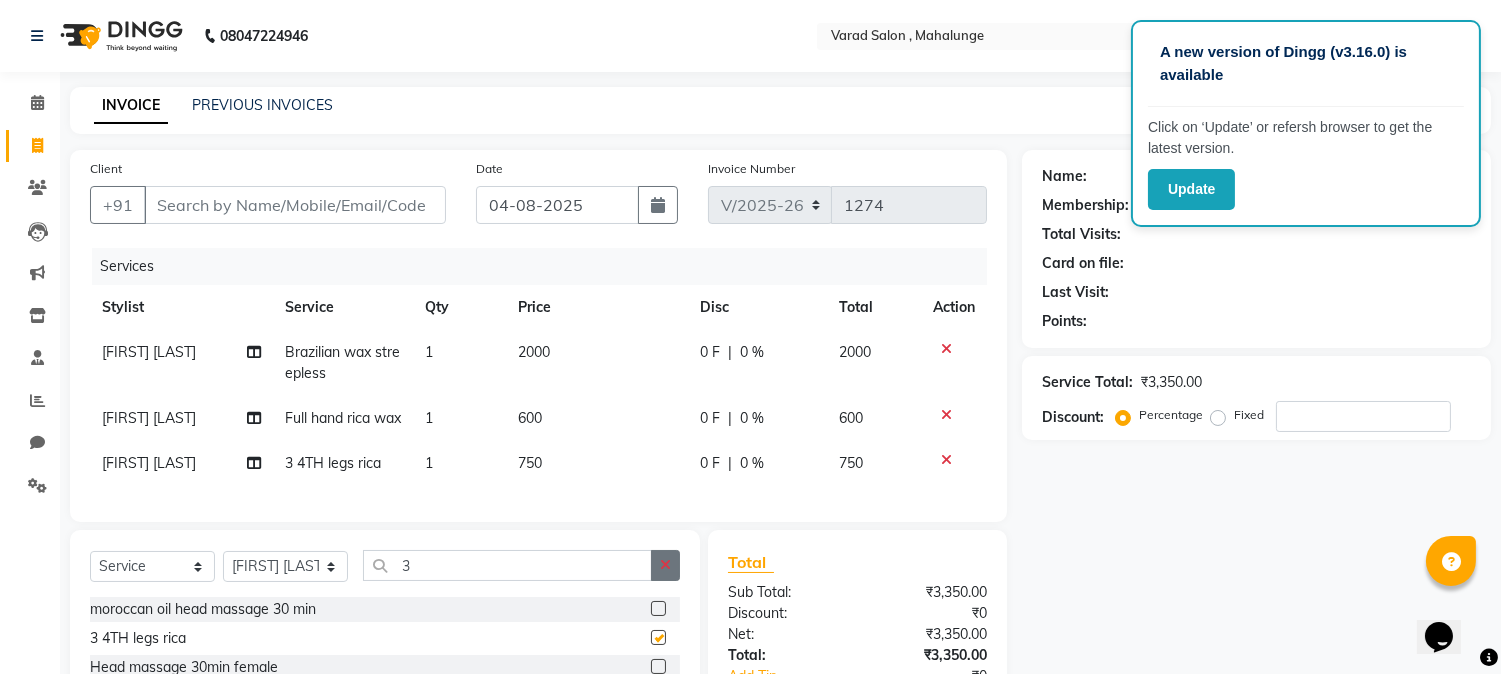 checkbox on "false" 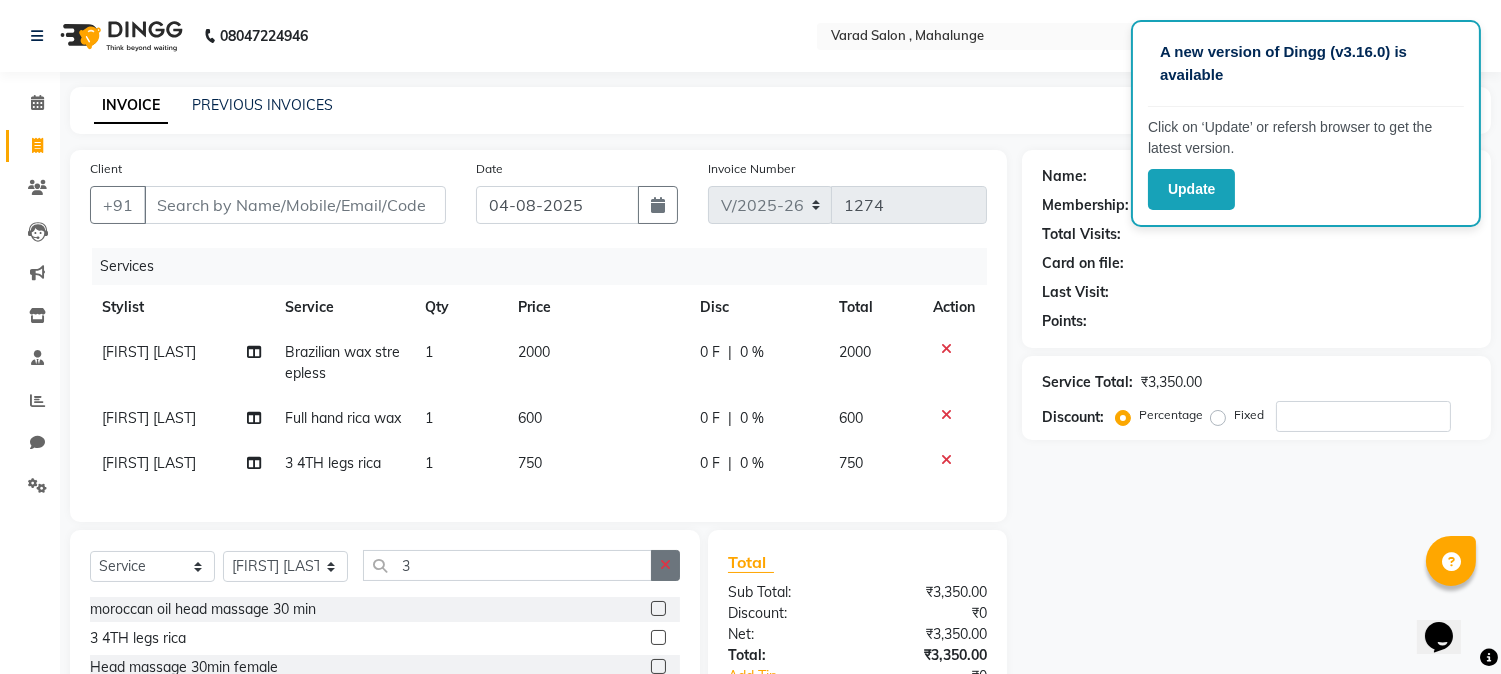 click 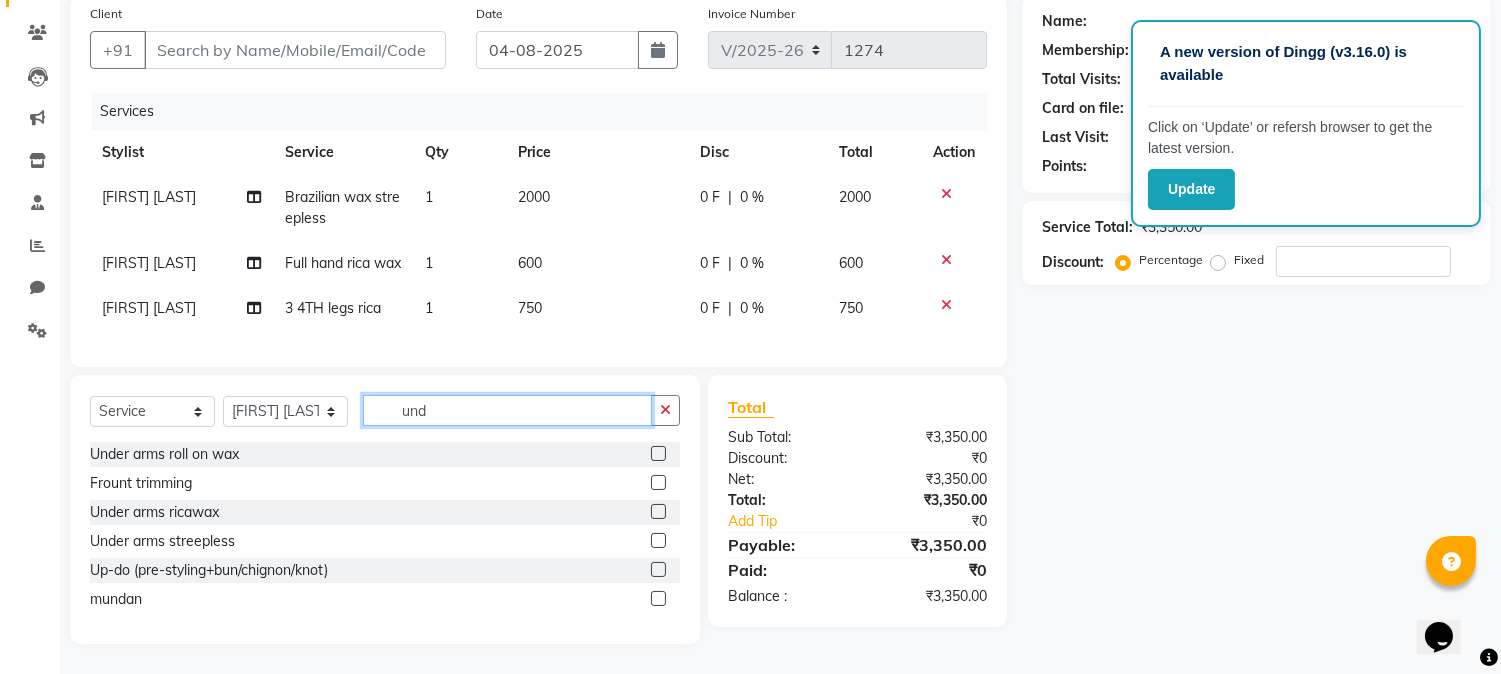 scroll, scrollTop: 175, scrollLeft: 0, axis: vertical 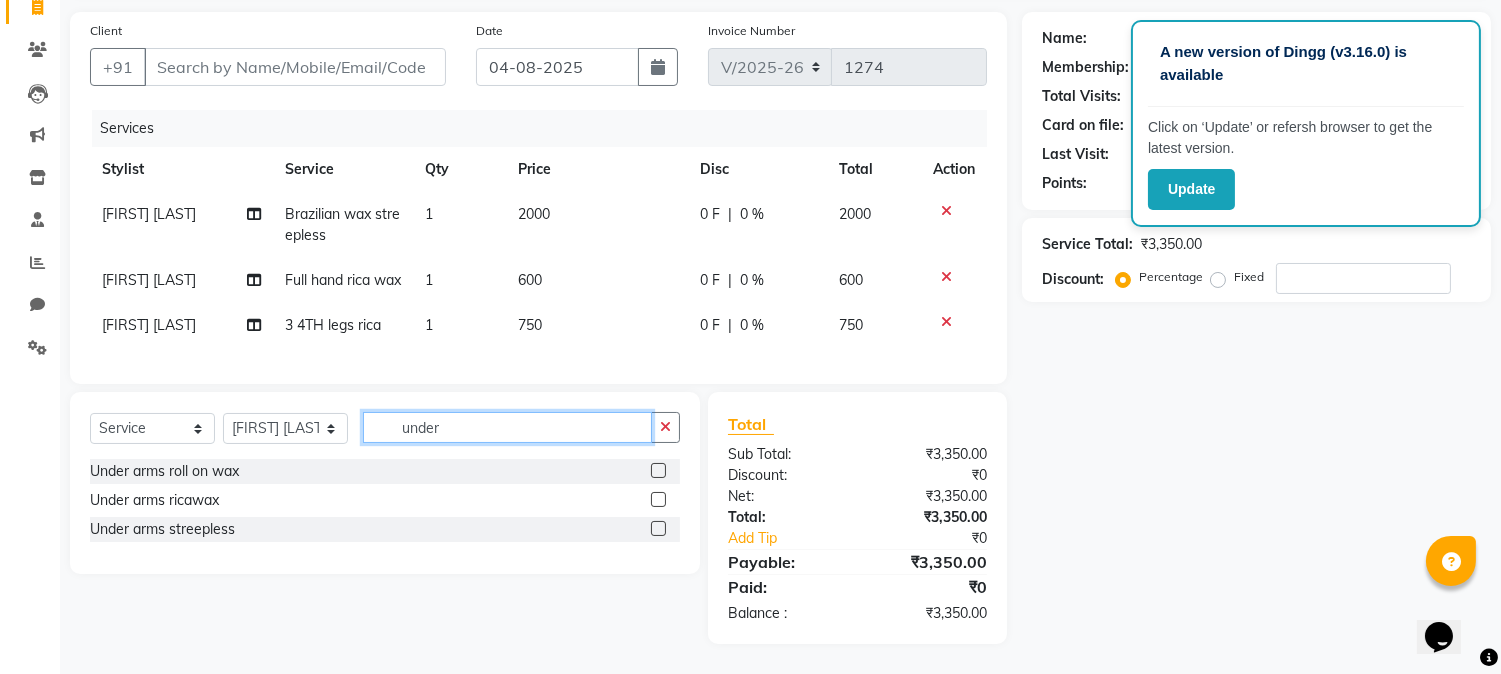 type on "under" 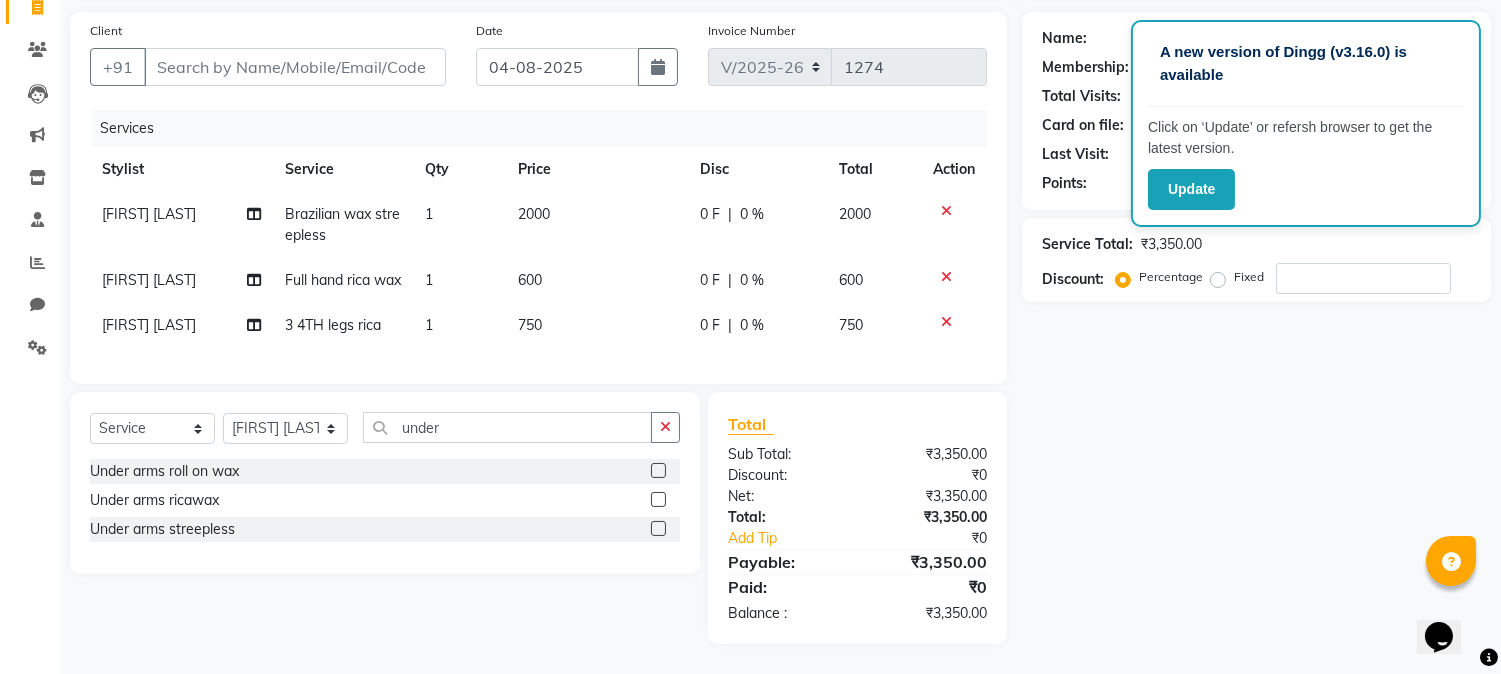 click 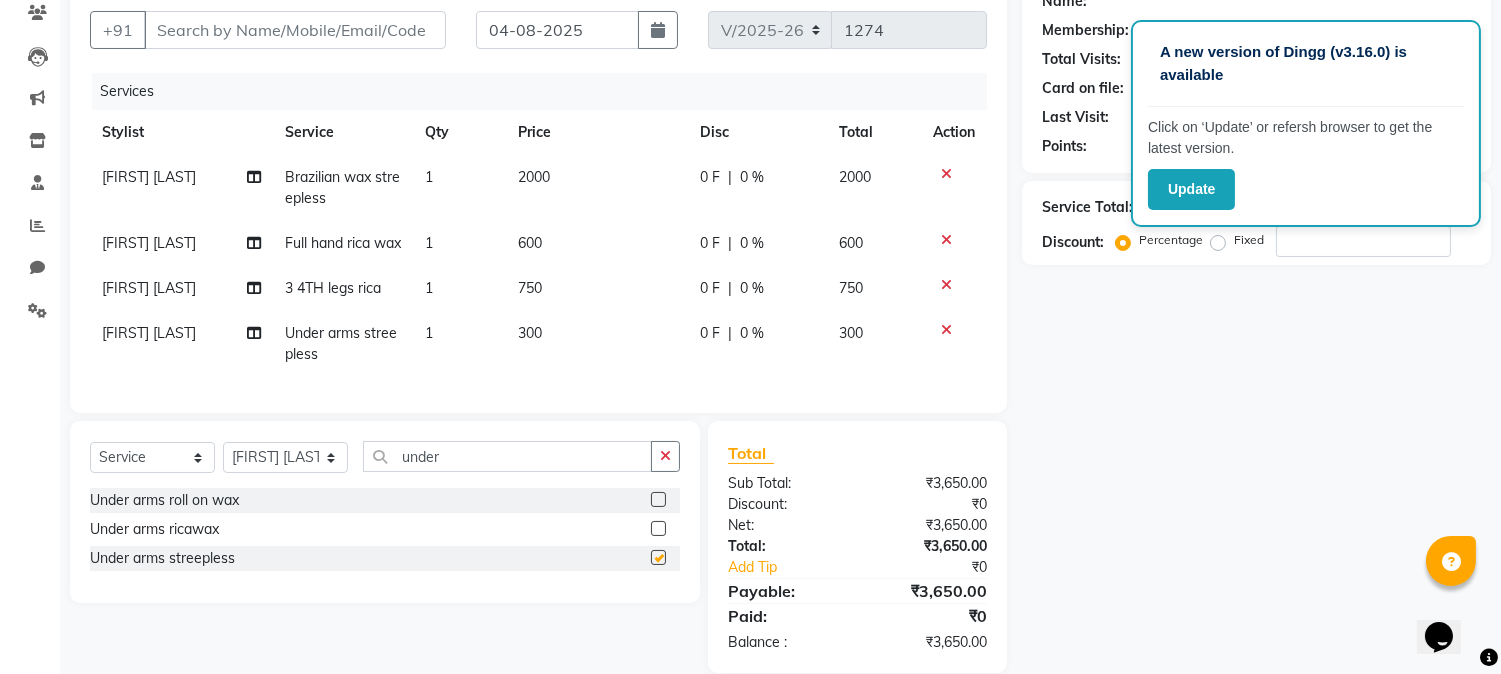 checkbox on "false" 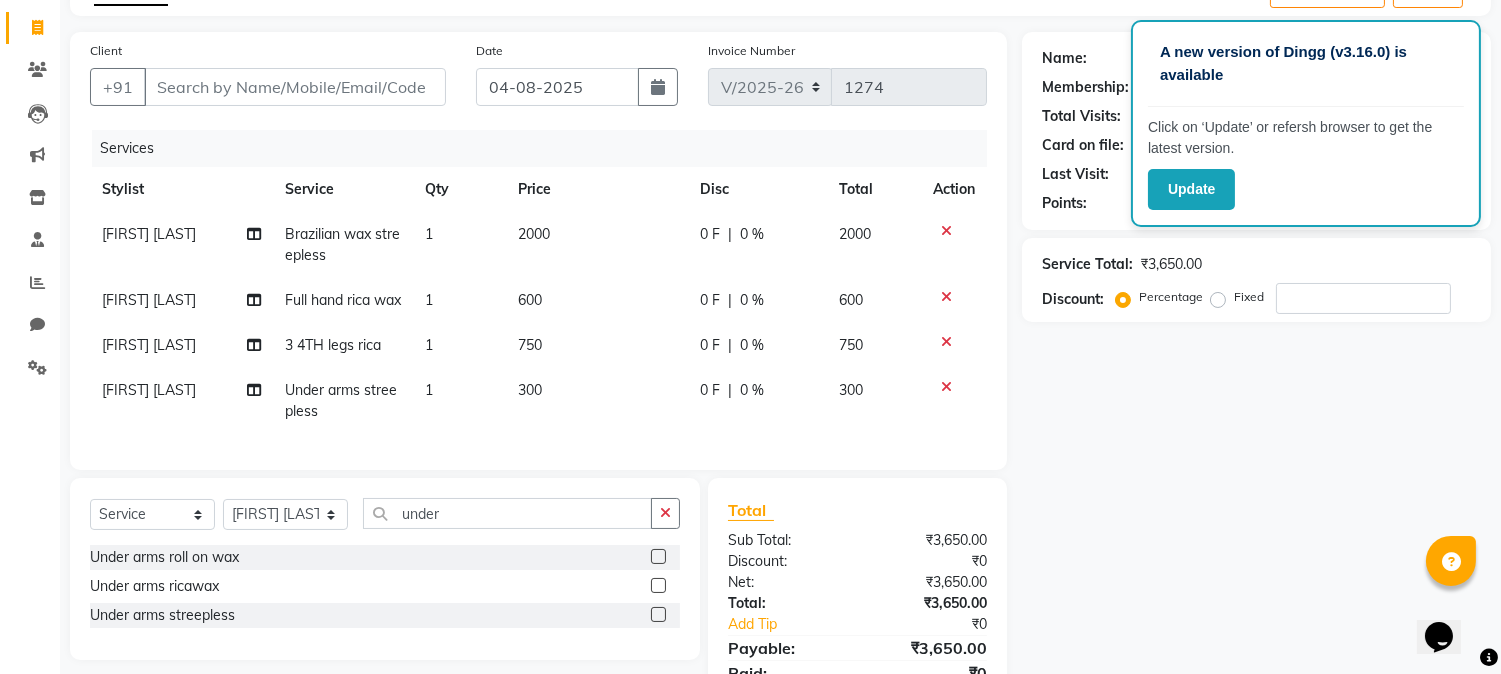 scroll, scrollTop: 64, scrollLeft: 0, axis: vertical 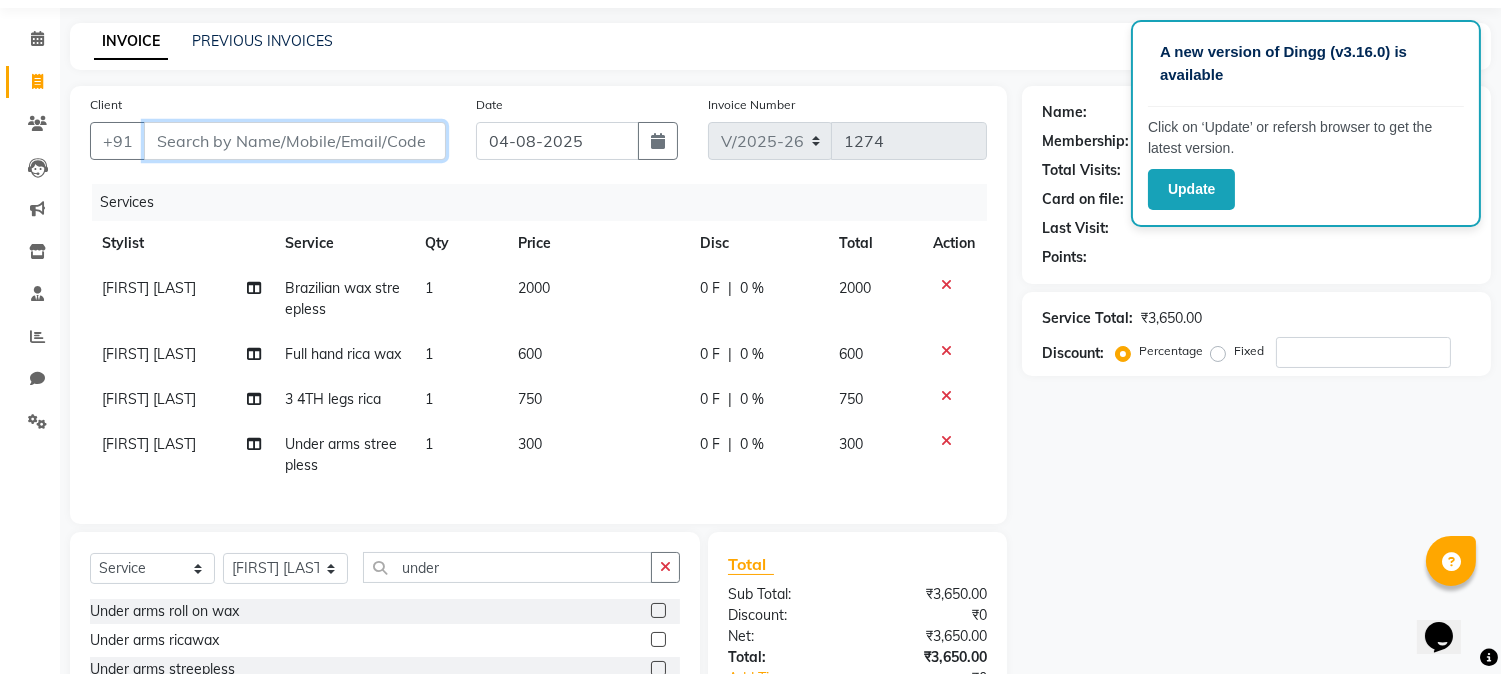 click on "Client" at bounding box center [295, 141] 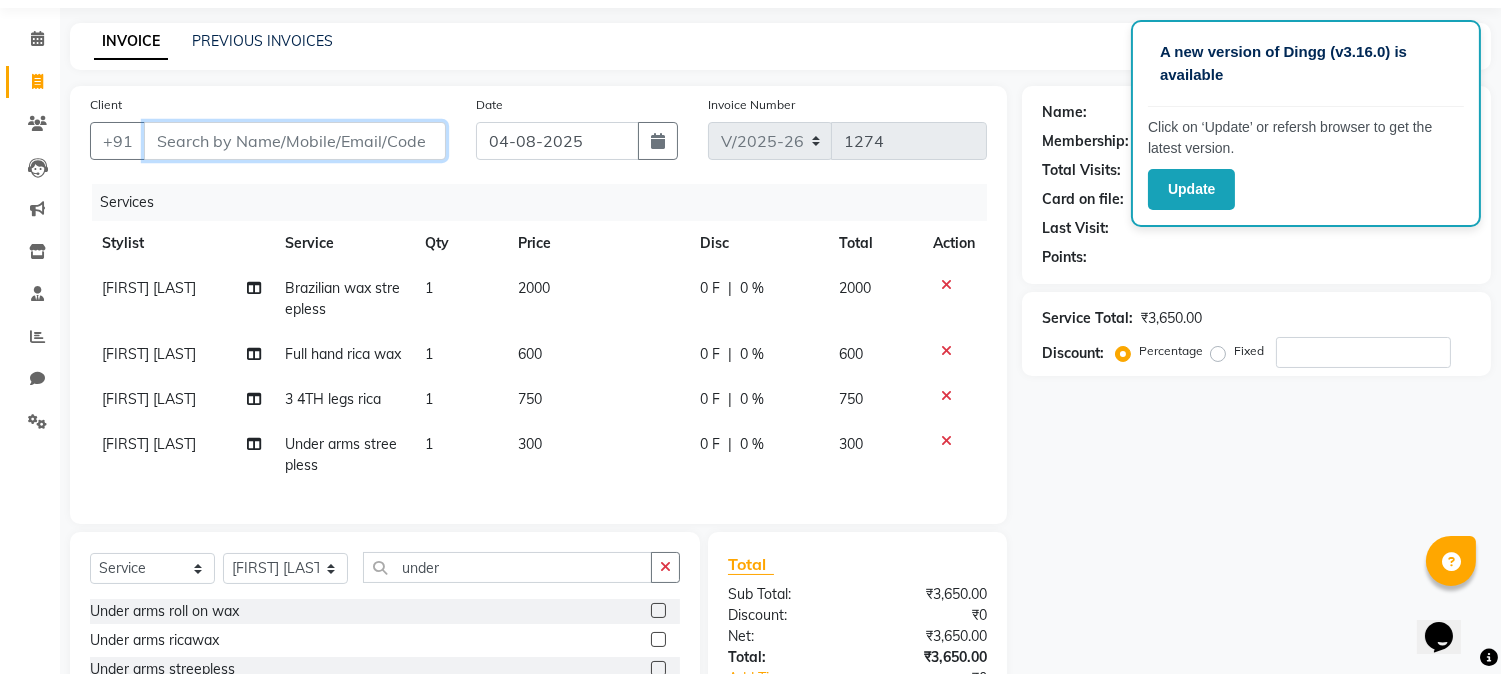 type on "9" 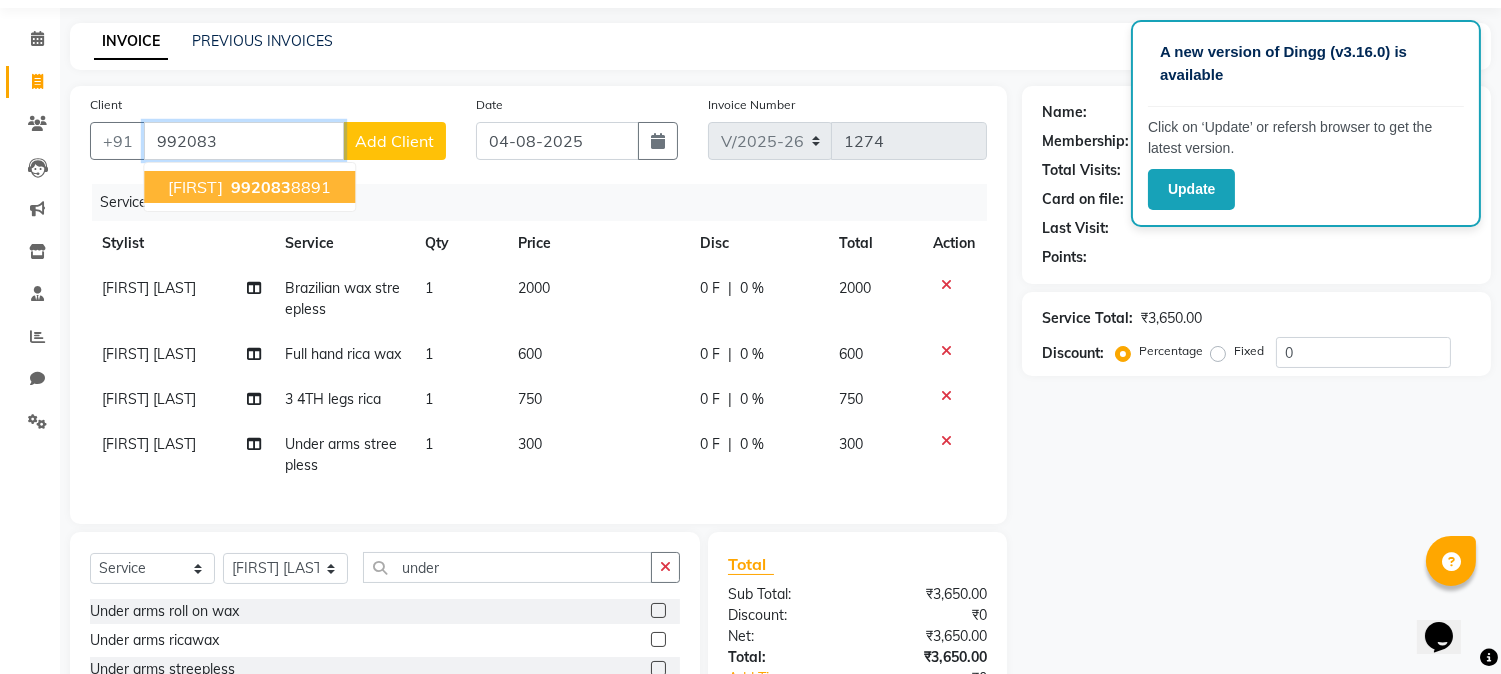 click on "indradeep   992083 8891" at bounding box center [249, 187] 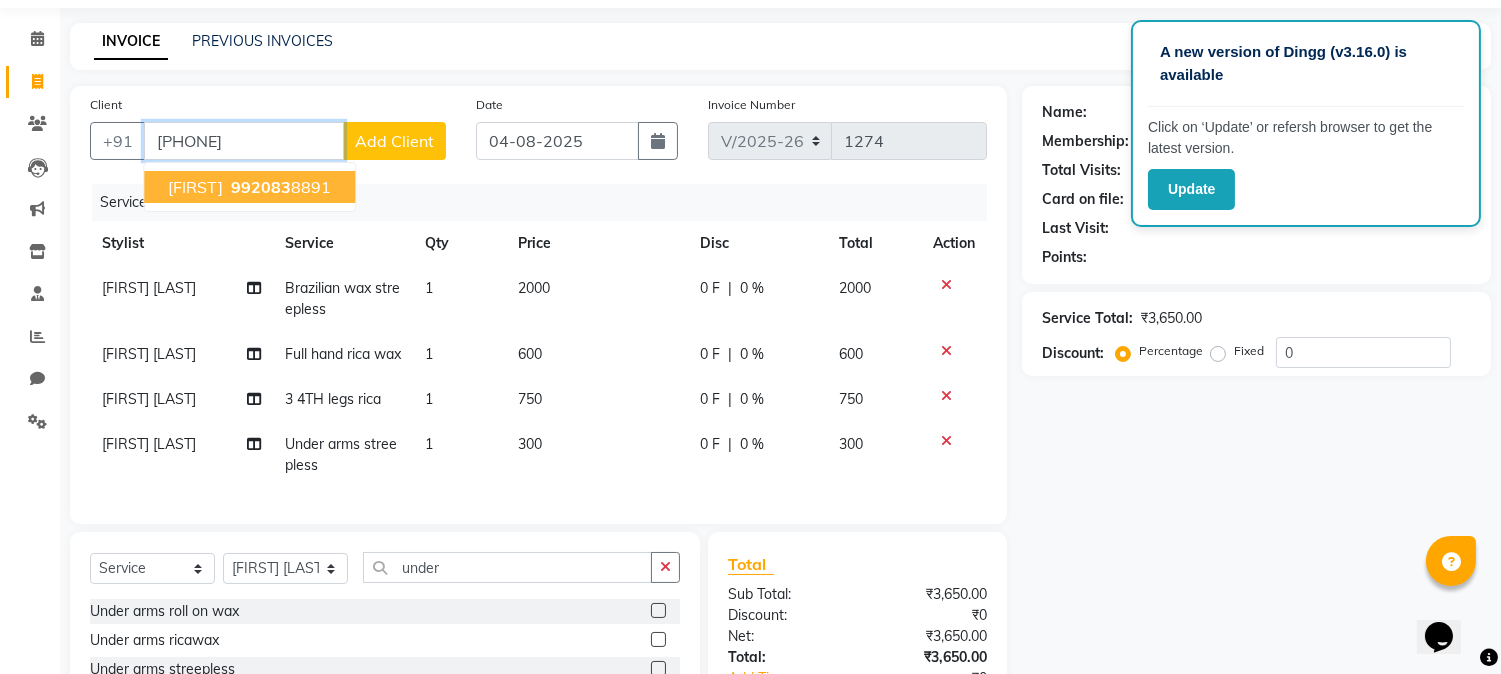 type on "[PHONE]" 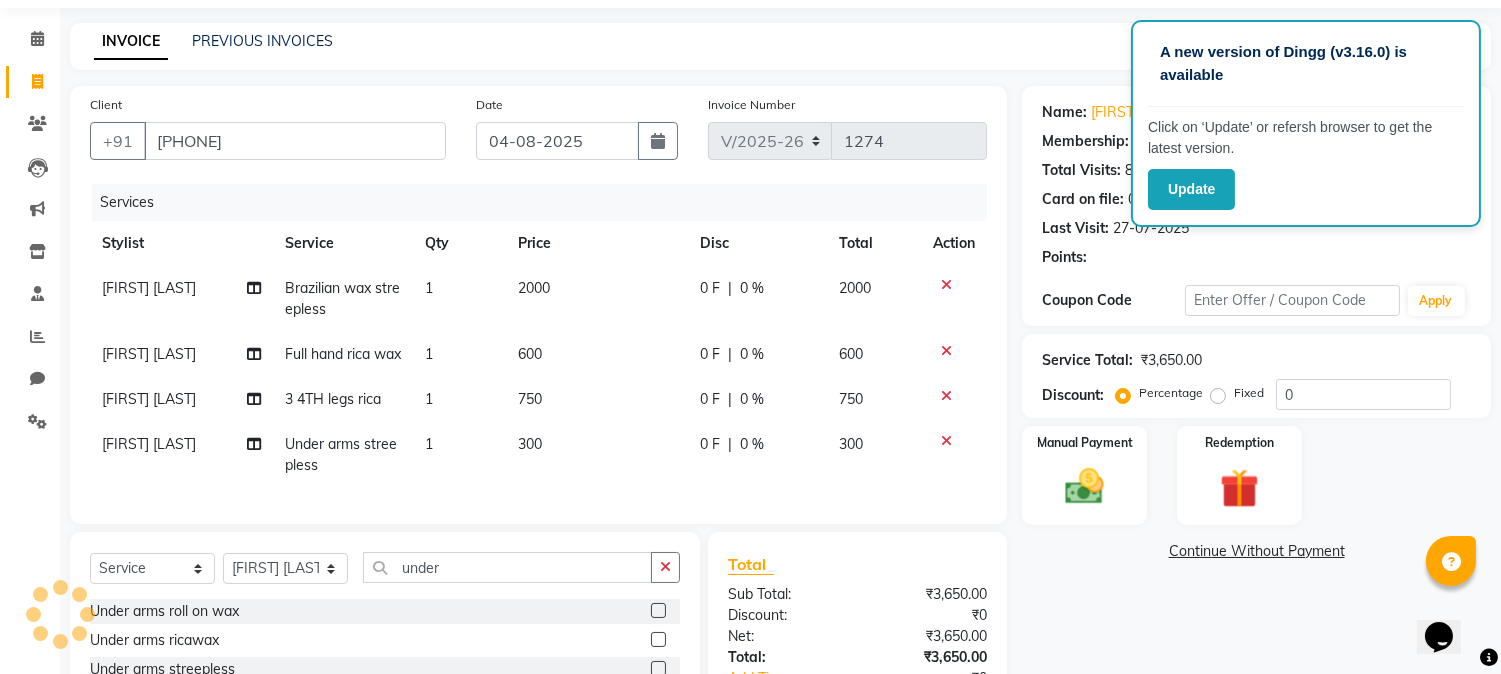 type on "20" 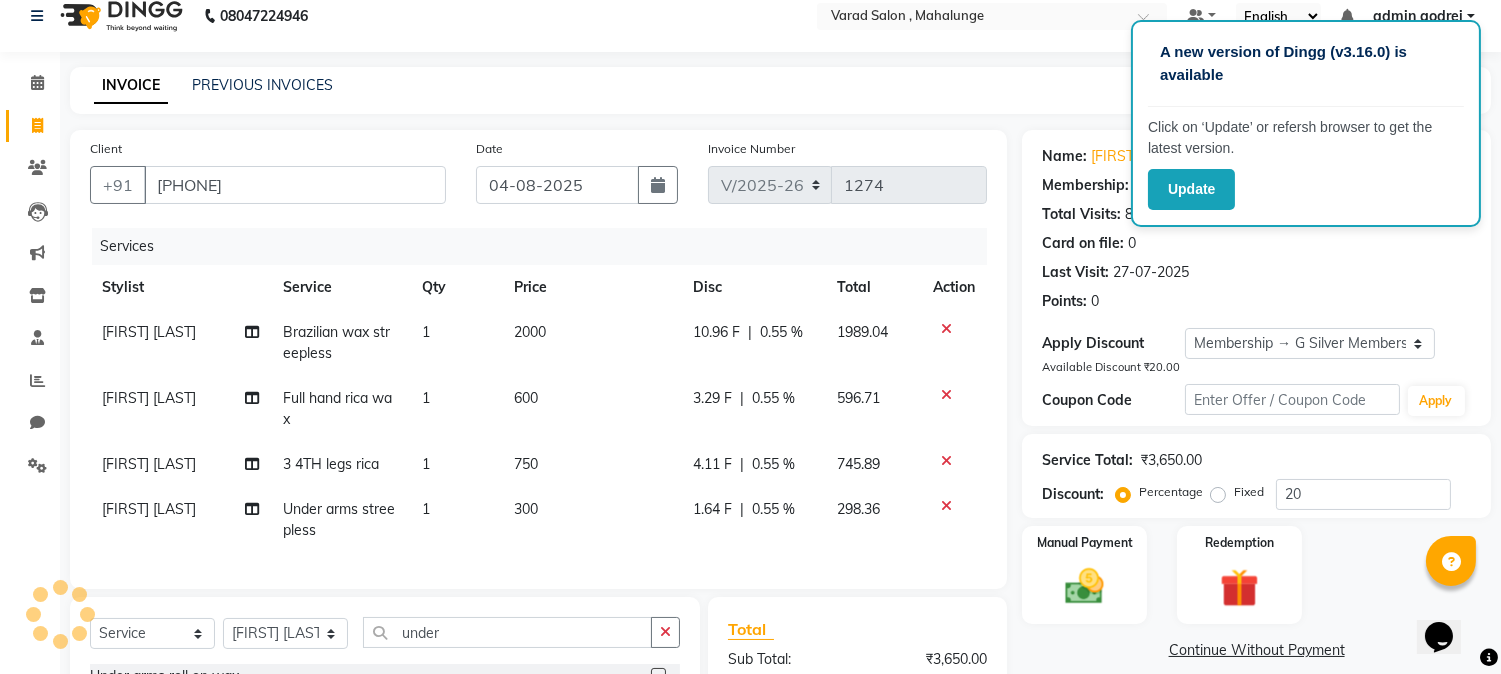 scroll, scrollTop: 18, scrollLeft: 0, axis: vertical 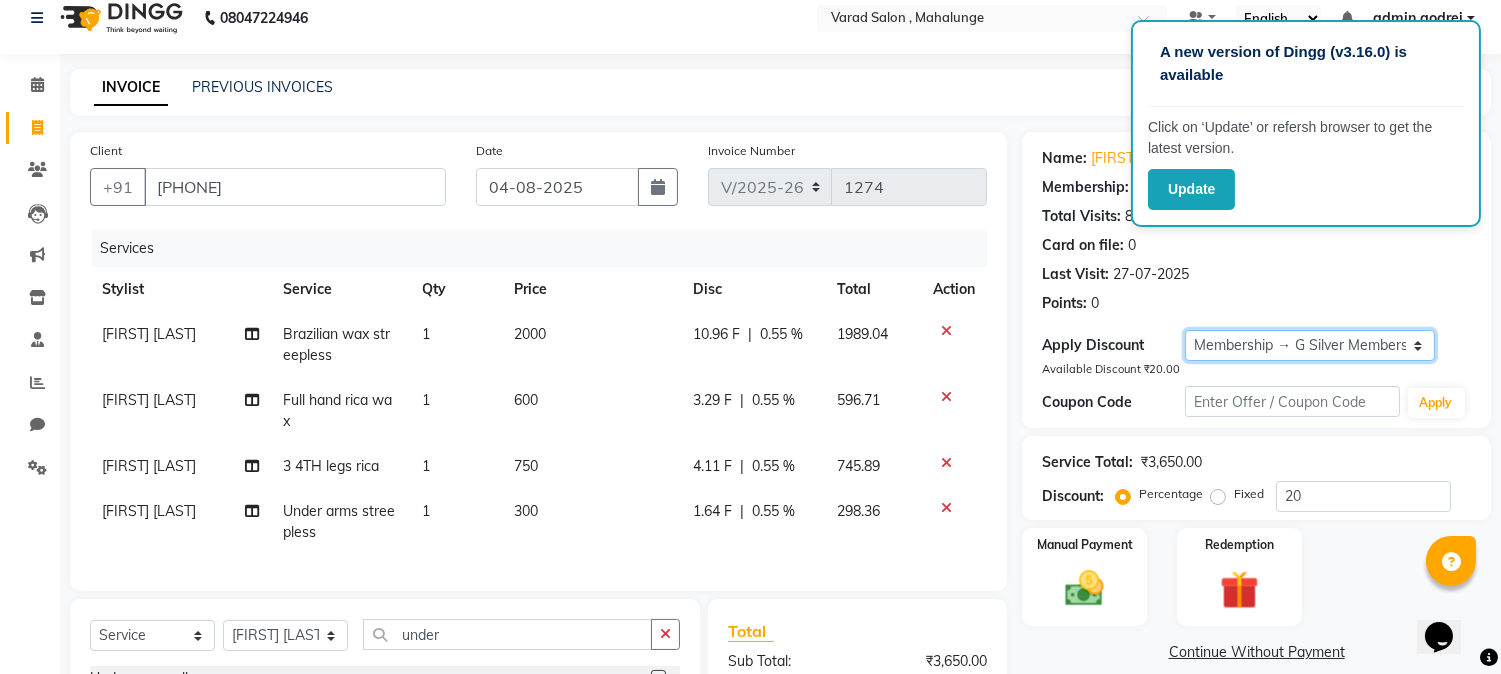 click on "Select Membership → G Silver Membership" 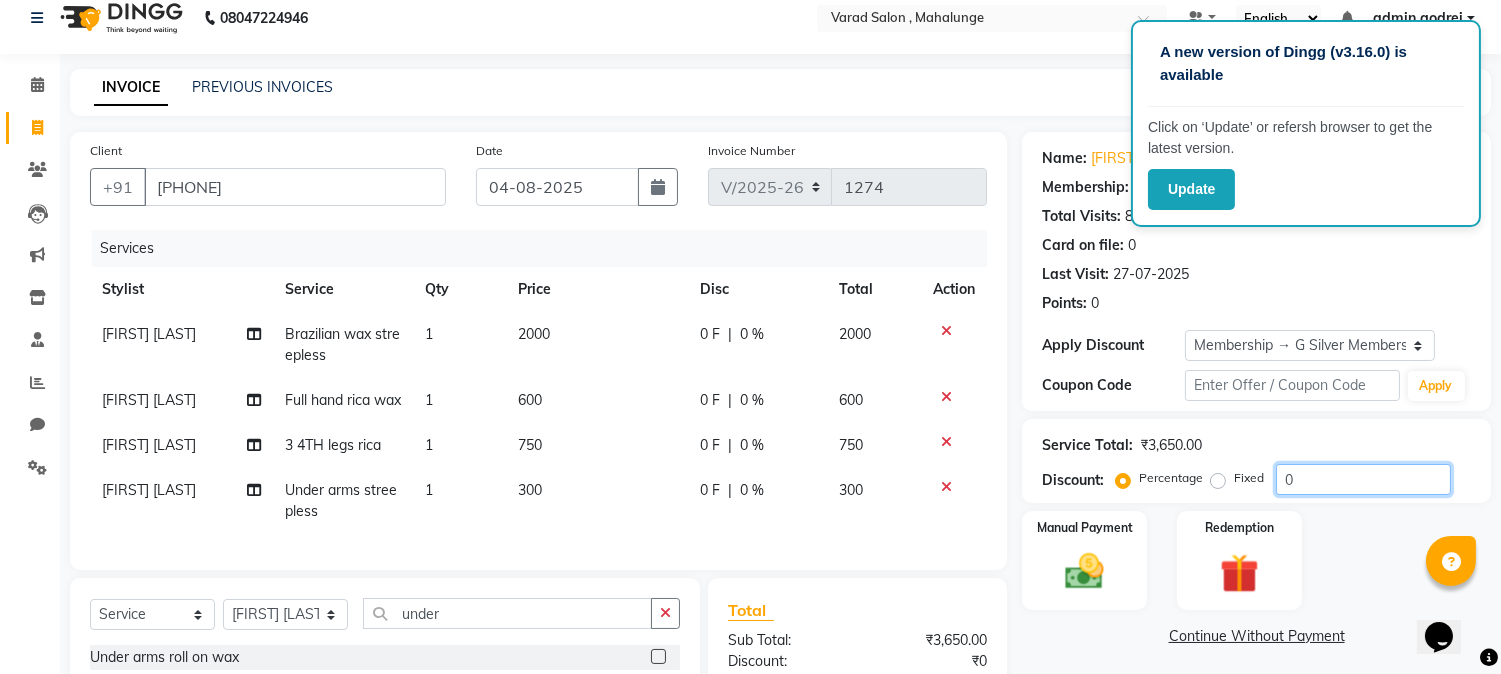 click on "0" 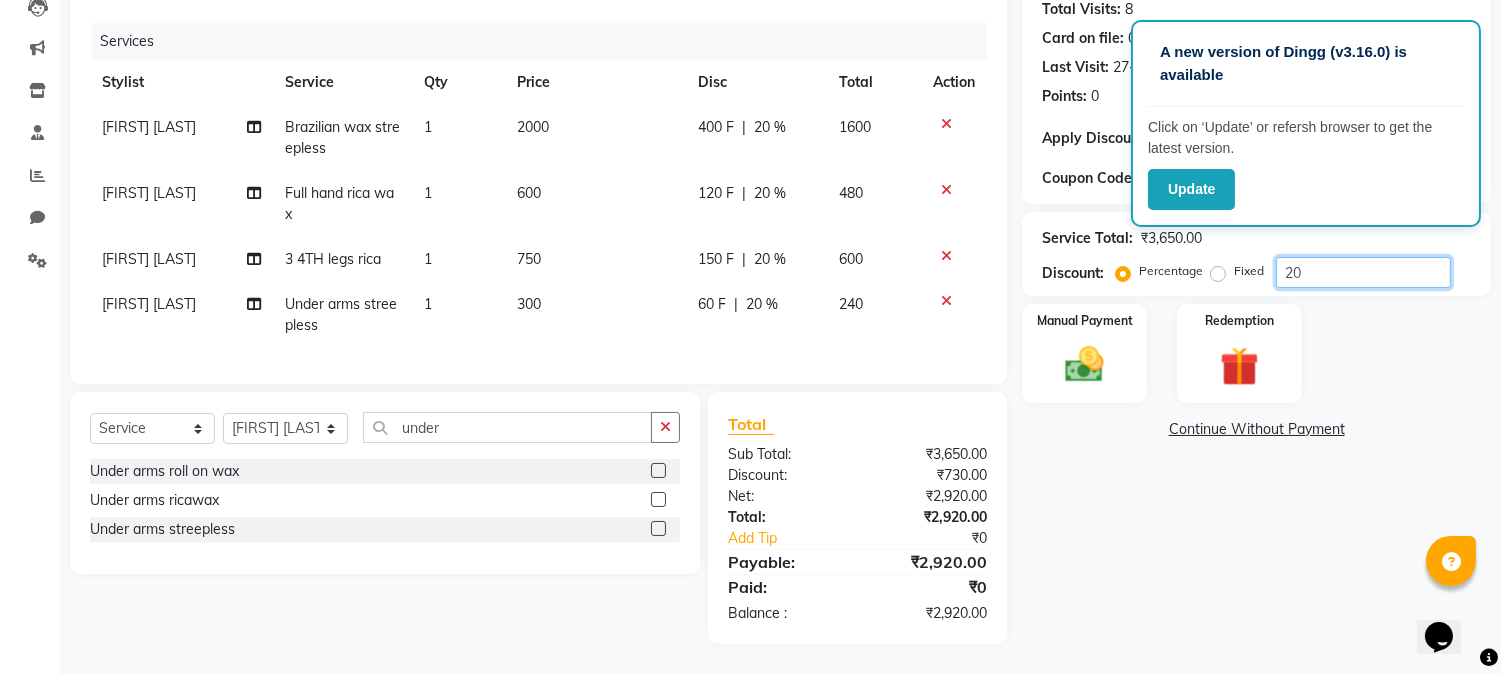 scroll, scrollTop: 241, scrollLeft: 0, axis: vertical 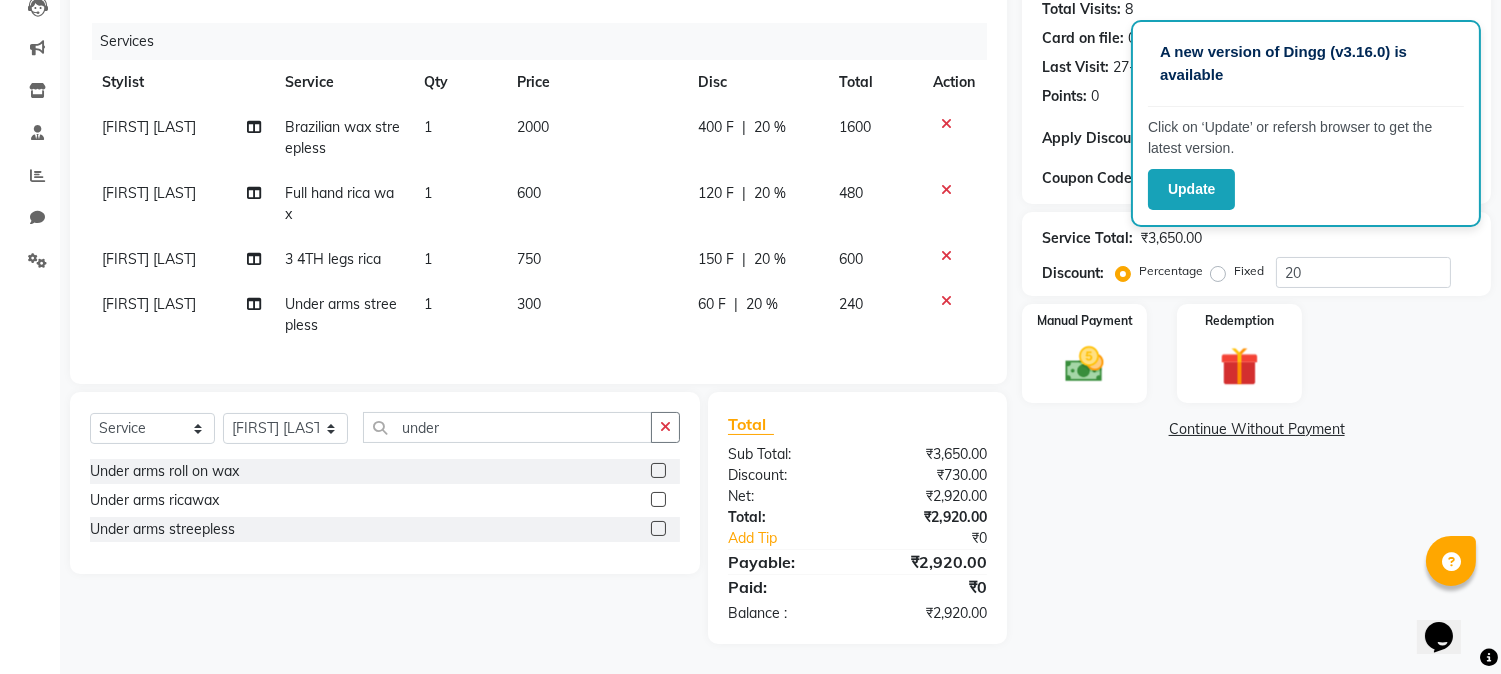 click on "Name: Indradeep  Membership: end on 03-03-2026 Total Visits:  8 Card on file:  0 Last Visit:   27-07-2025 Points:   0  Apply Discount Select Membership → G Silver Membership Coupon Code Apply Service Total:  ₹3,650.00  Discount:  Percentage   Fixed  20 Manual Payment Redemption  Continue Without Payment" 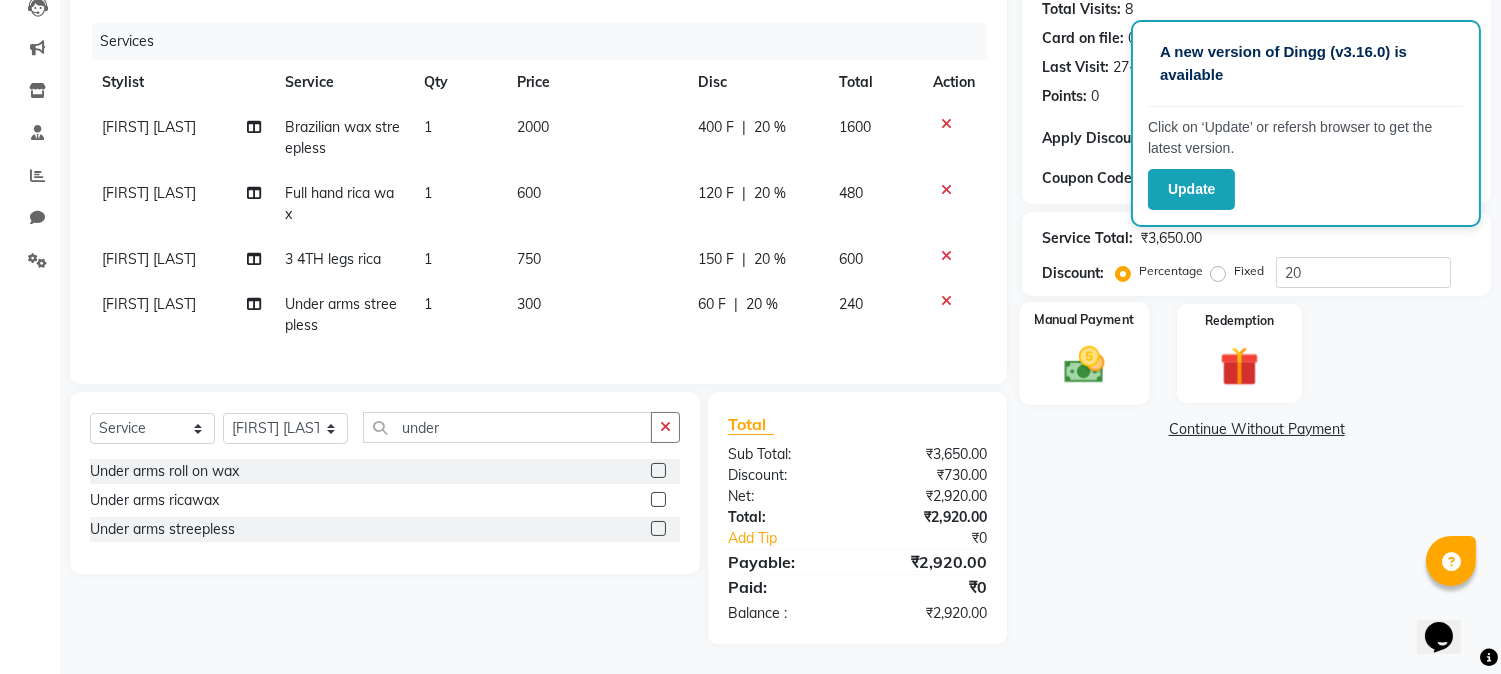 click on "Manual Payment" 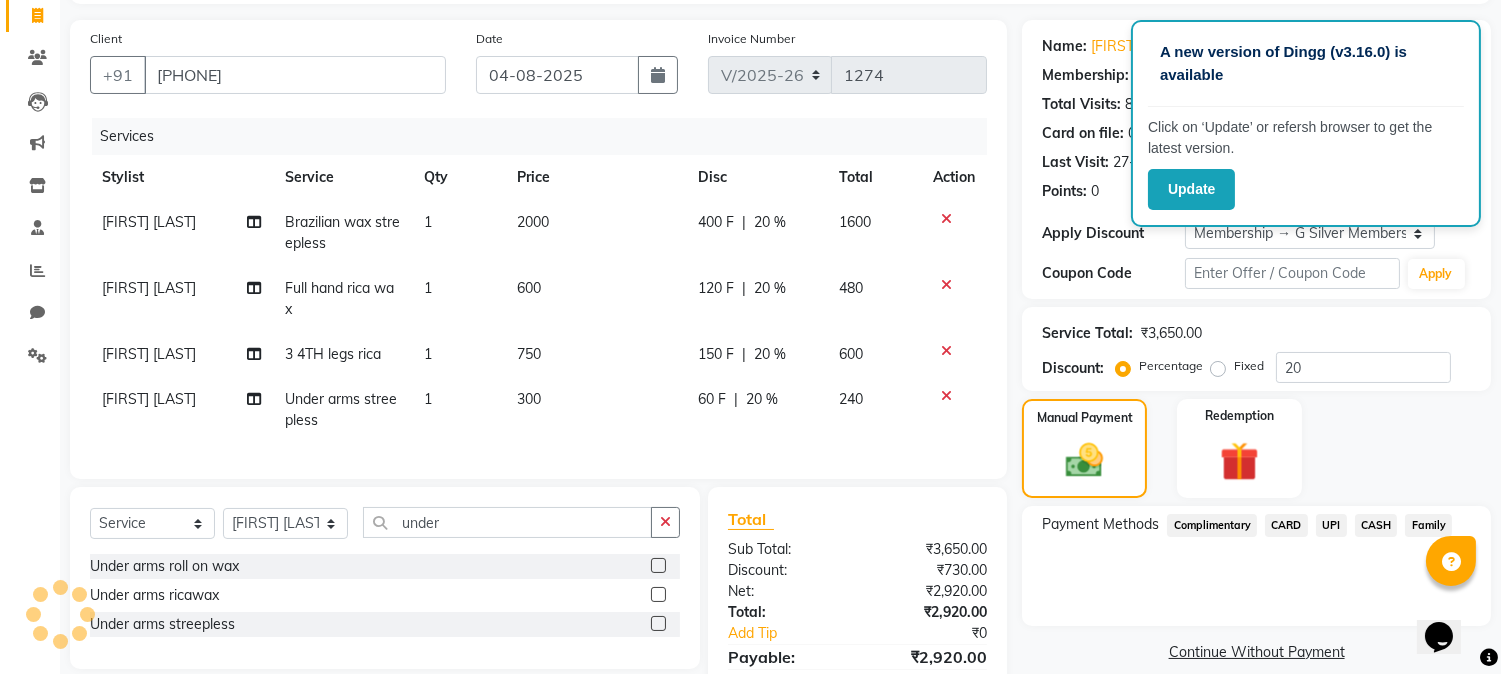 scroll, scrollTop: 241, scrollLeft: 0, axis: vertical 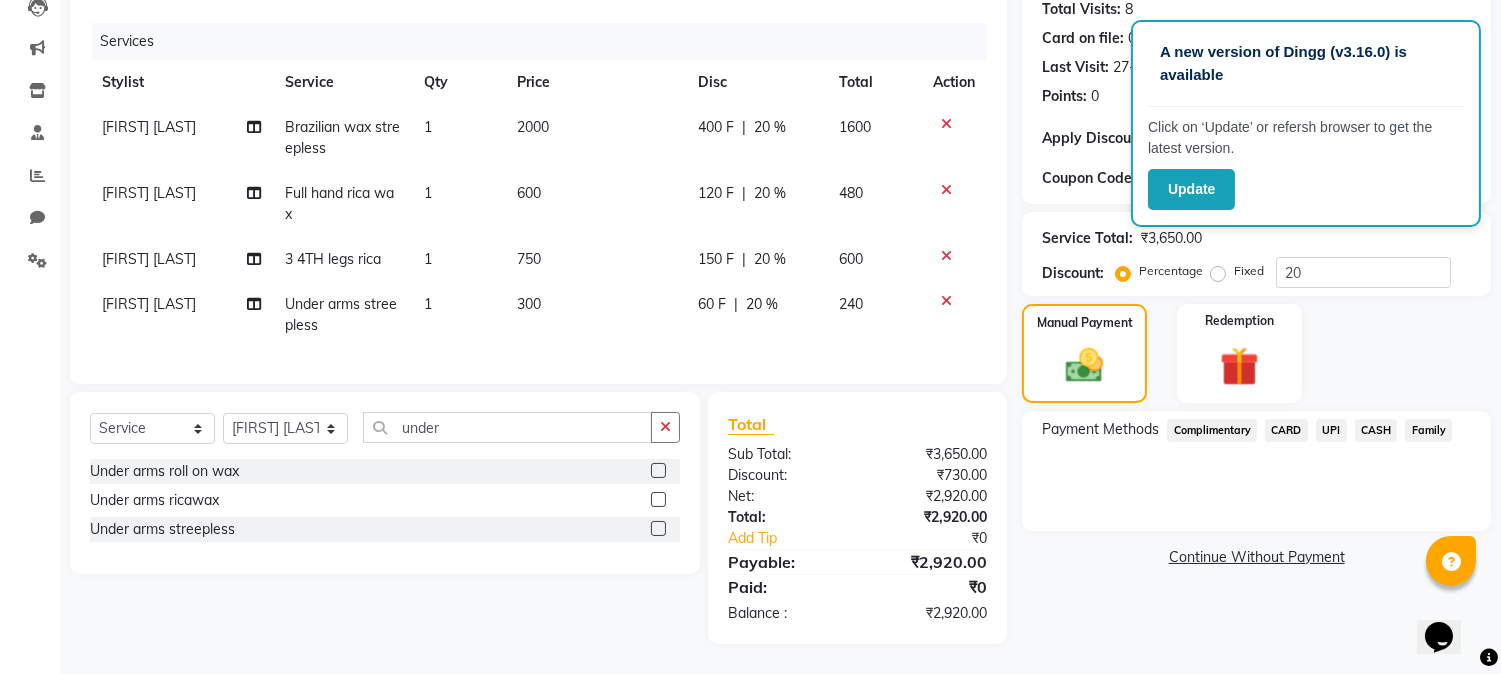 click on "UPI" 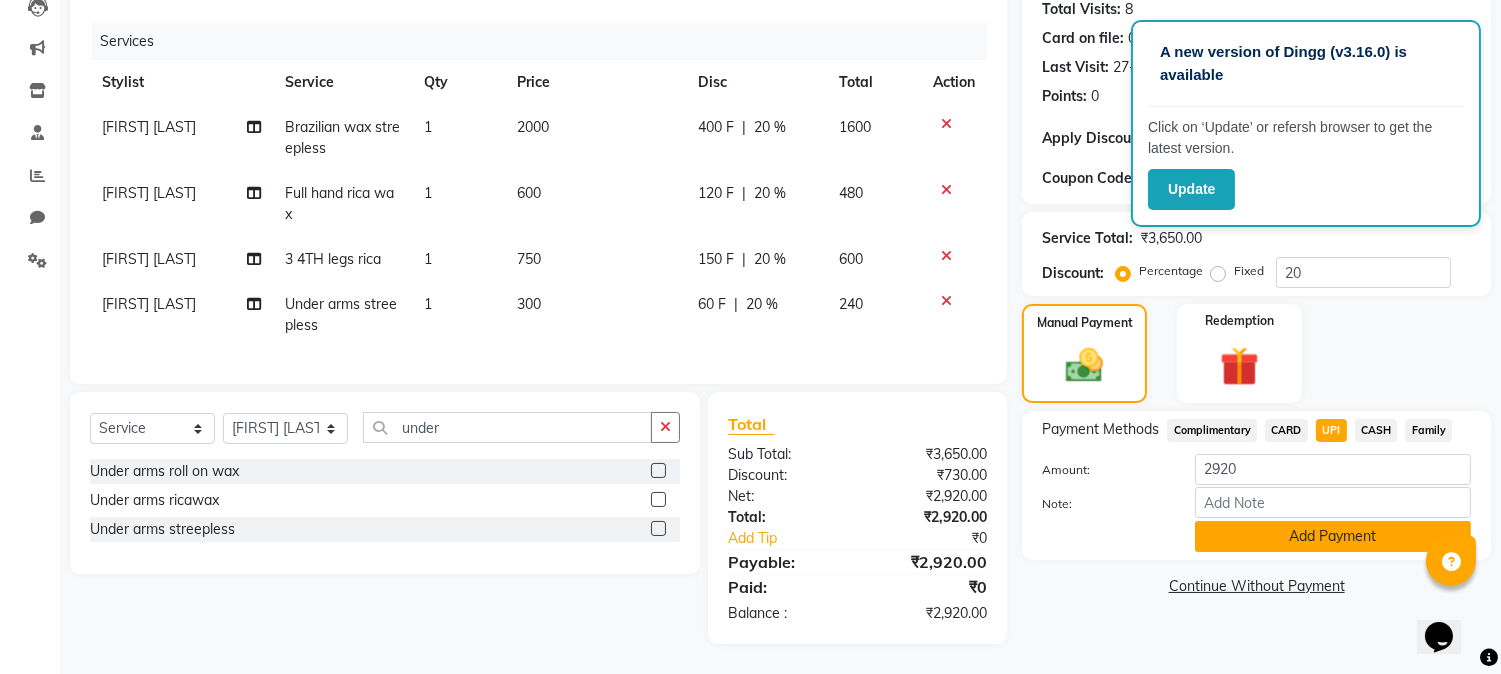 click on "Add Payment" 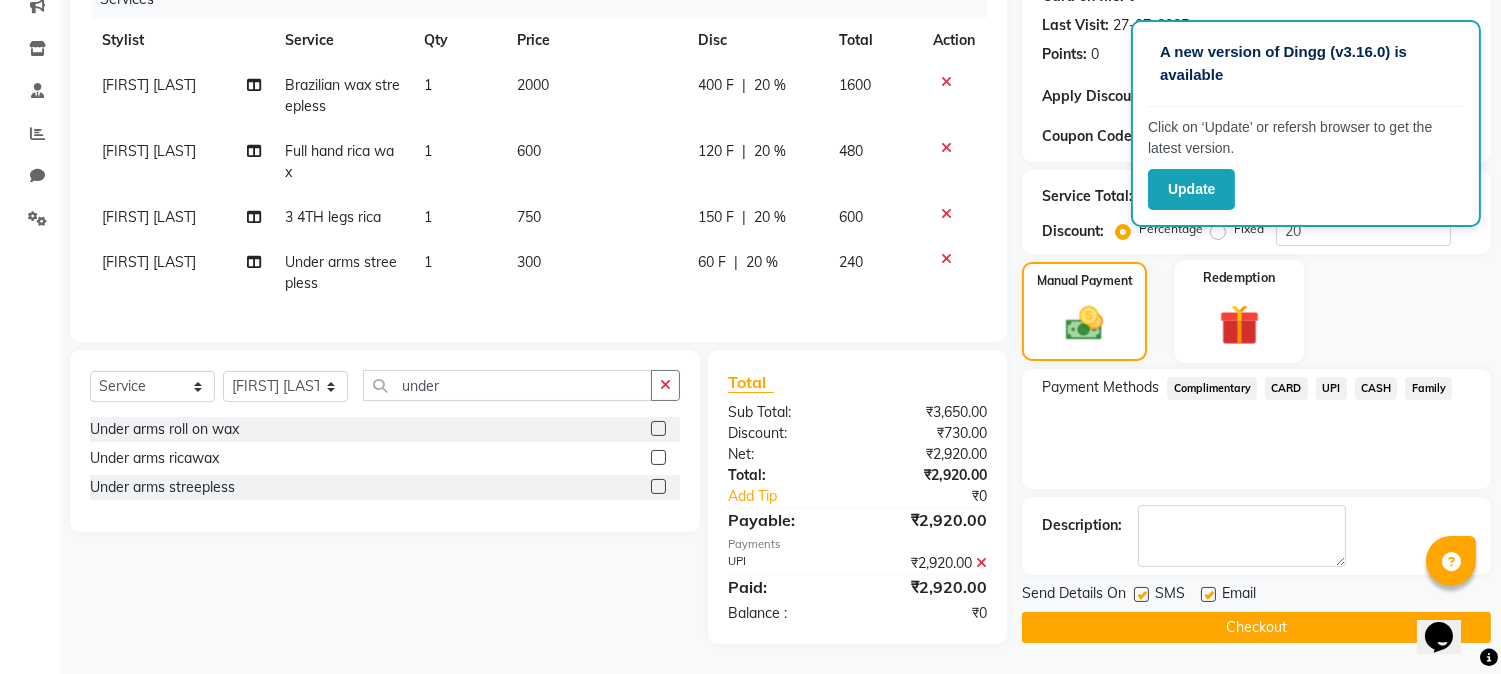 scroll, scrollTop: 283, scrollLeft: 0, axis: vertical 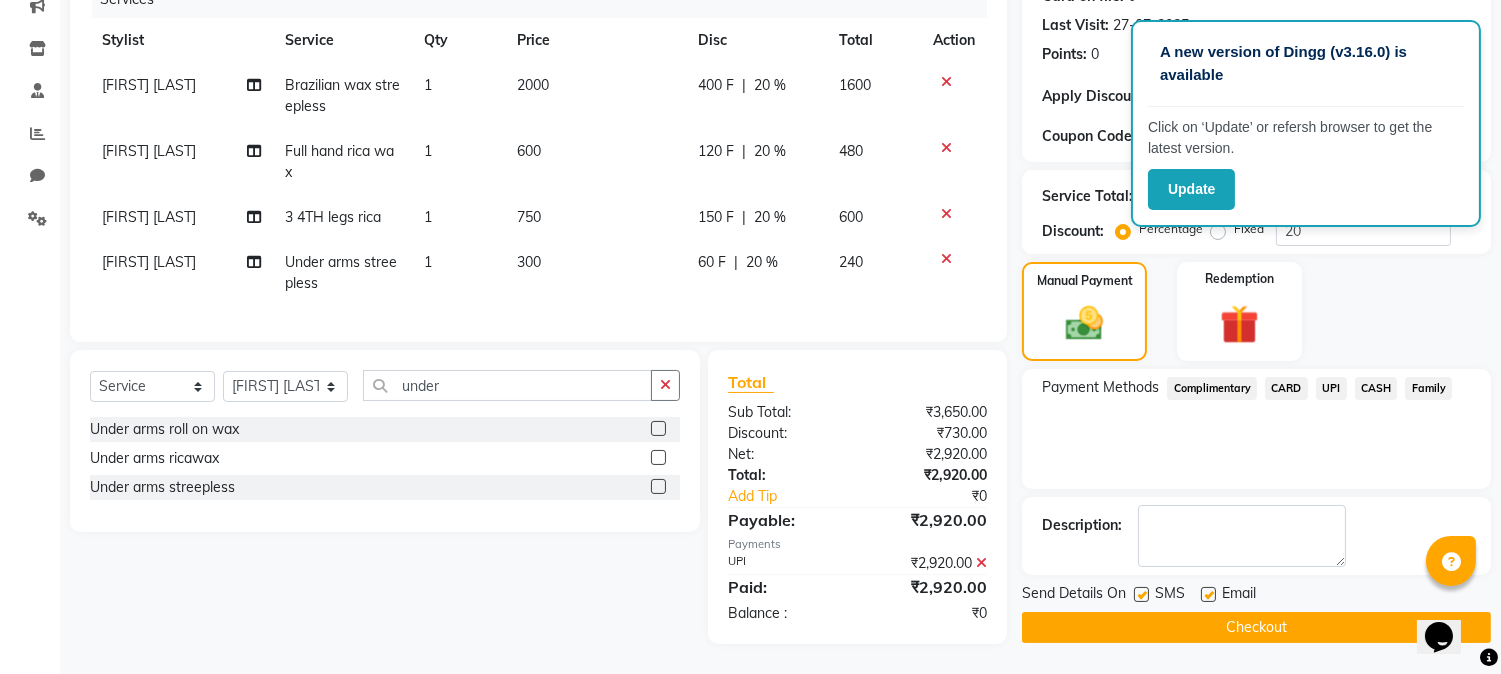 click on "Checkout" 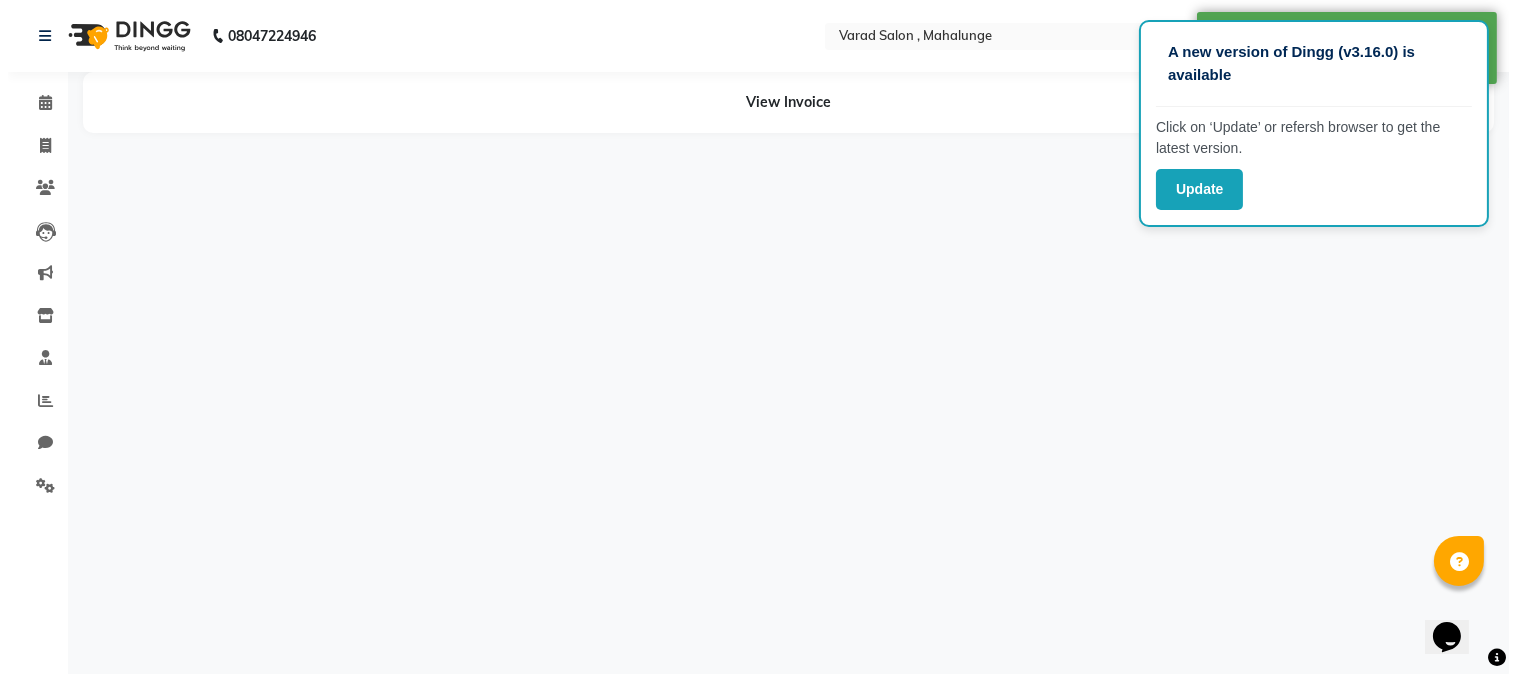 scroll, scrollTop: 0, scrollLeft: 0, axis: both 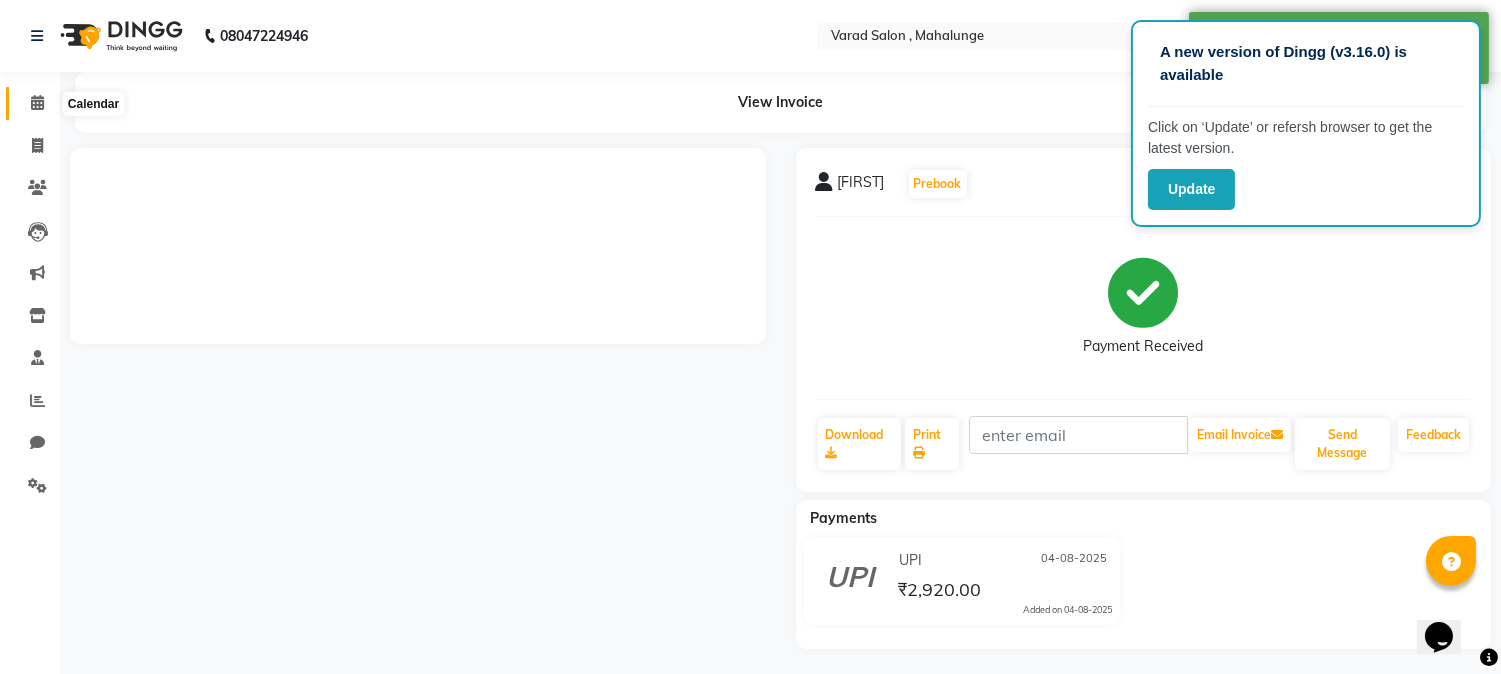 click 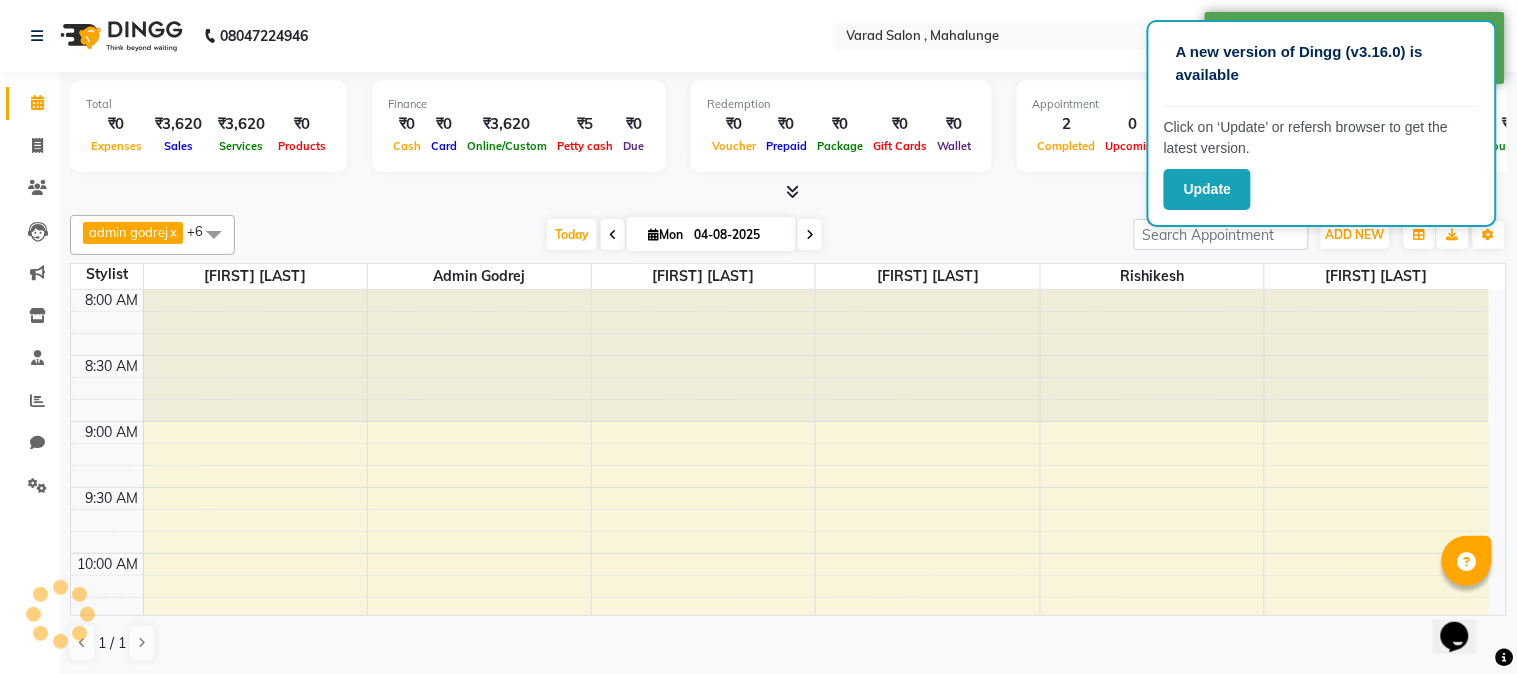 scroll, scrollTop: 0, scrollLeft: 0, axis: both 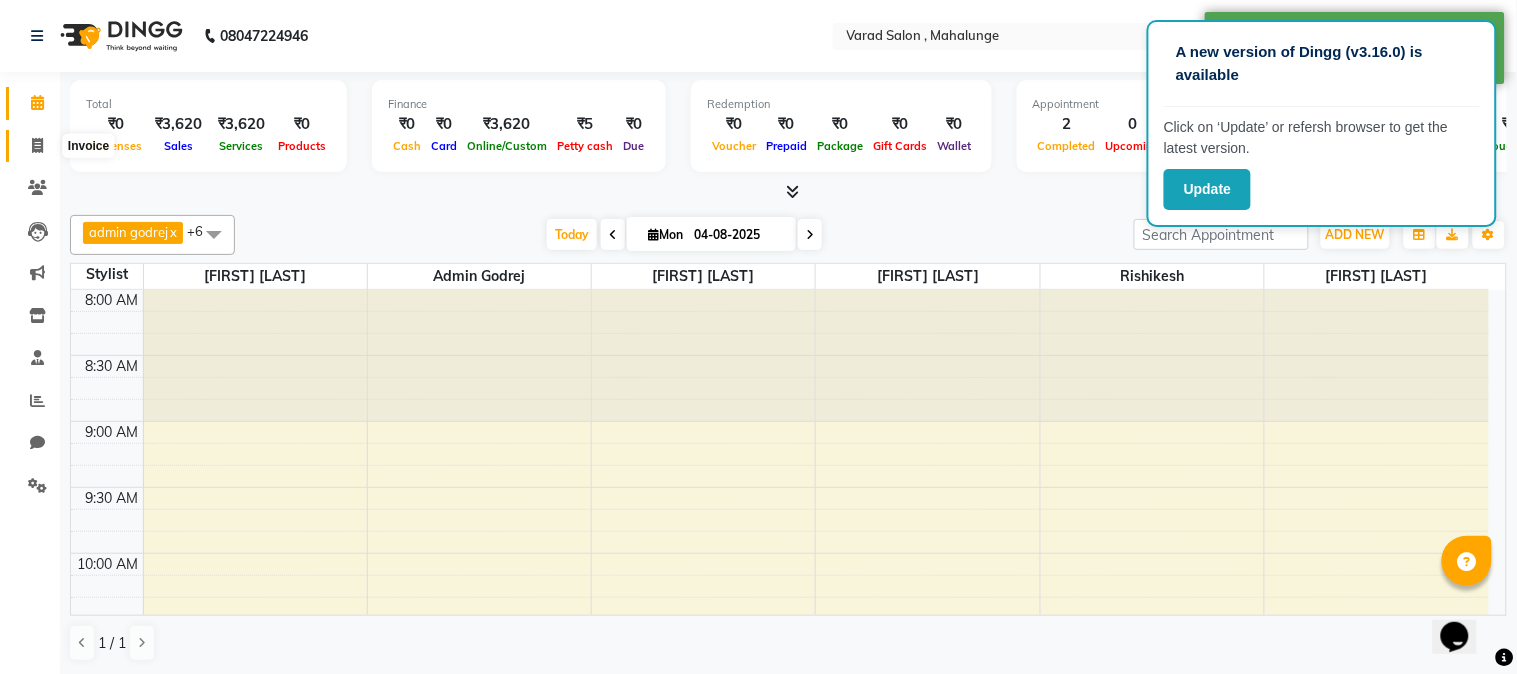 click 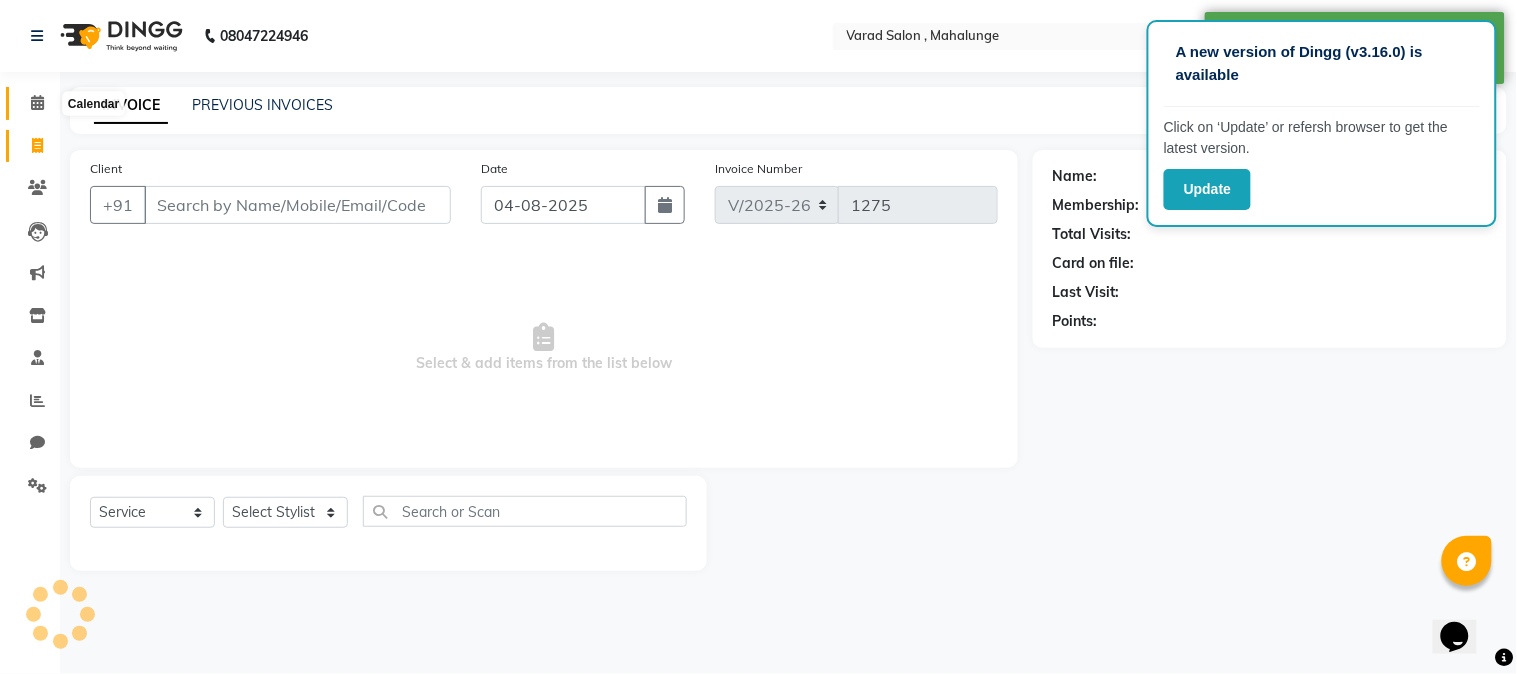 click 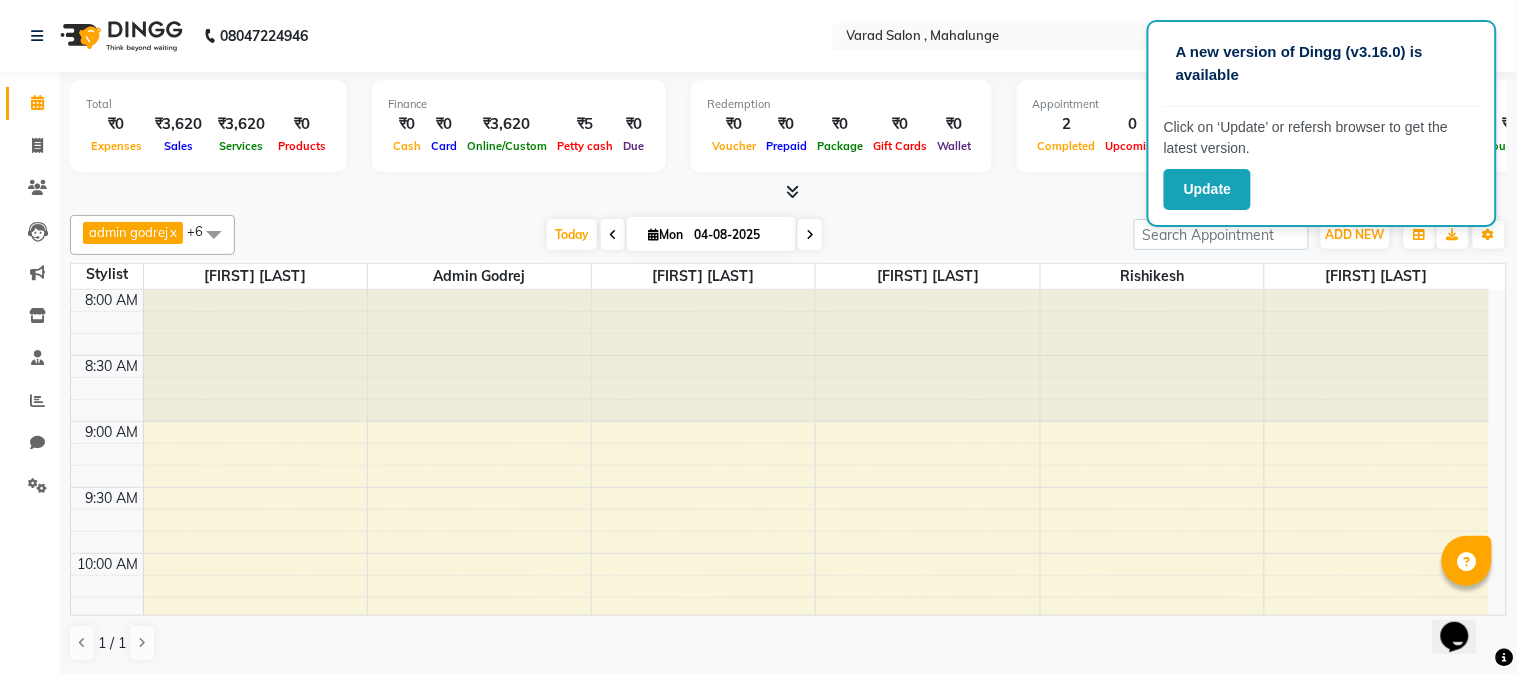 click at bounding box center [792, 191] 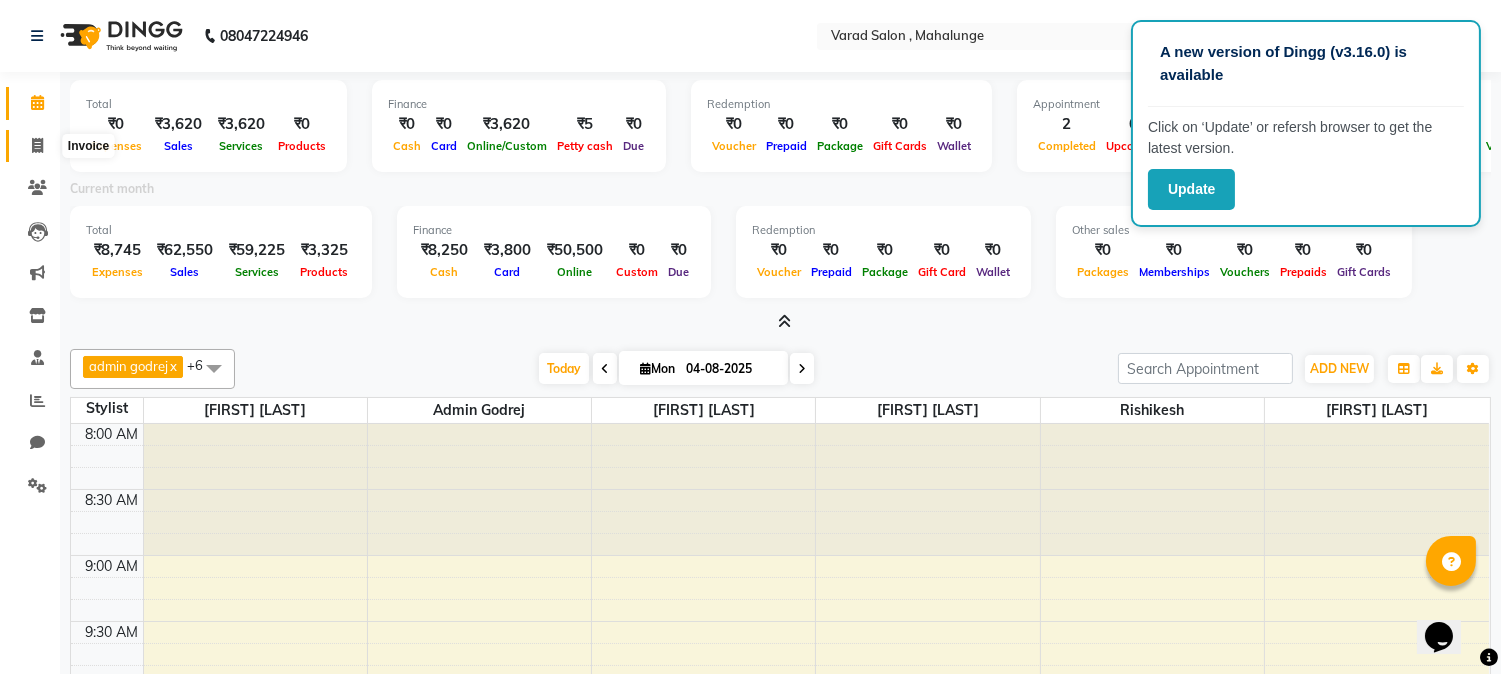 click 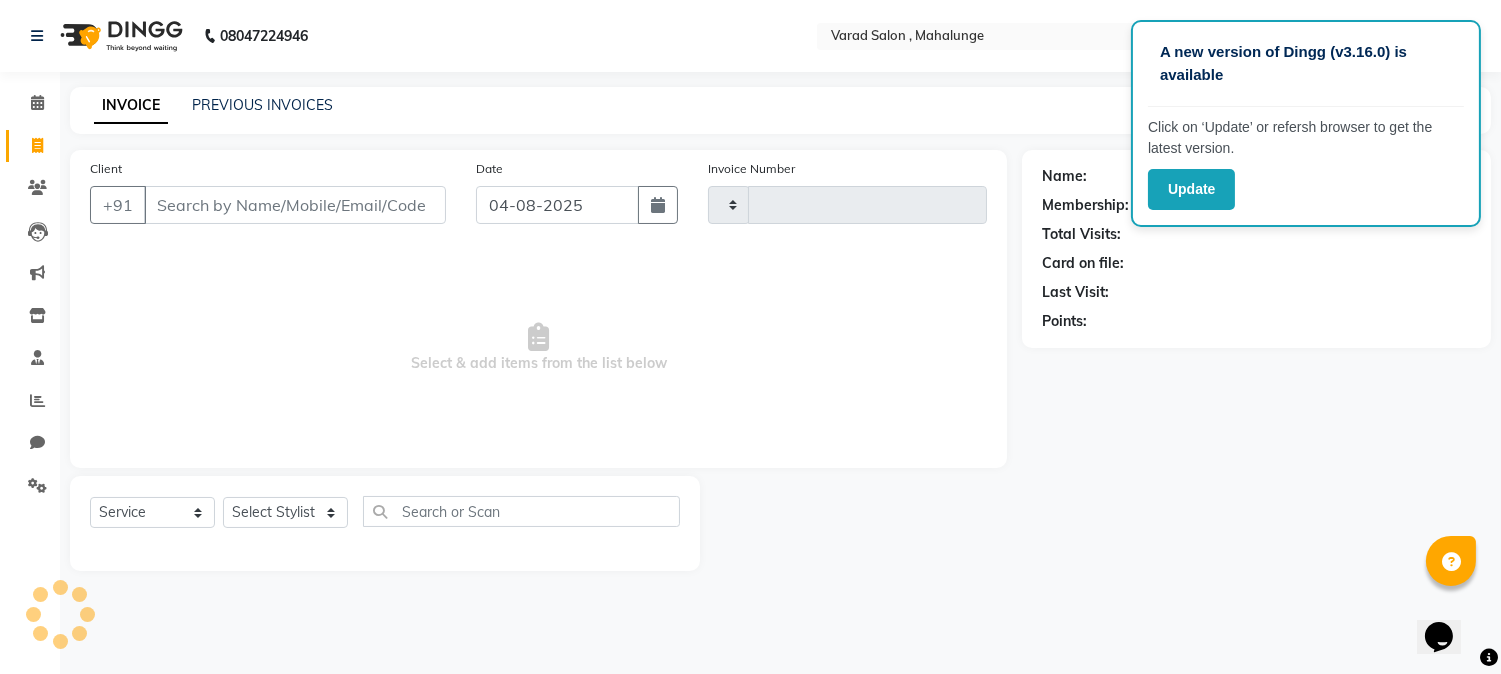 type on "1275" 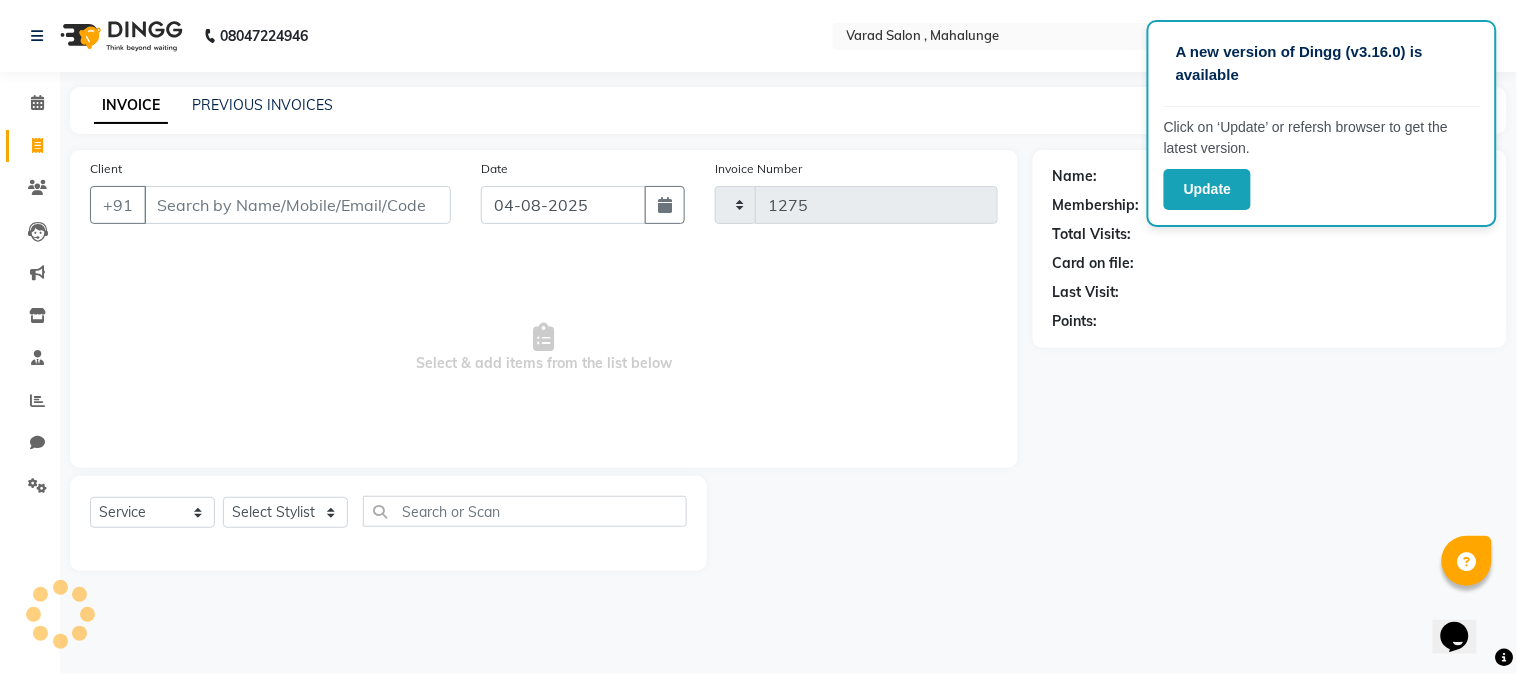 select on "7250" 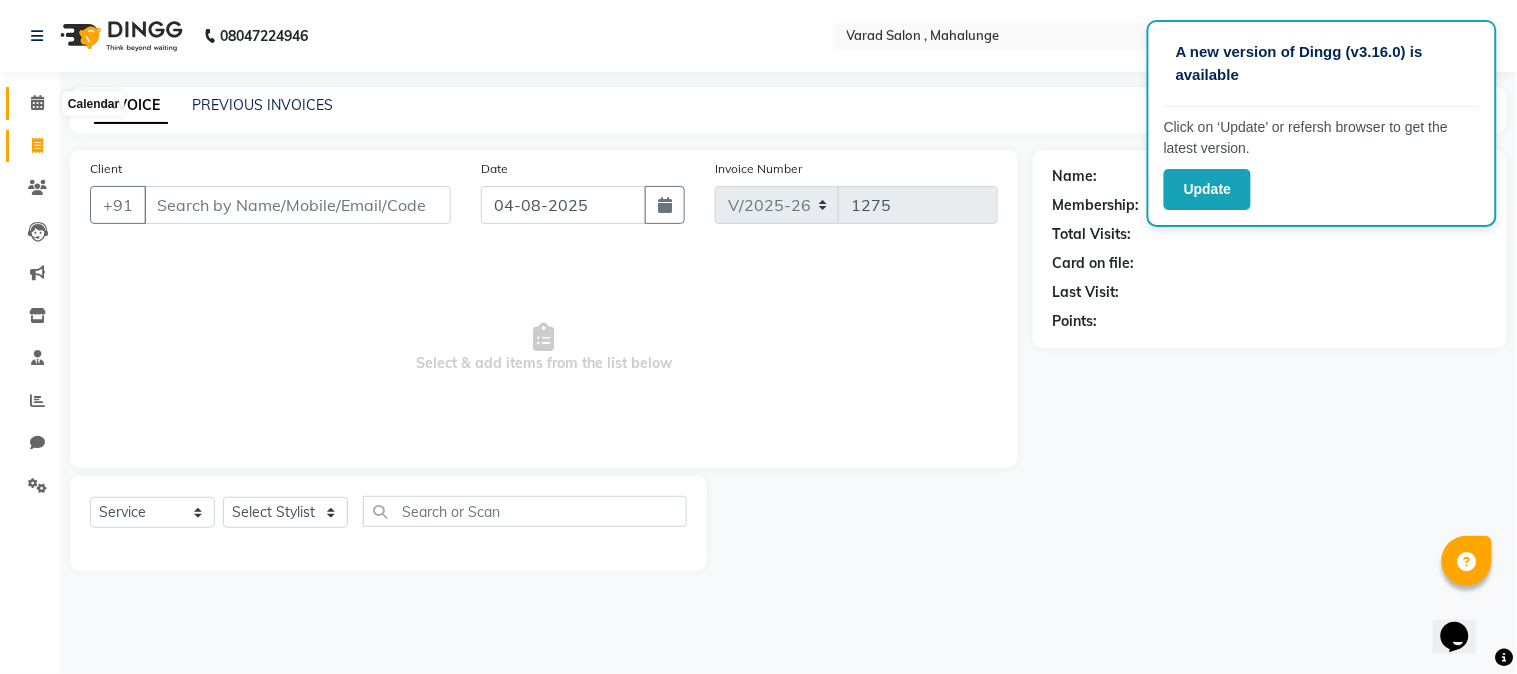 click 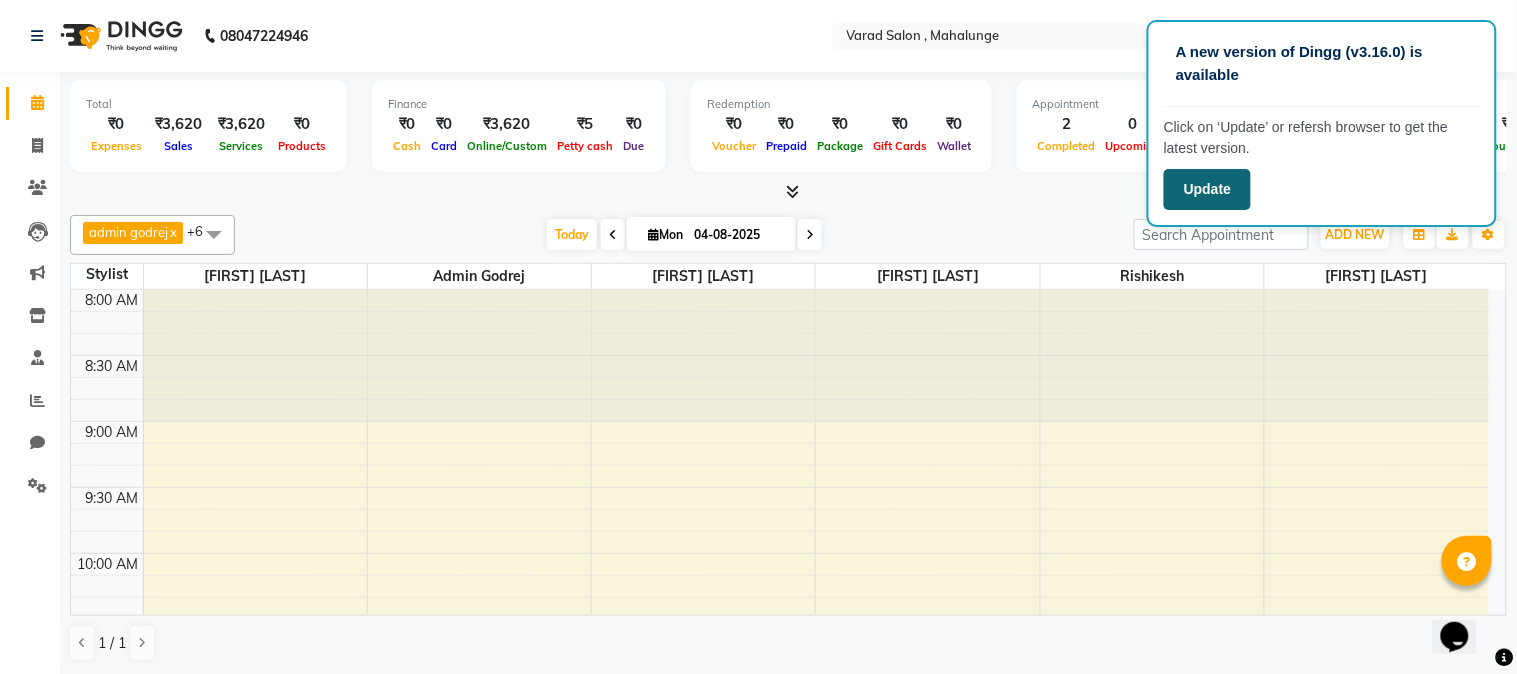 click on "Update" 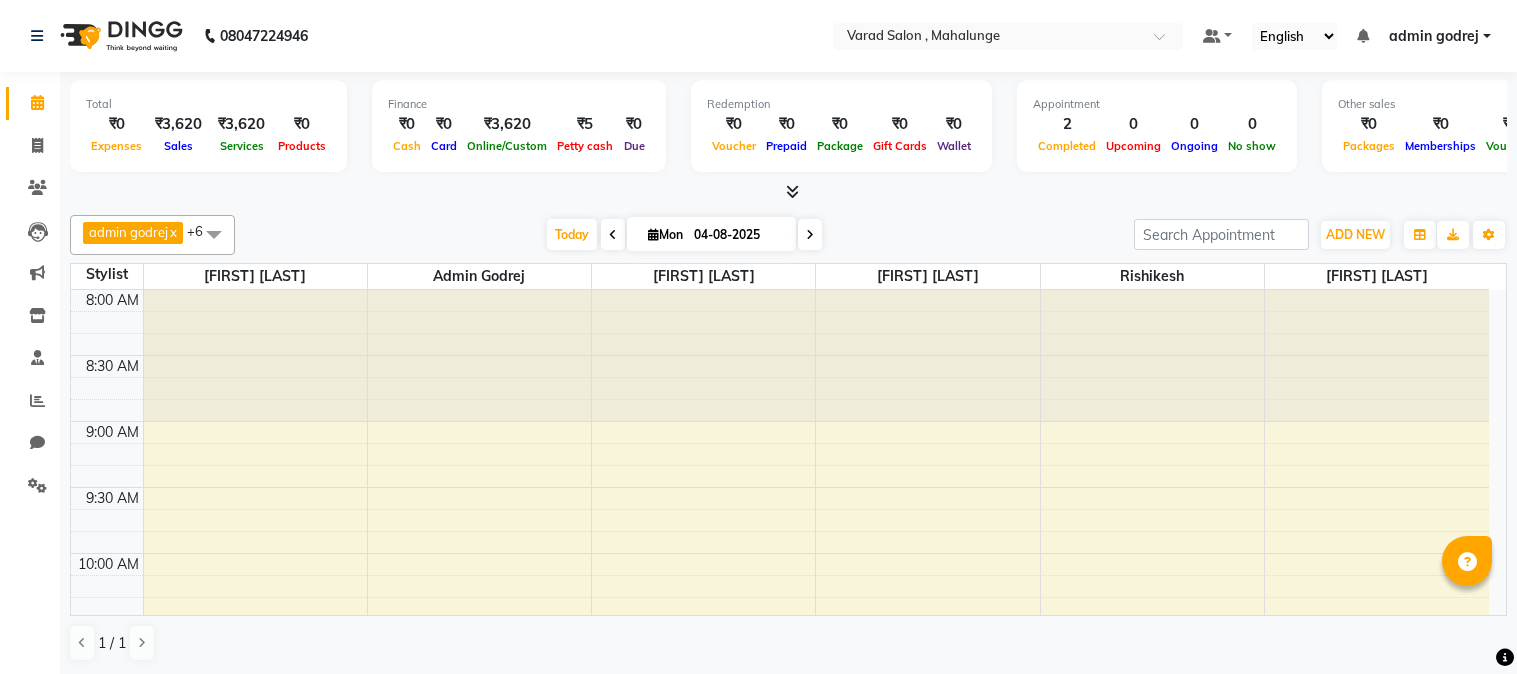 scroll, scrollTop: 0, scrollLeft: 0, axis: both 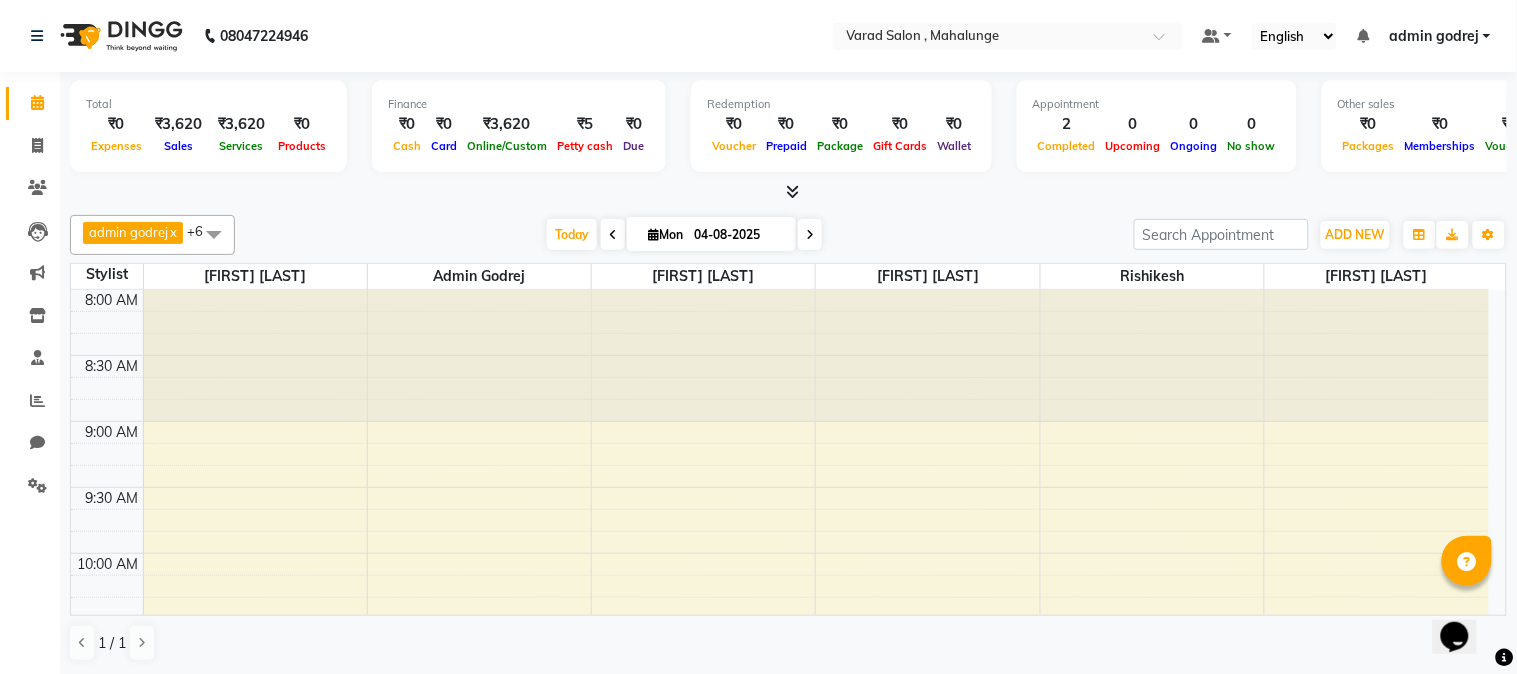 click at bounding box center (792, 191) 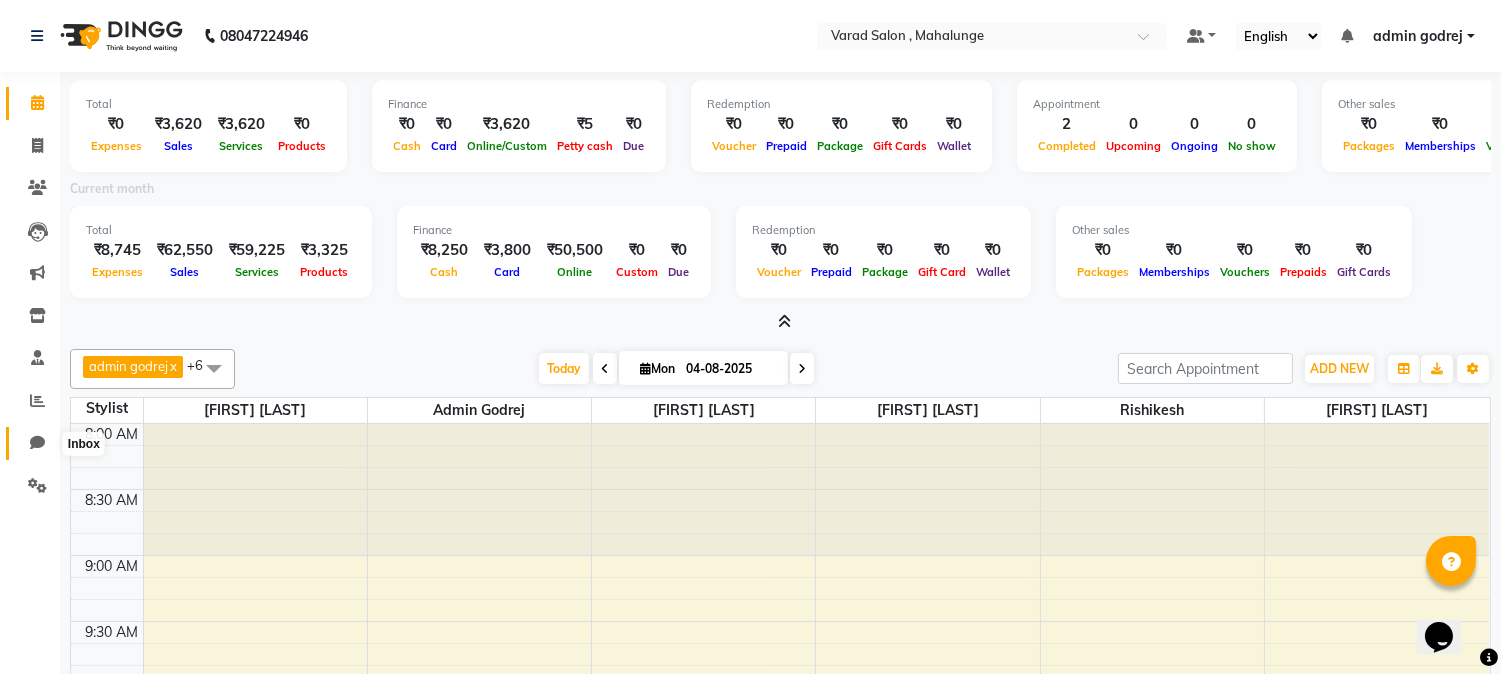 click 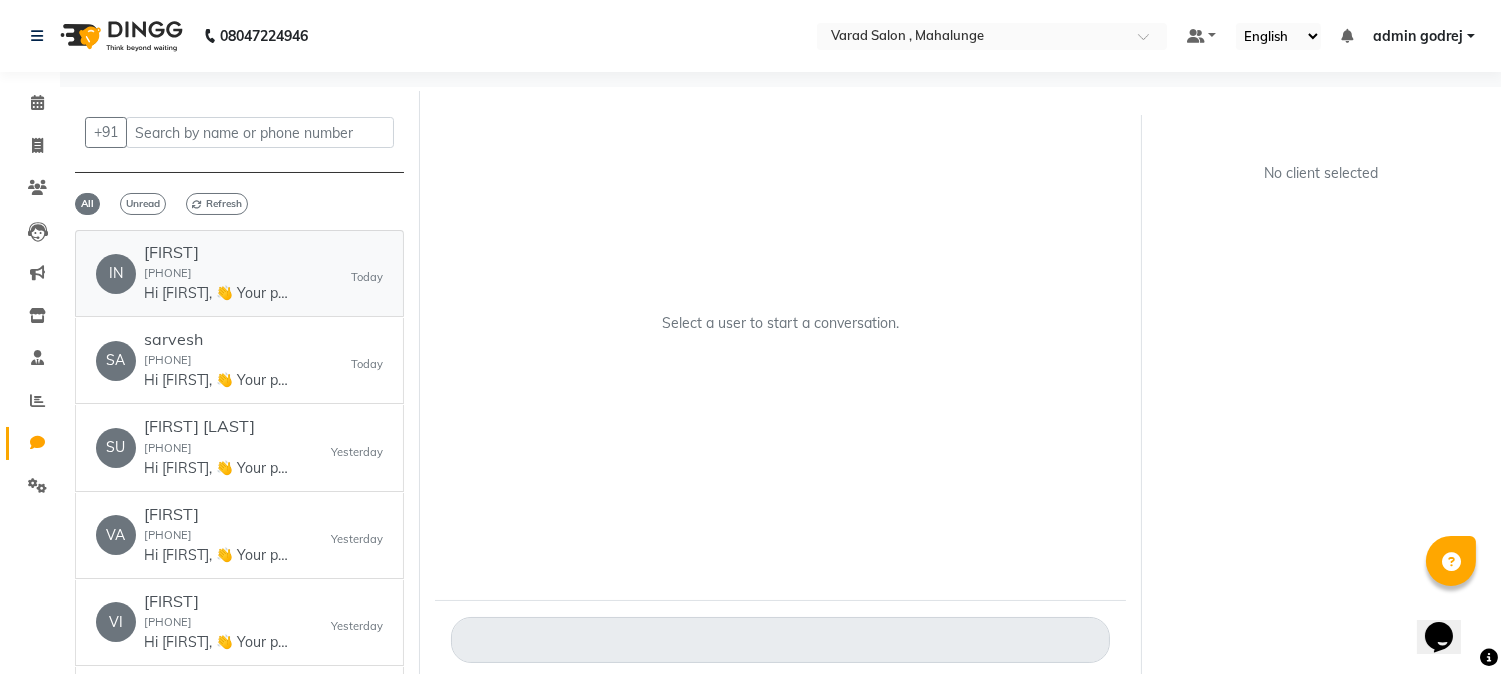 click on "[FIRST] [PHONE] Hi [FIRST], 👋
Your payment at Varad Salon  is confirmed!
💰 Amount: 2920
🧾 Receipt Link: ww4.in/a?c=xIUJys
We’d love to hear your feedback: ww4.in/a?c=GTGsg8
Thanks for visiting! 💖" 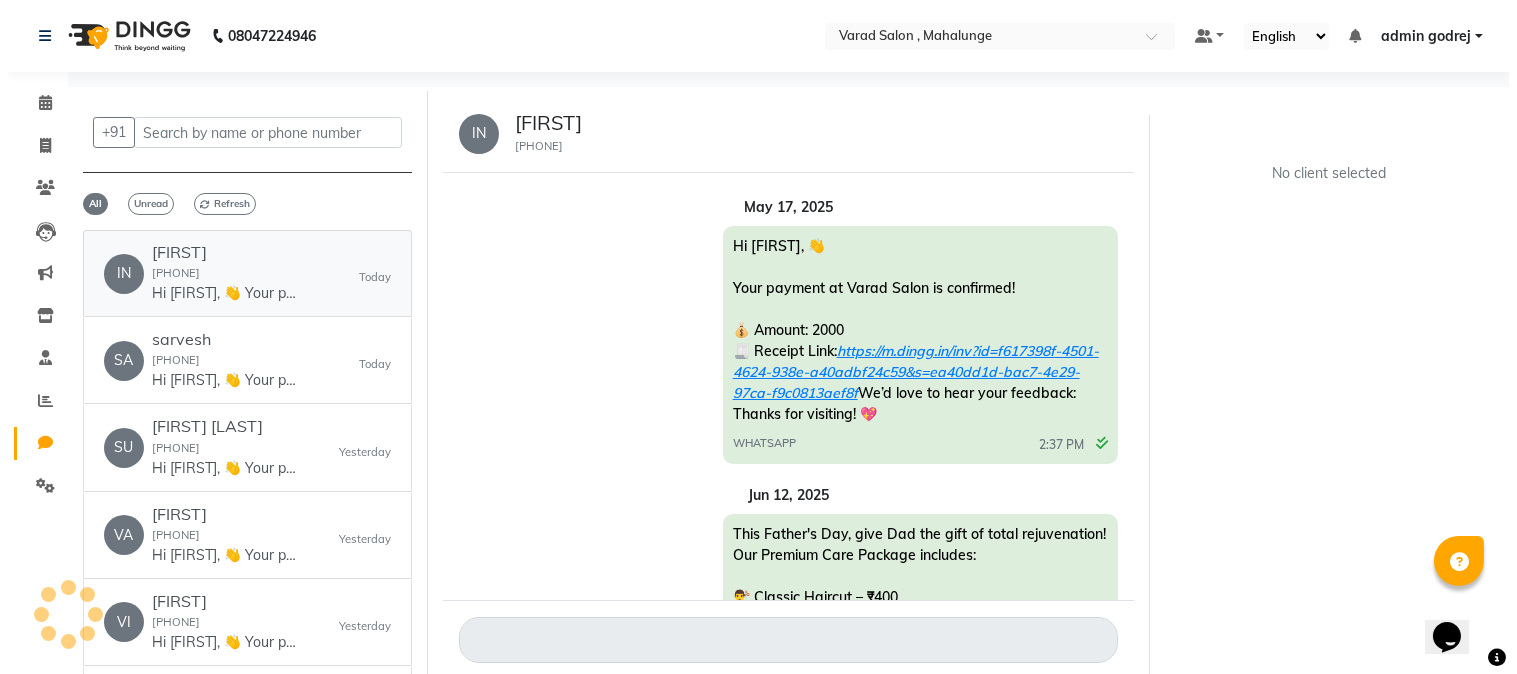 scroll, scrollTop: 1187, scrollLeft: 0, axis: vertical 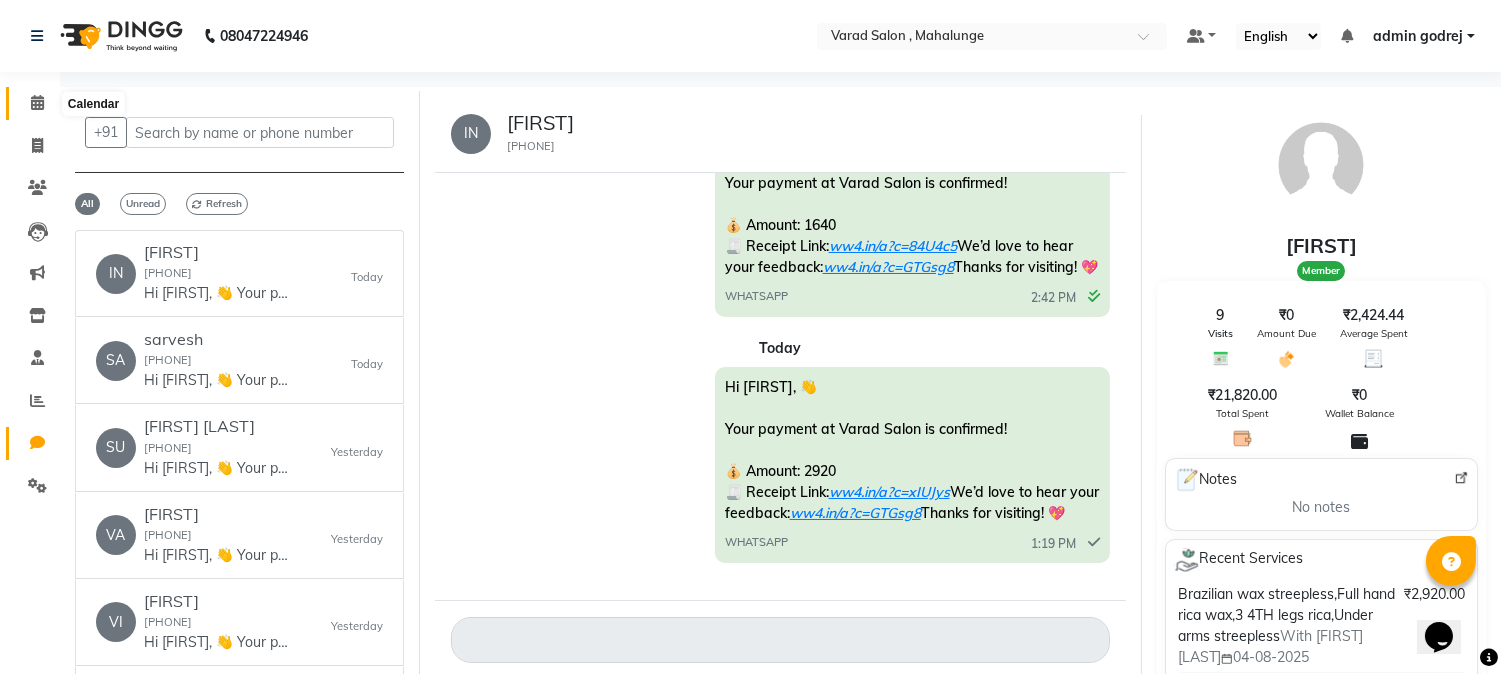 click 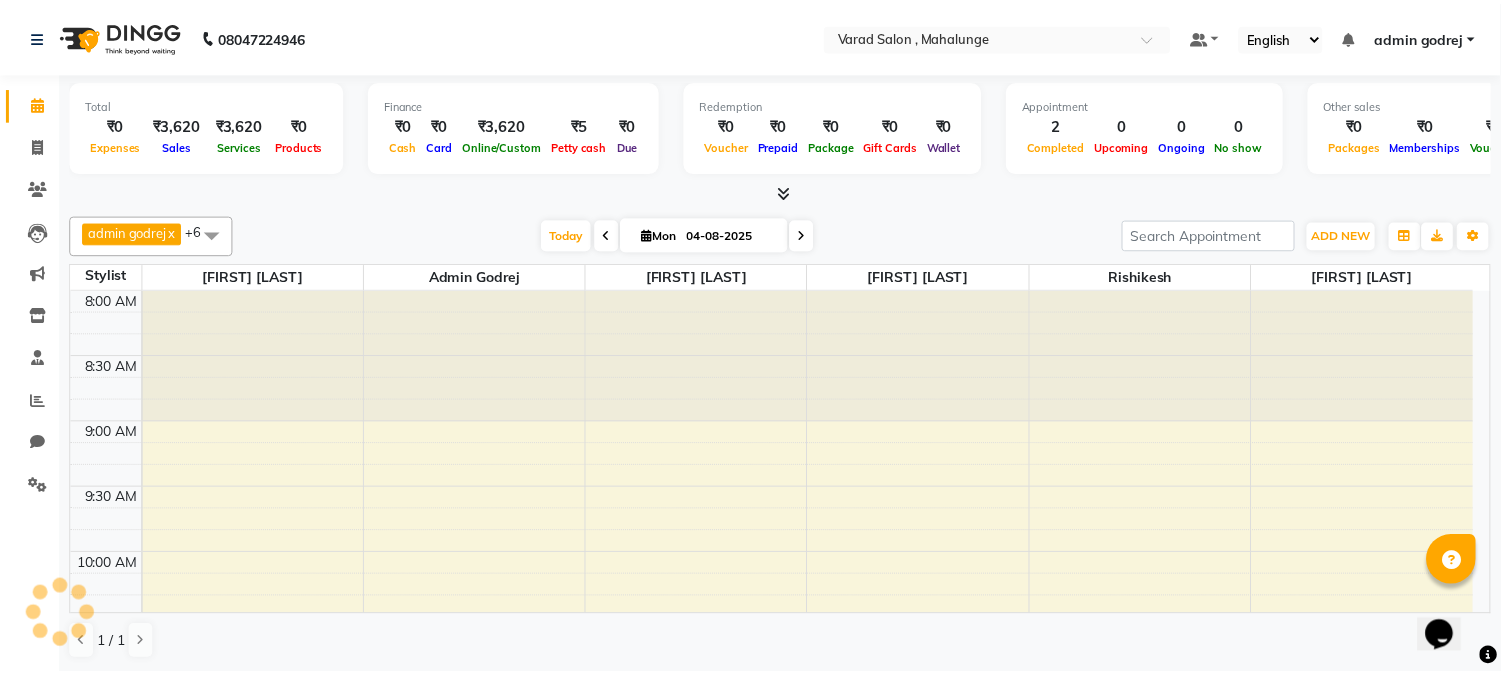 scroll, scrollTop: 0, scrollLeft: 0, axis: both 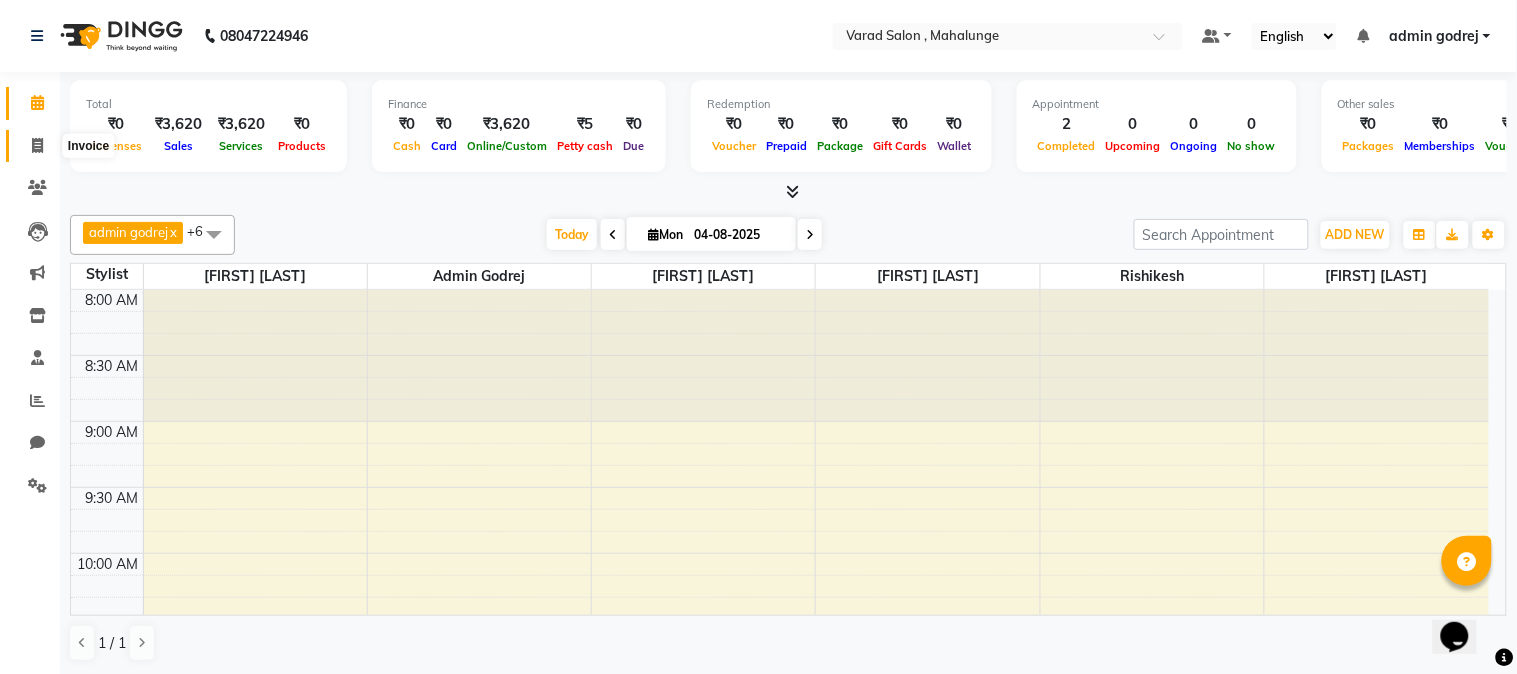 click 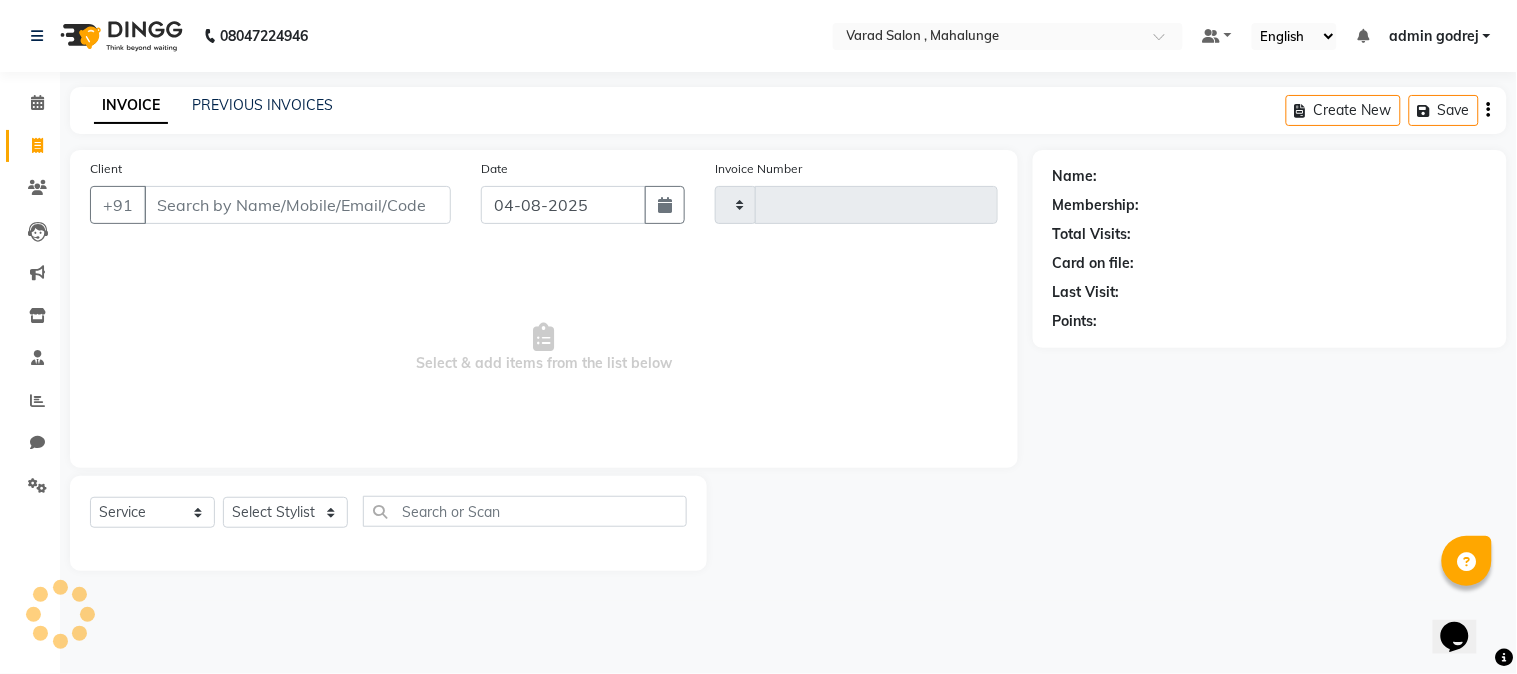 type on "1275" 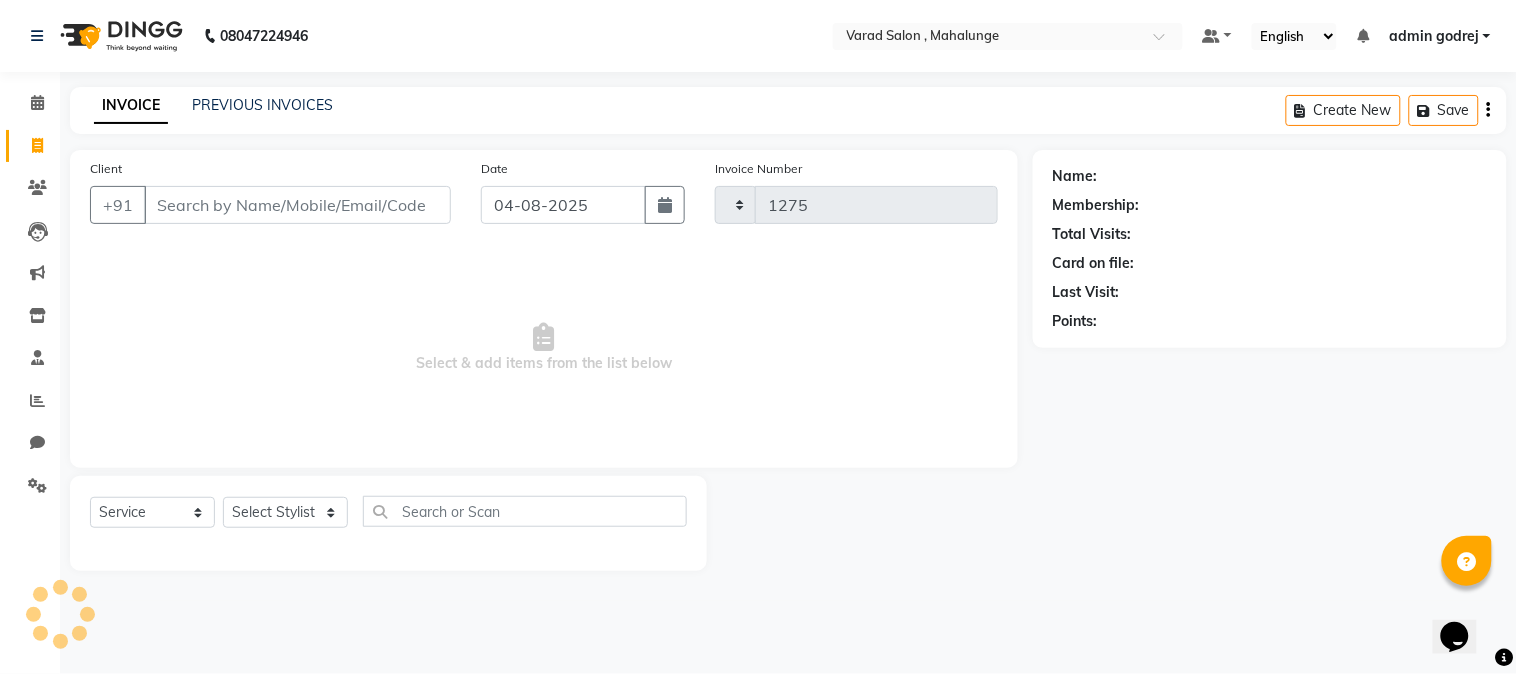 select on "7250" 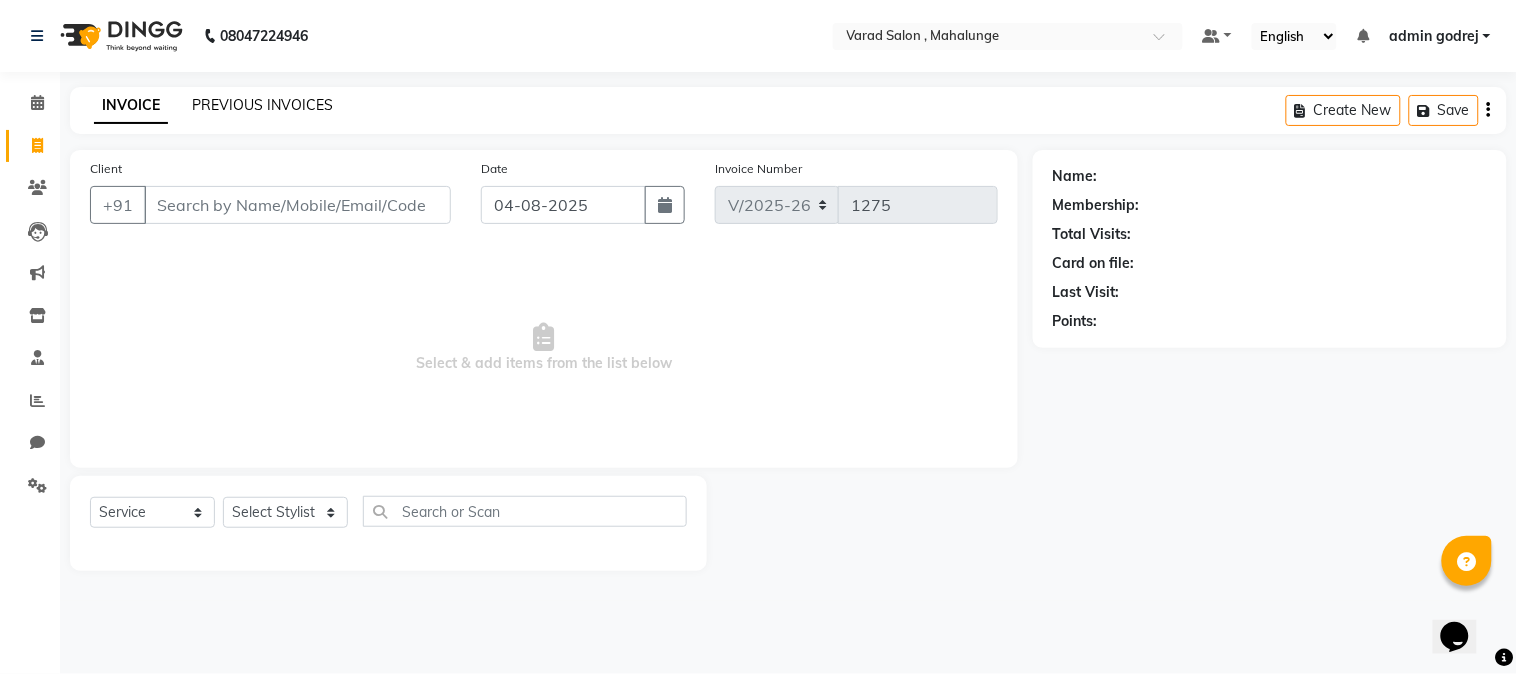 click on "PREVIOUS INVOICES" 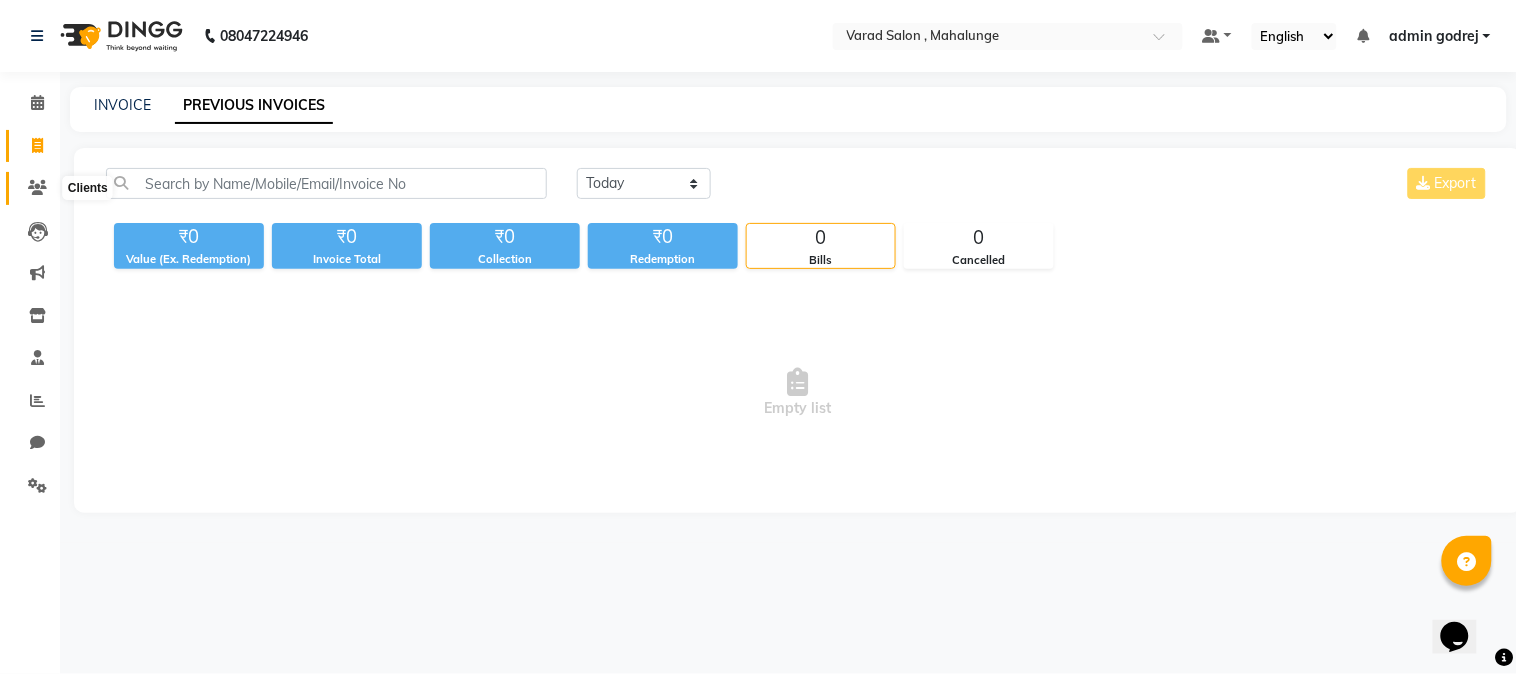 click 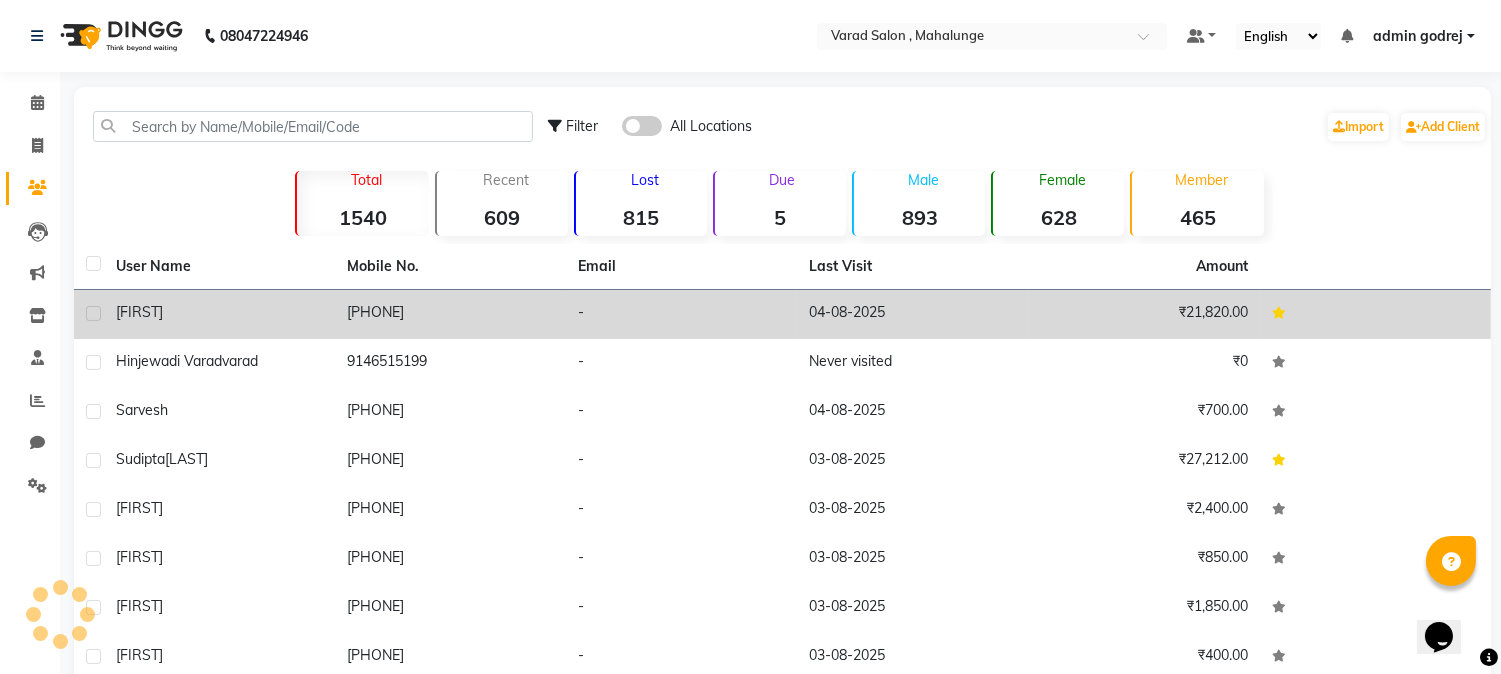 click on "[PHONE]" 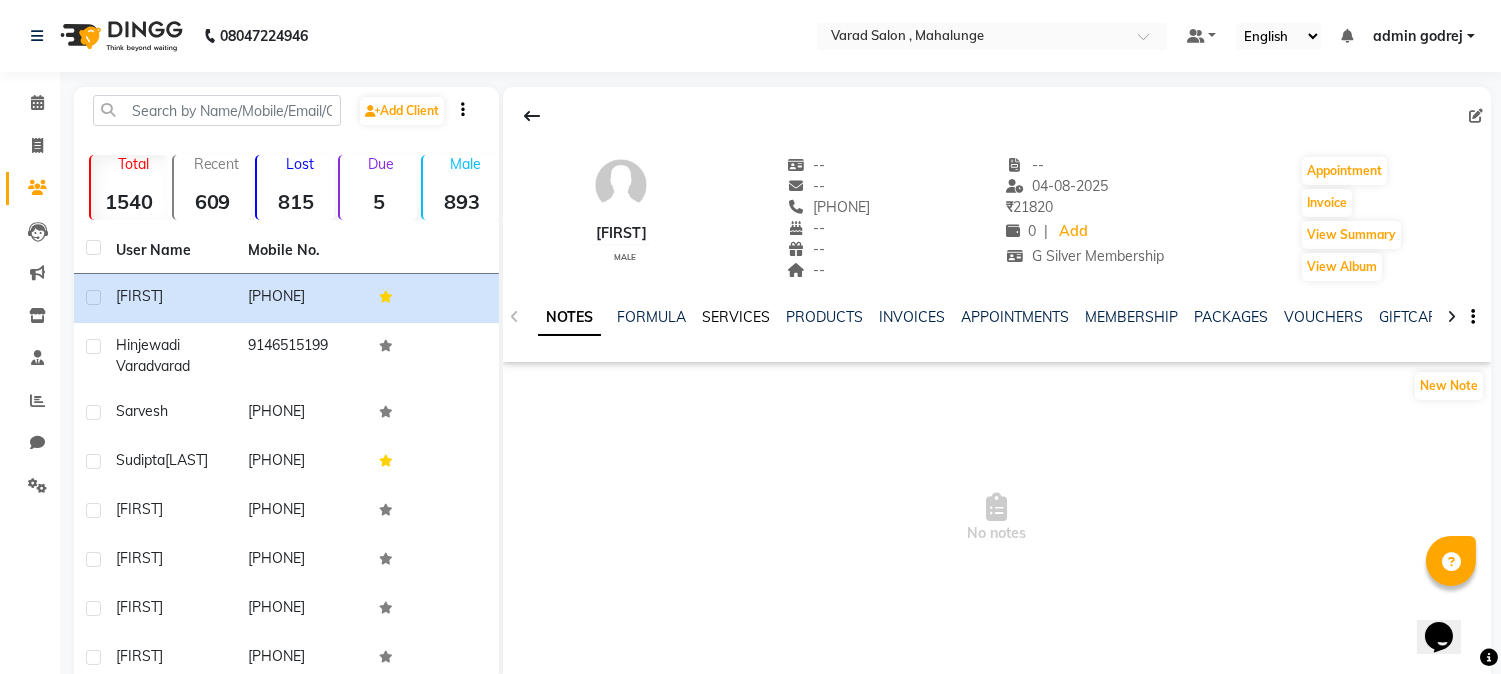click on "SERVICES" 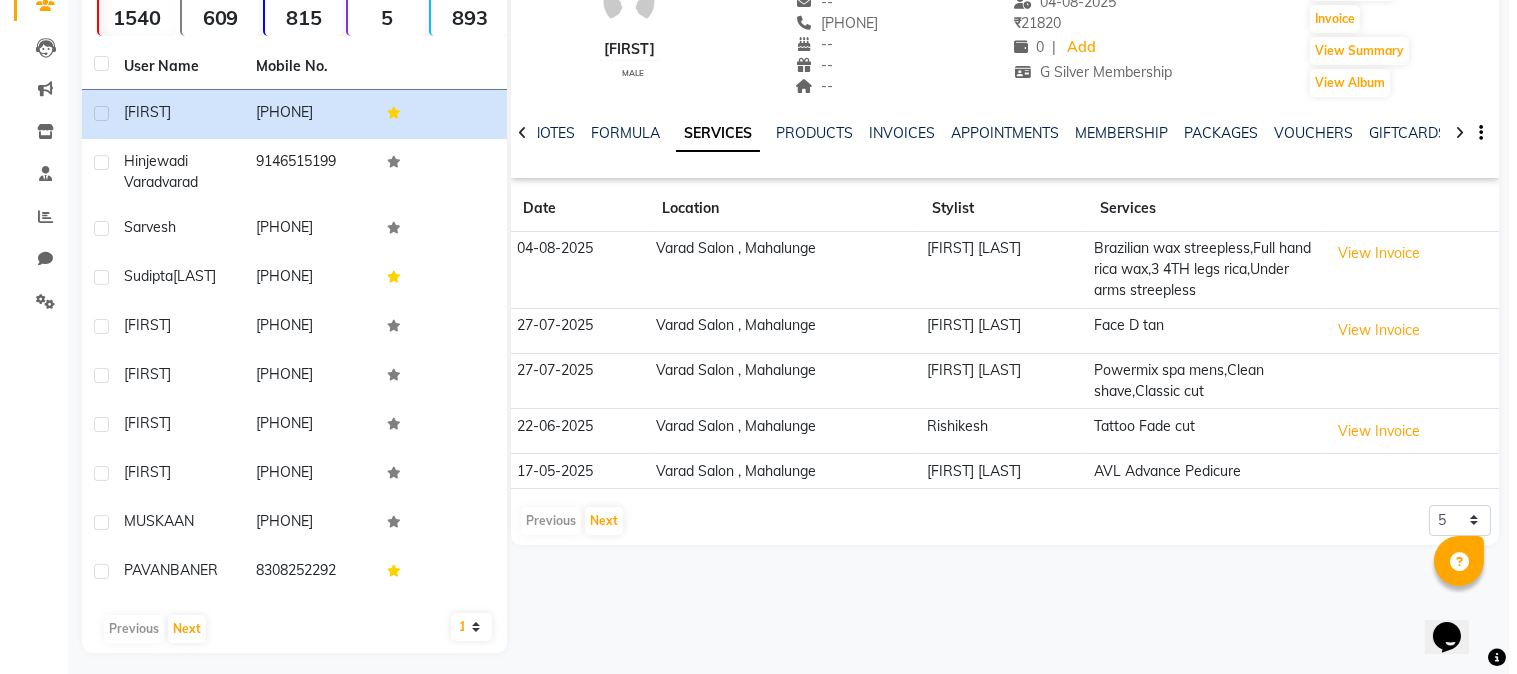 scroll, scrollTop: 192, scrollLeft: 0, axis: vertical 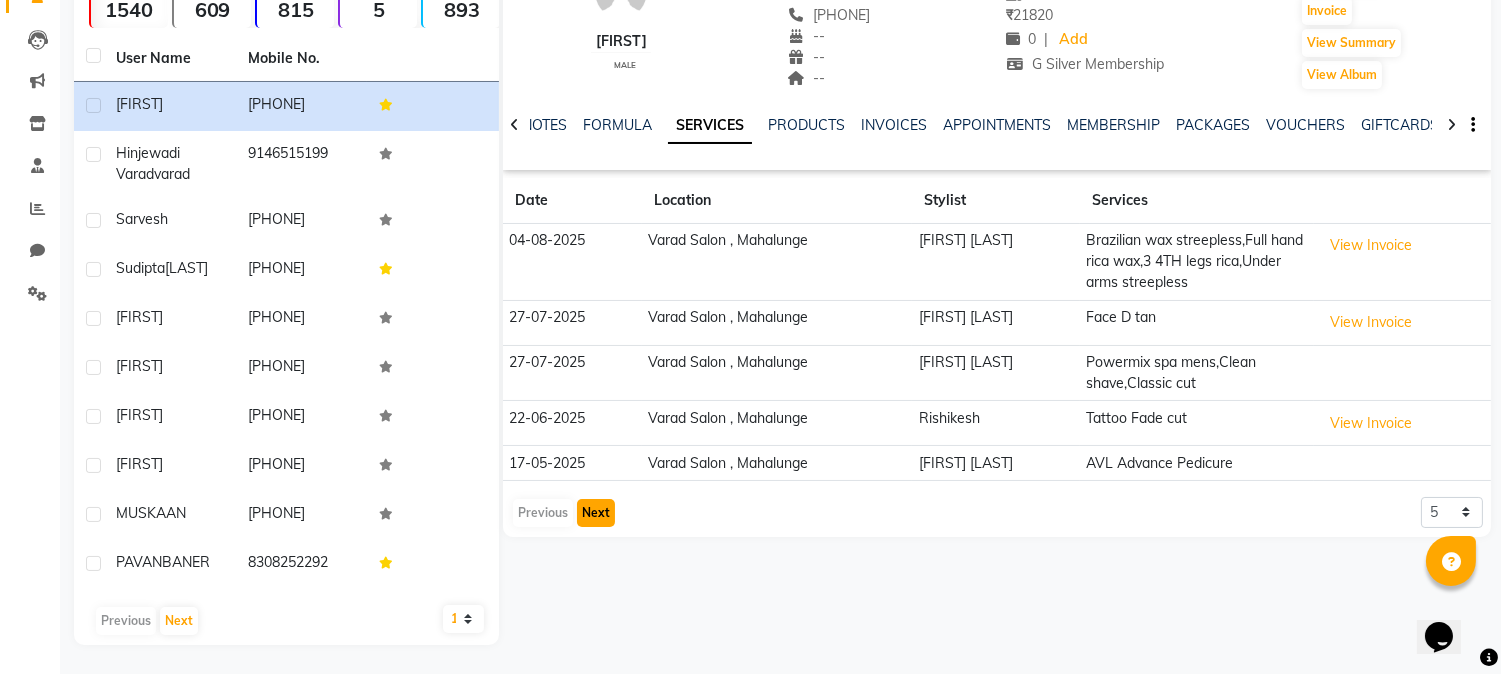 click on "Next" 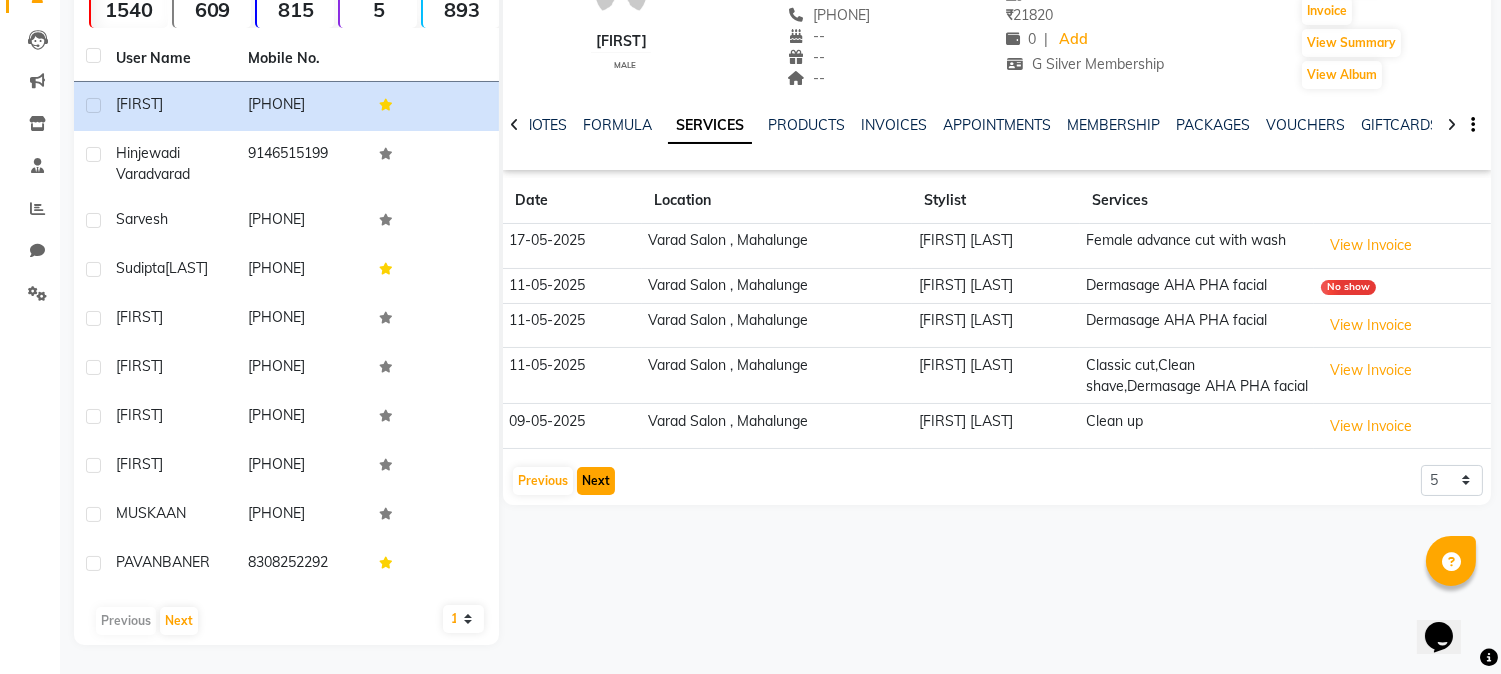 click on "Next" 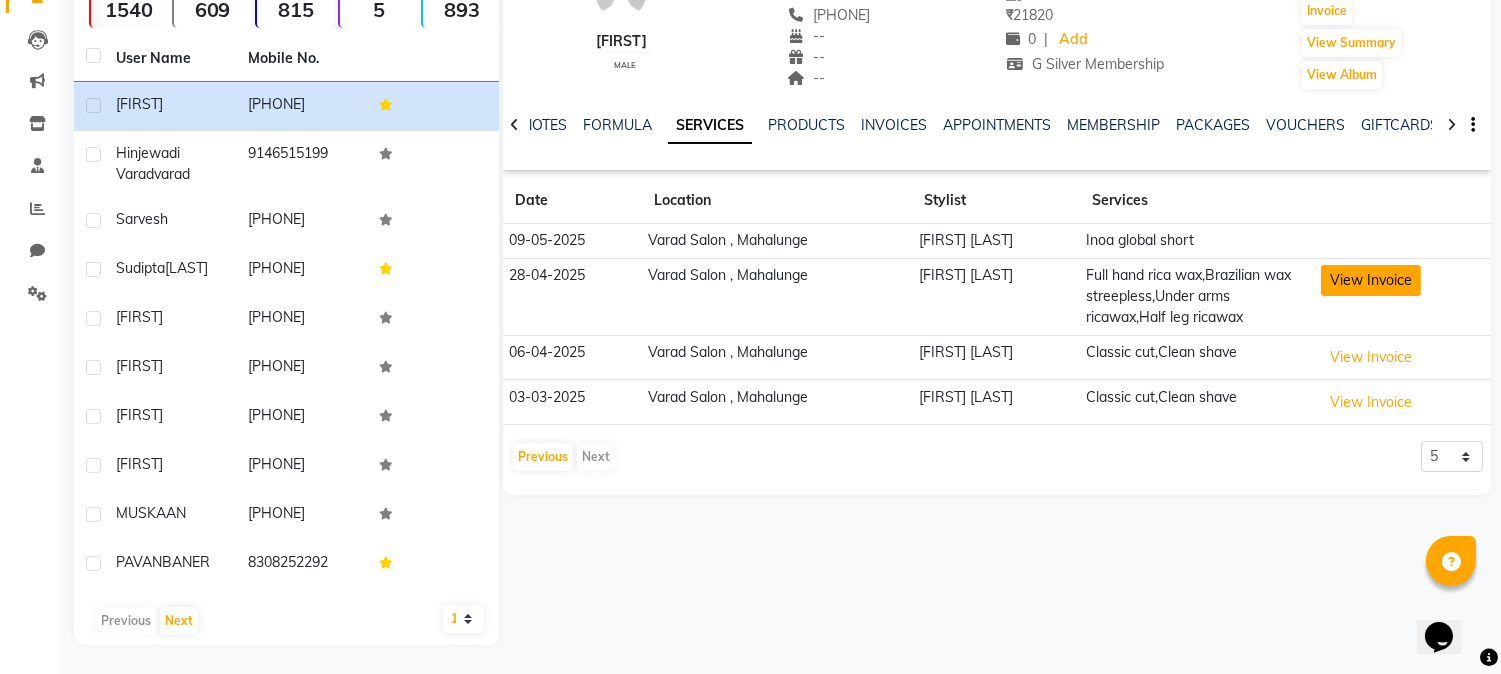 click on "View Invoice" 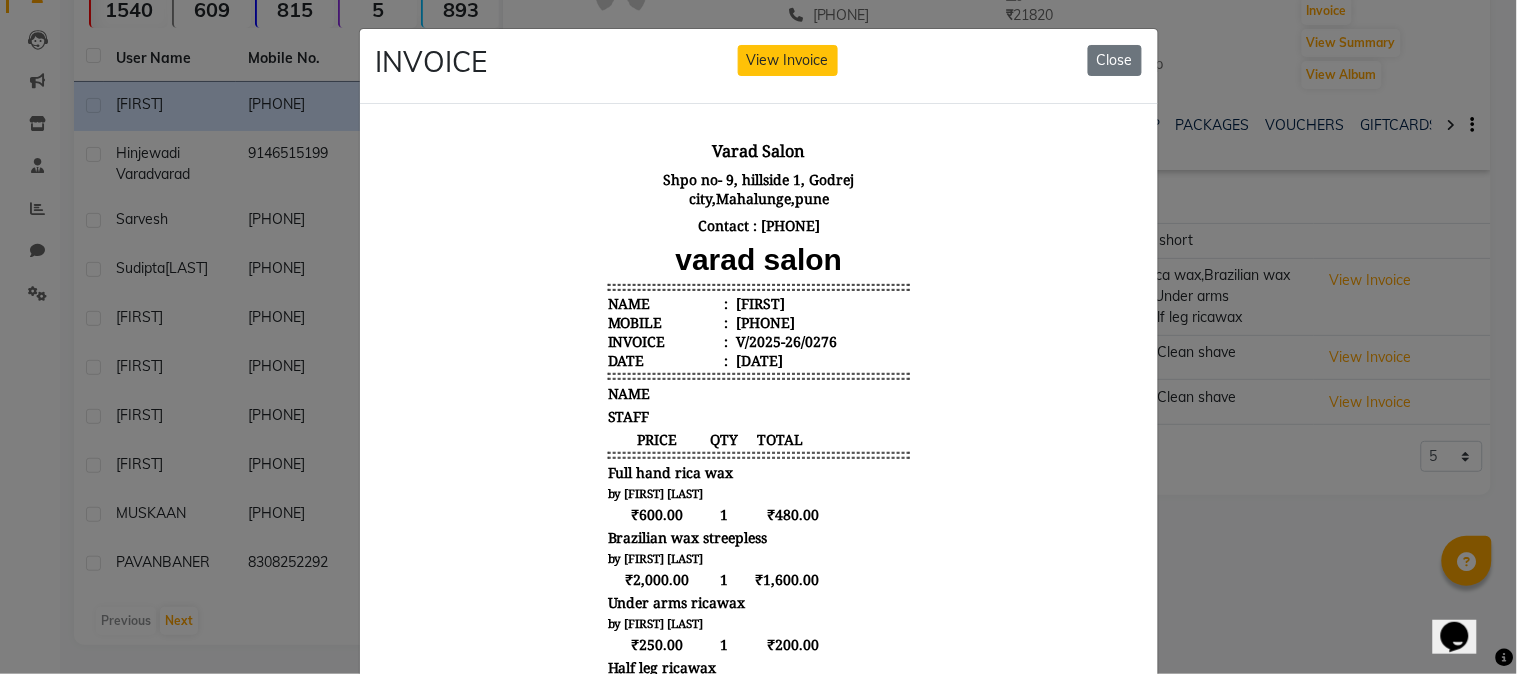 scroll, scrollTop: 15, scrollLeft: 0, axis: vertical 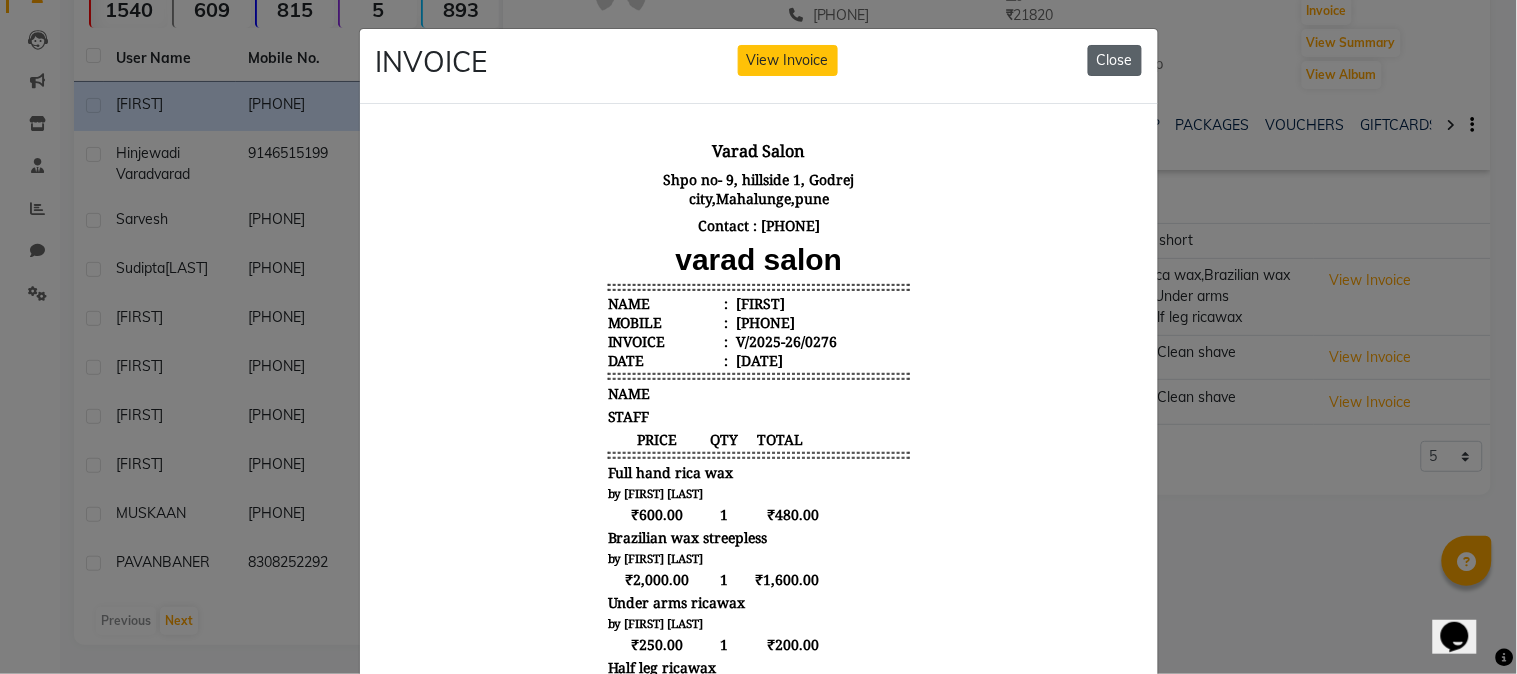 click on "Close" 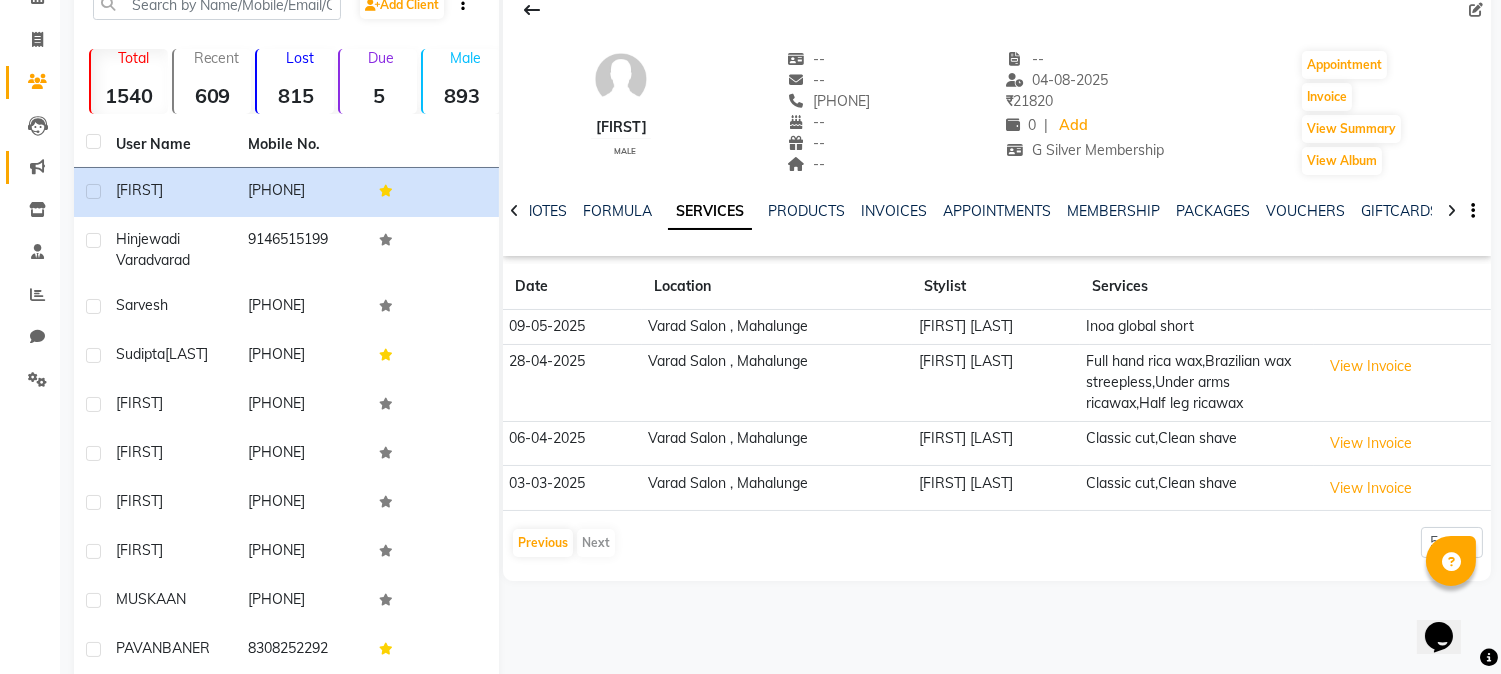 scroll, scrollTop: 0, scrollLeft: 0, axis: both 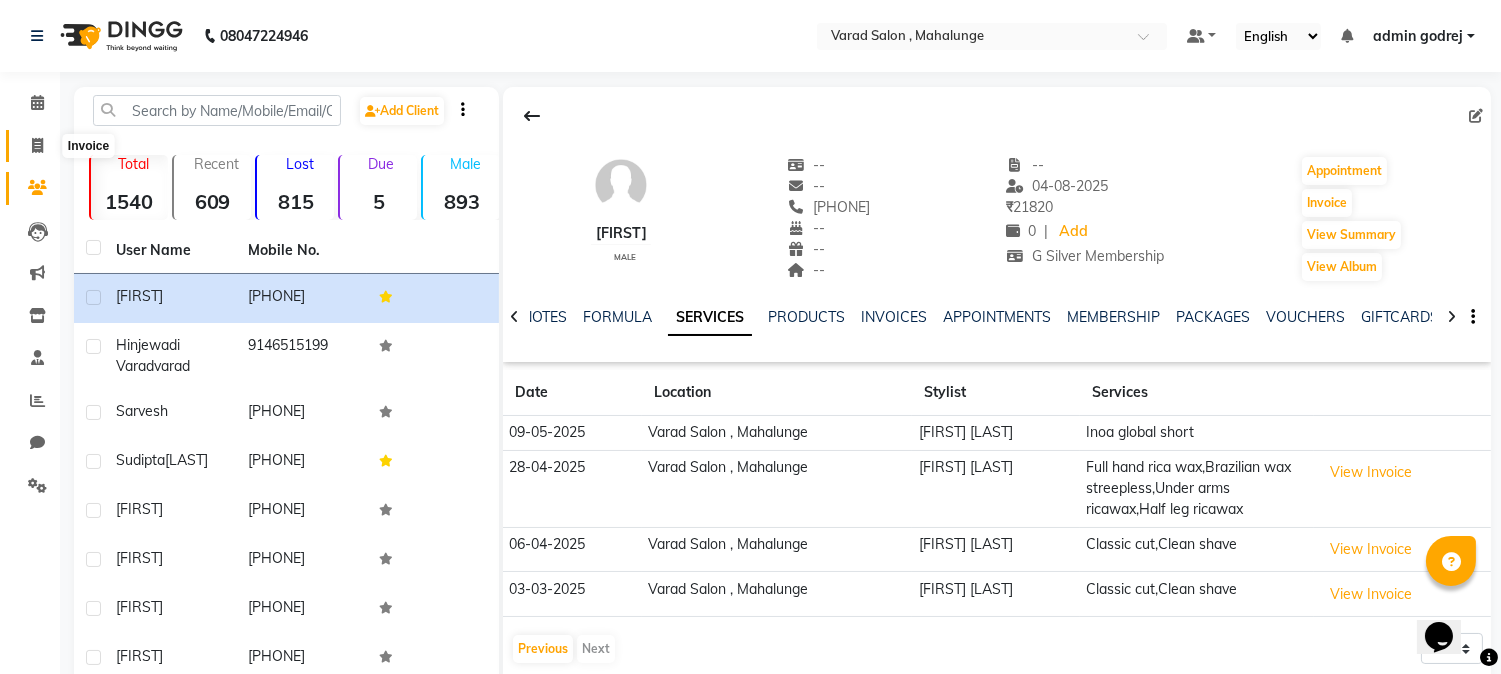 click 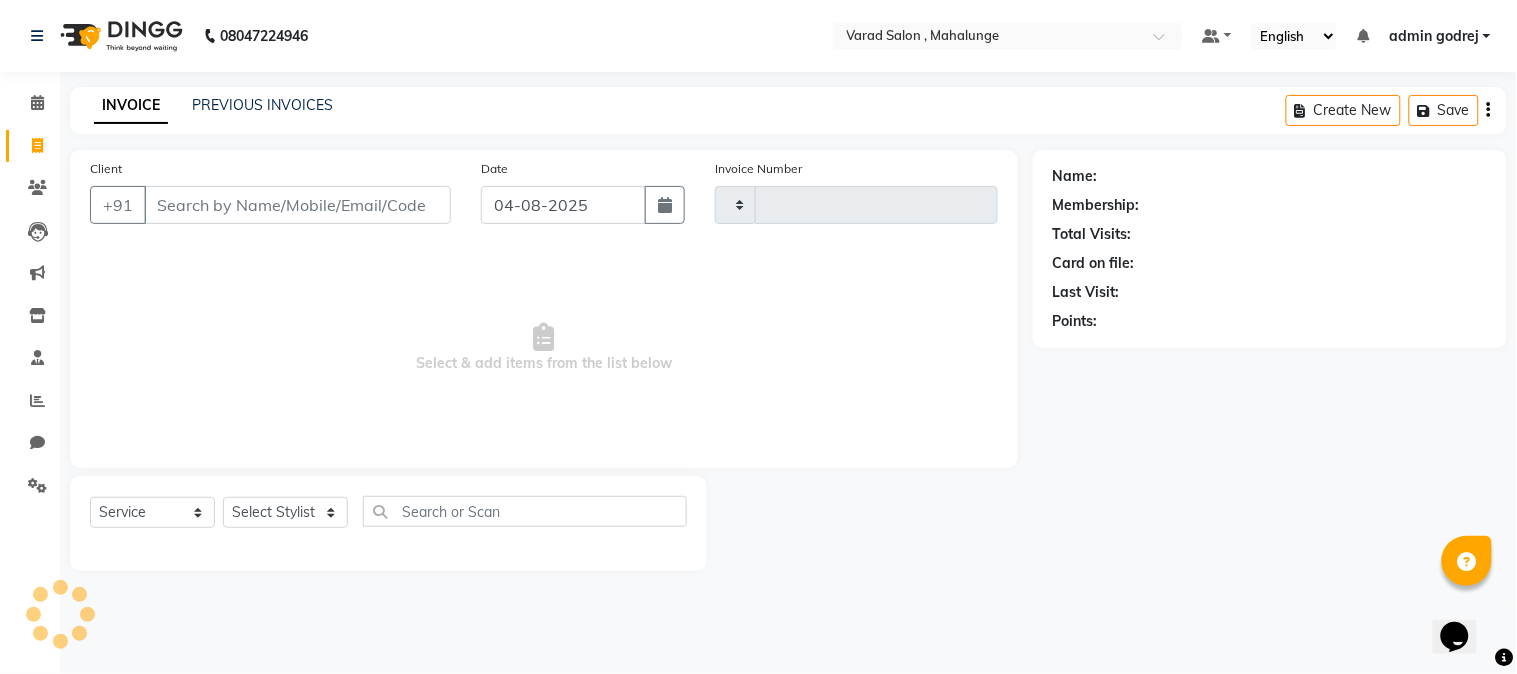 type on "1275" 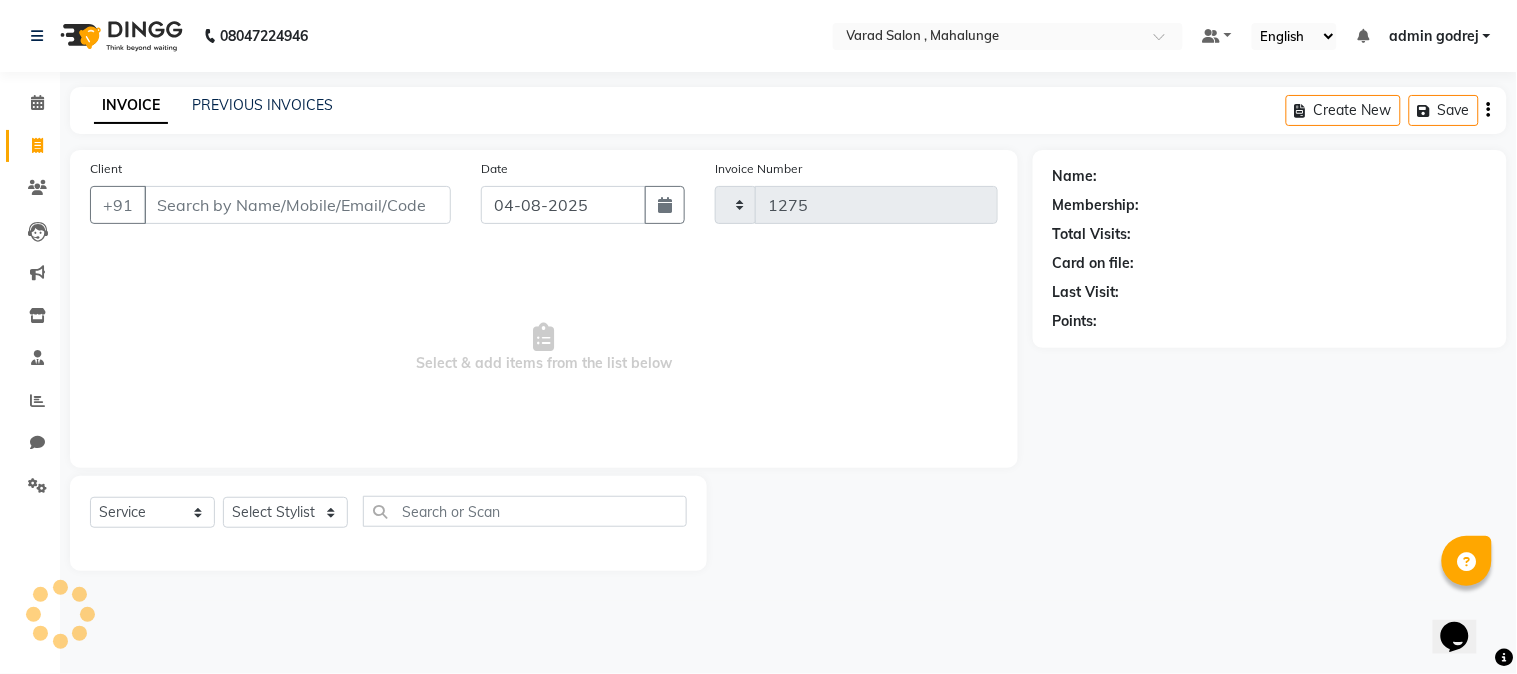 select on "7250" 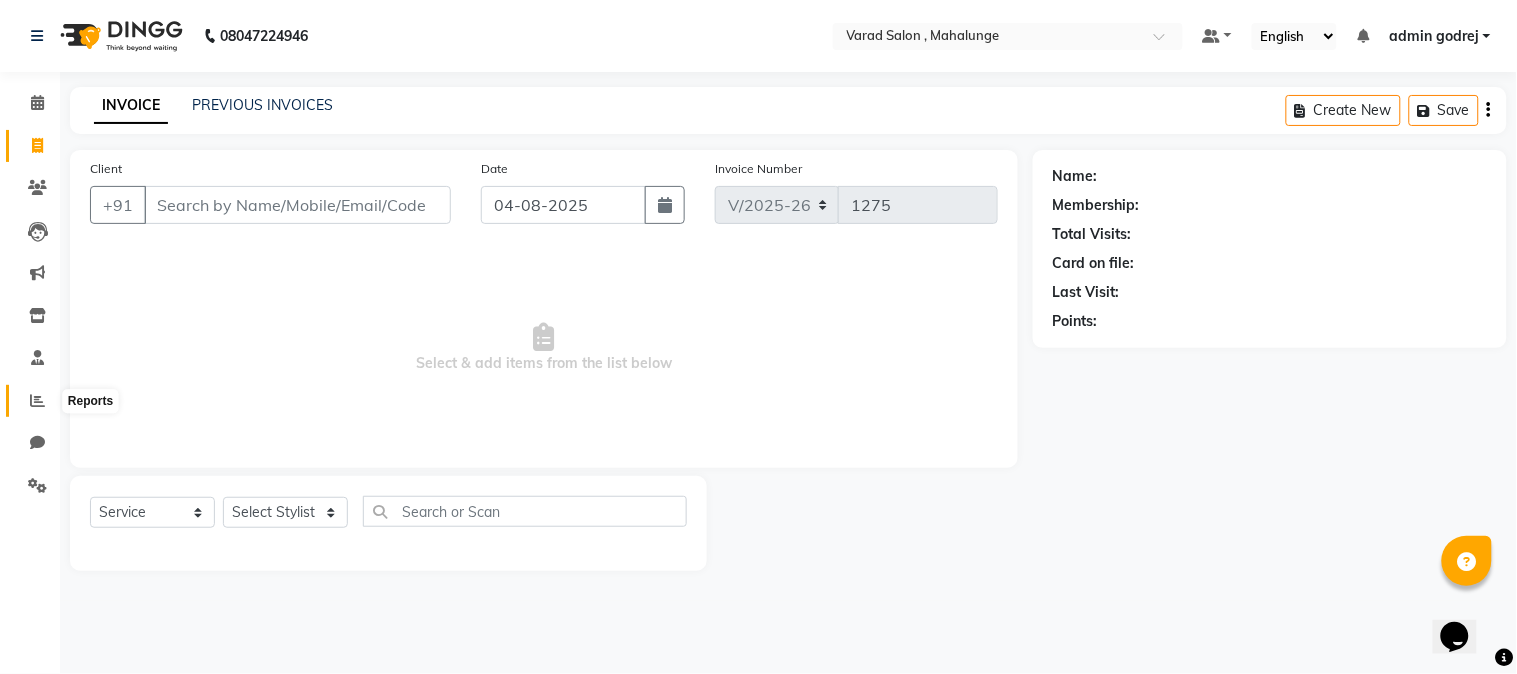 click 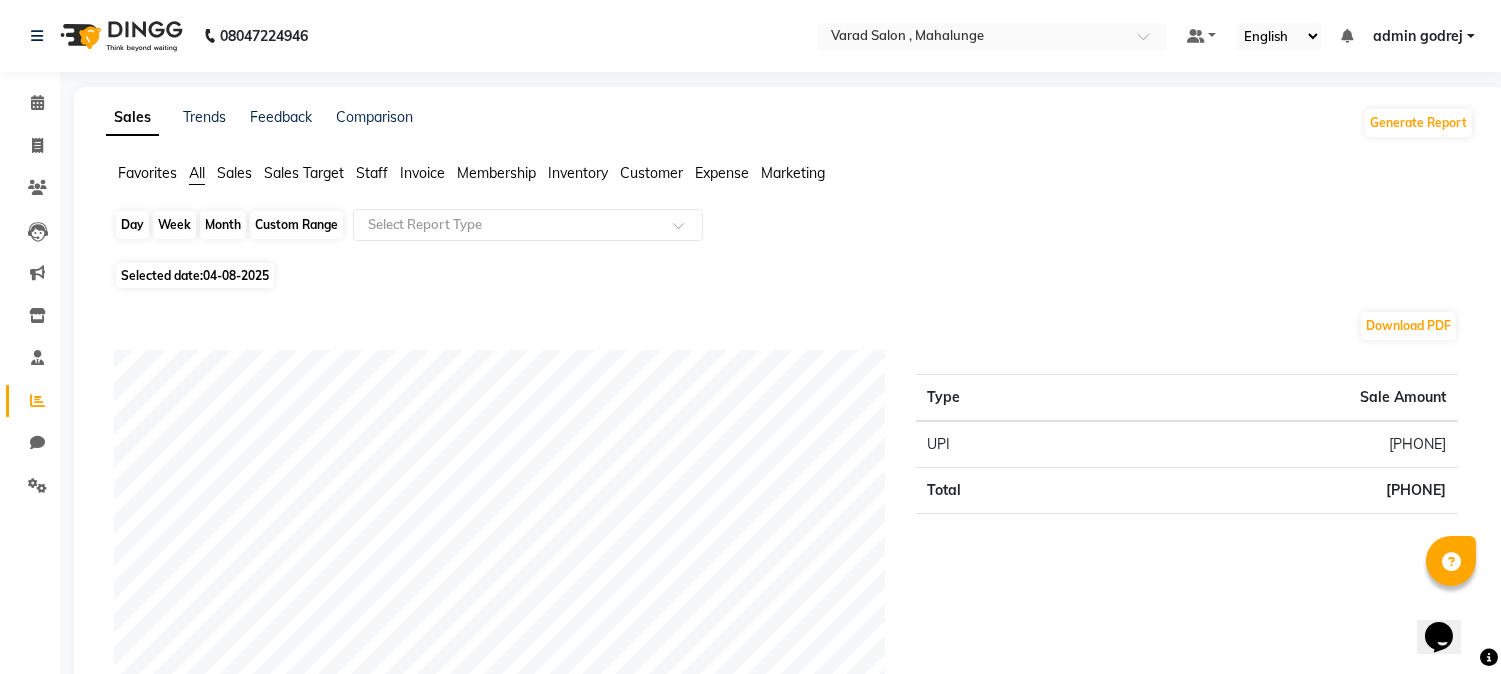 click on "Day" 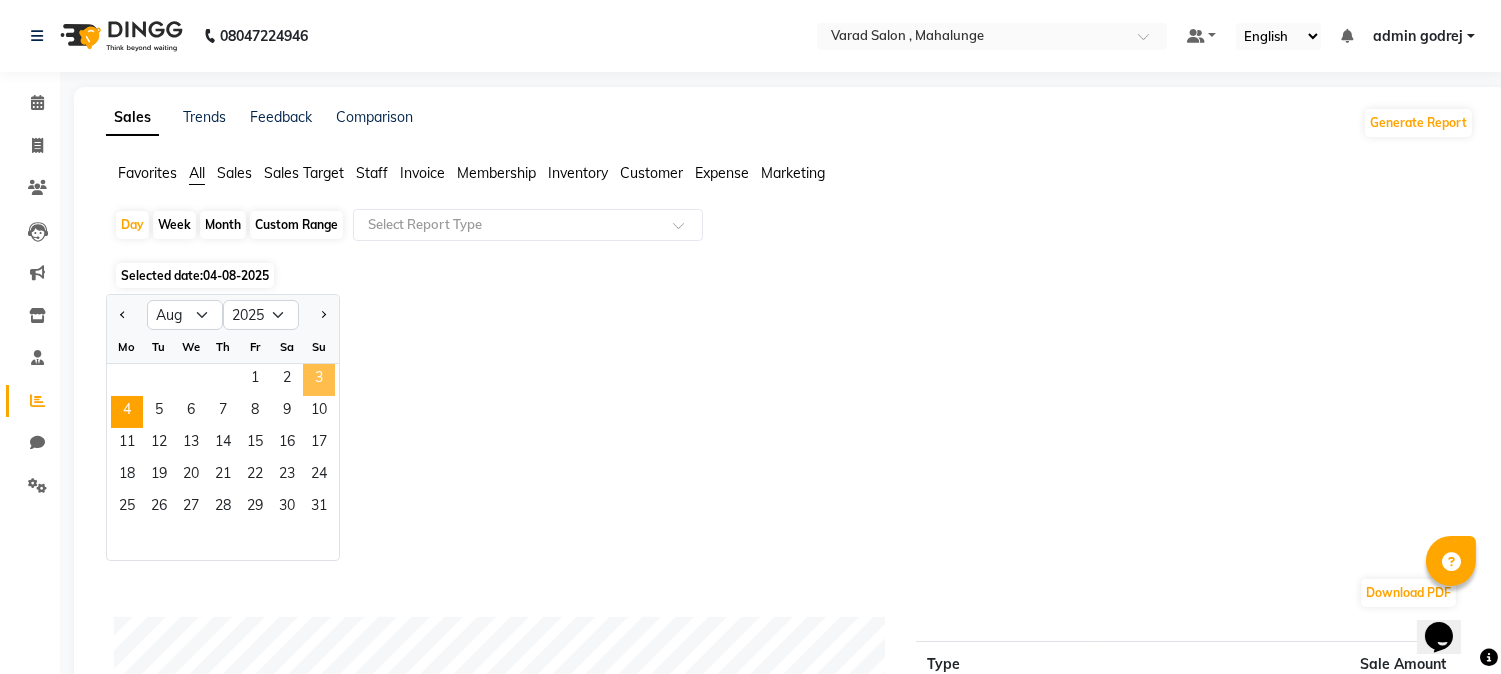 click on "3" 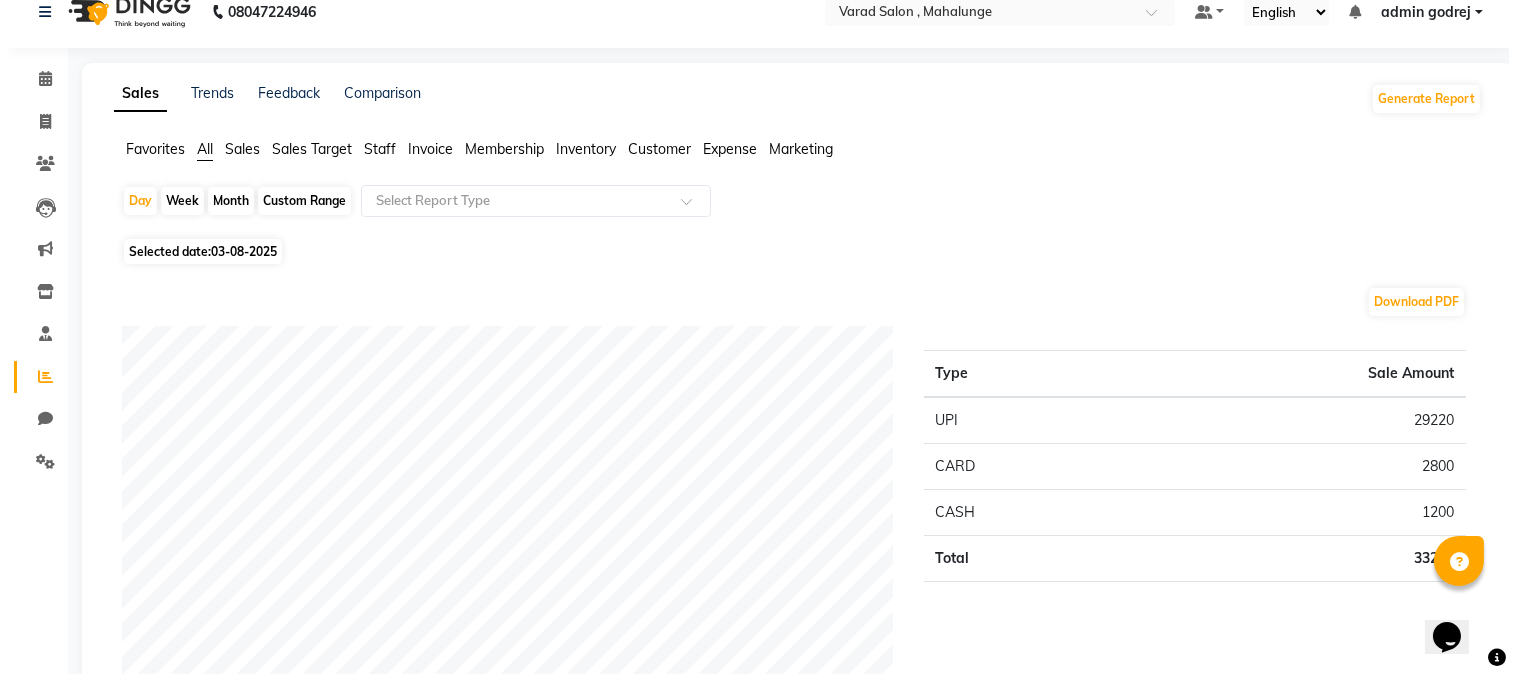 scroll, scrollTop: 0, scrollLeft: 0, axis: both 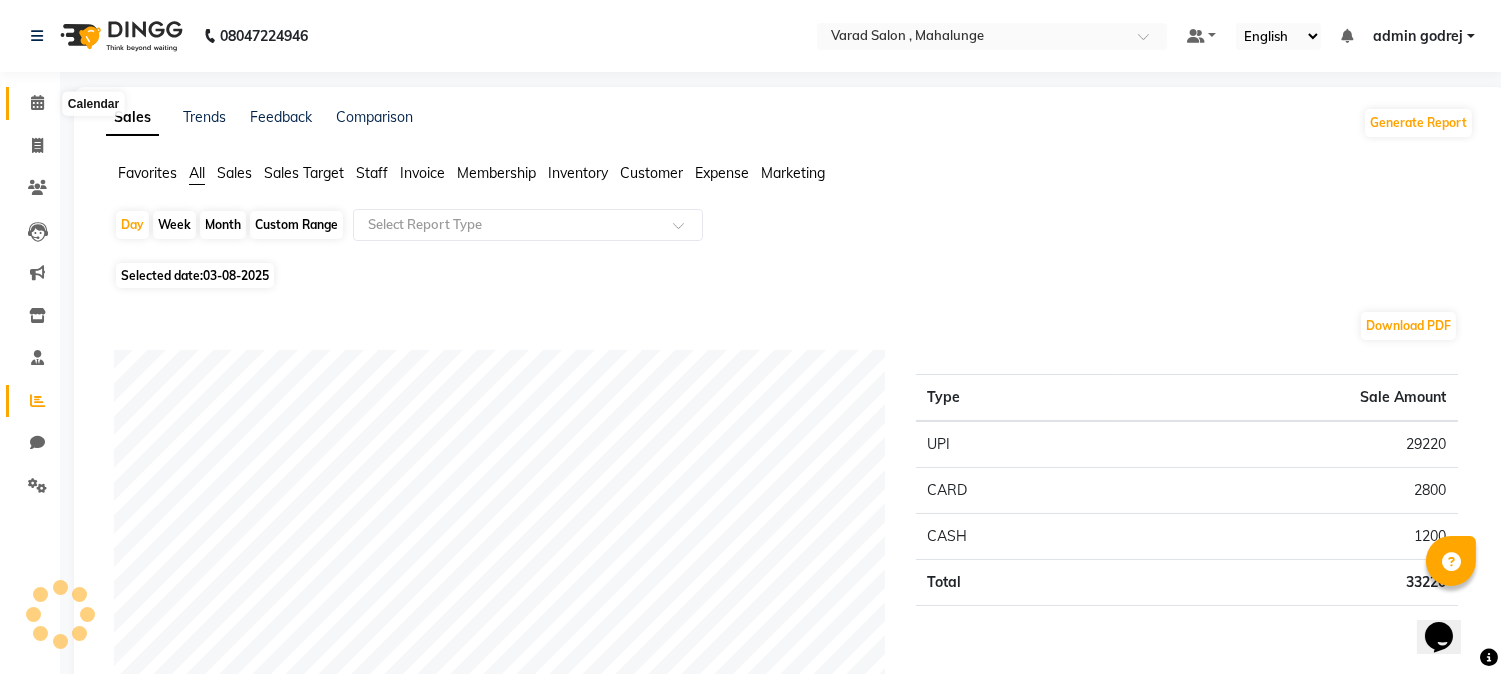 click 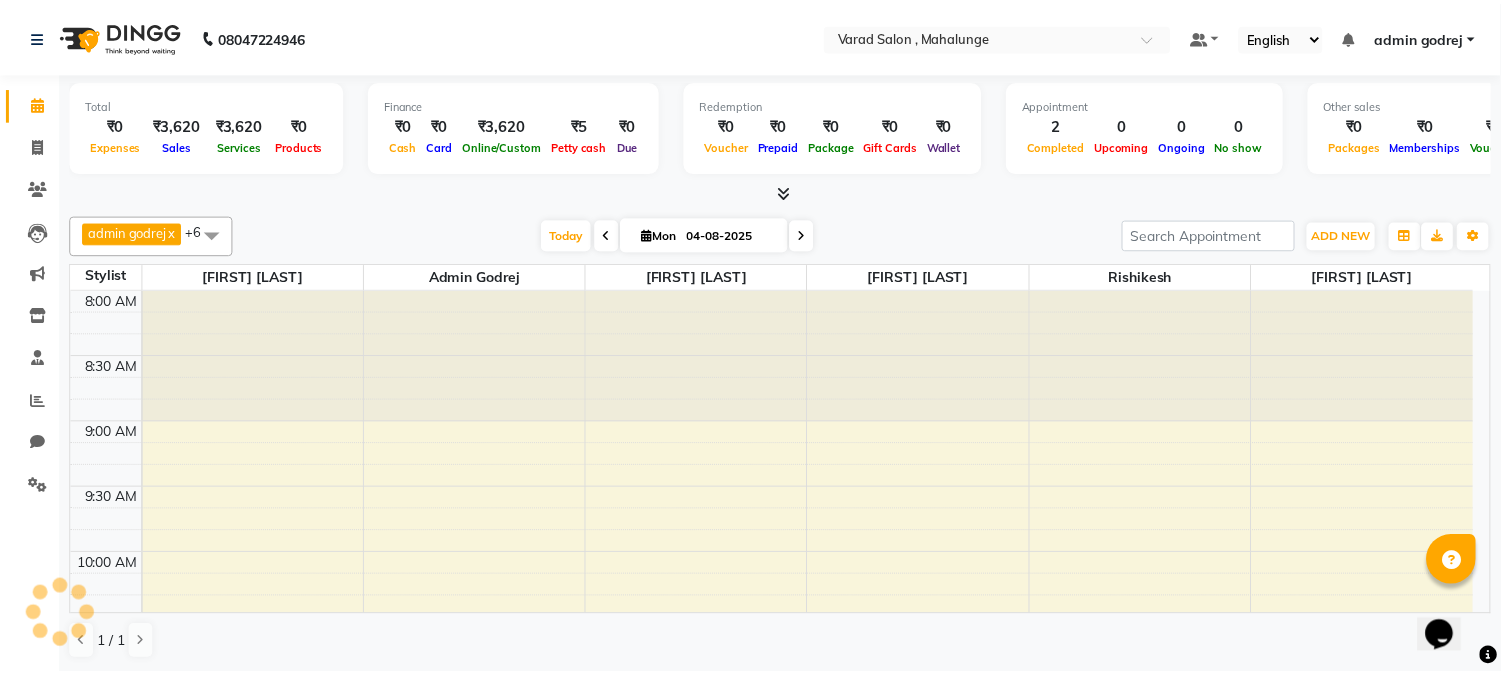 scroll, scrollTop: 0, scrollLeft: 0, axis: both 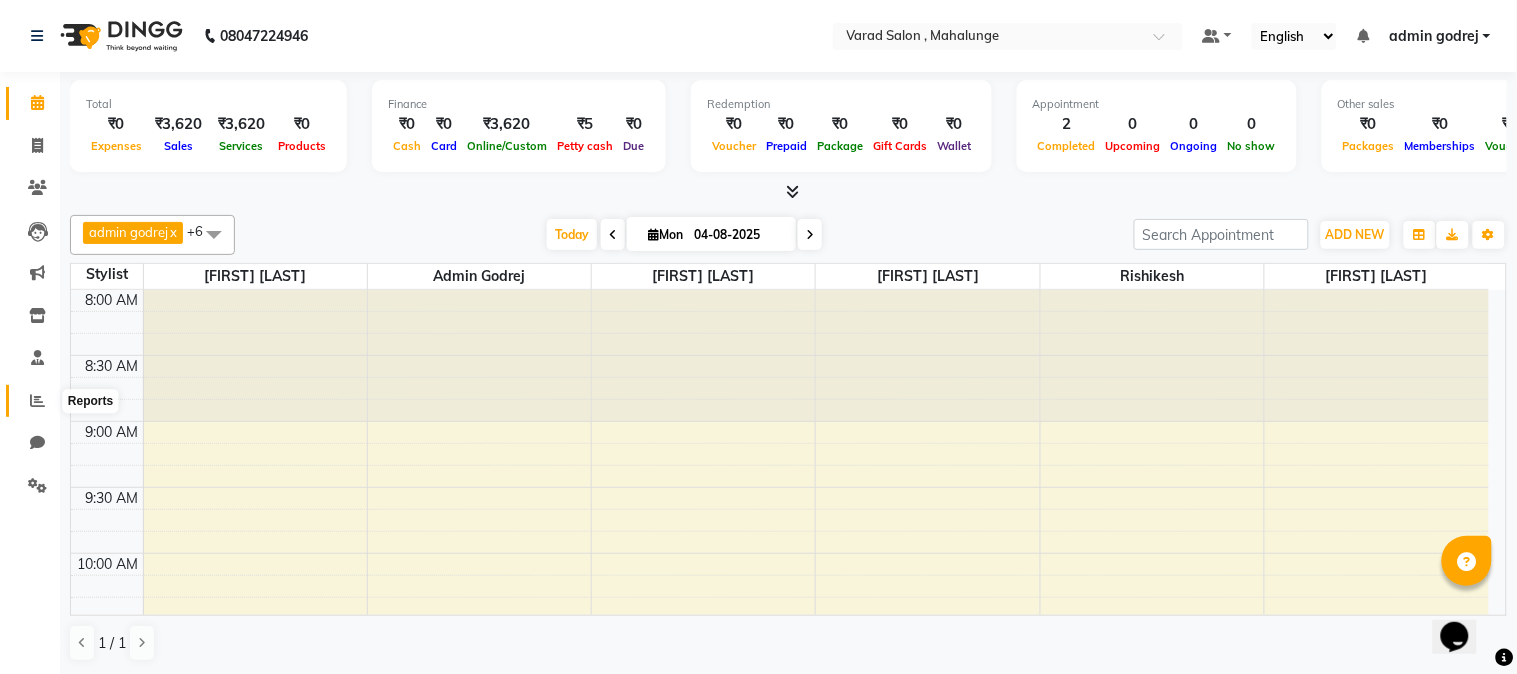 click 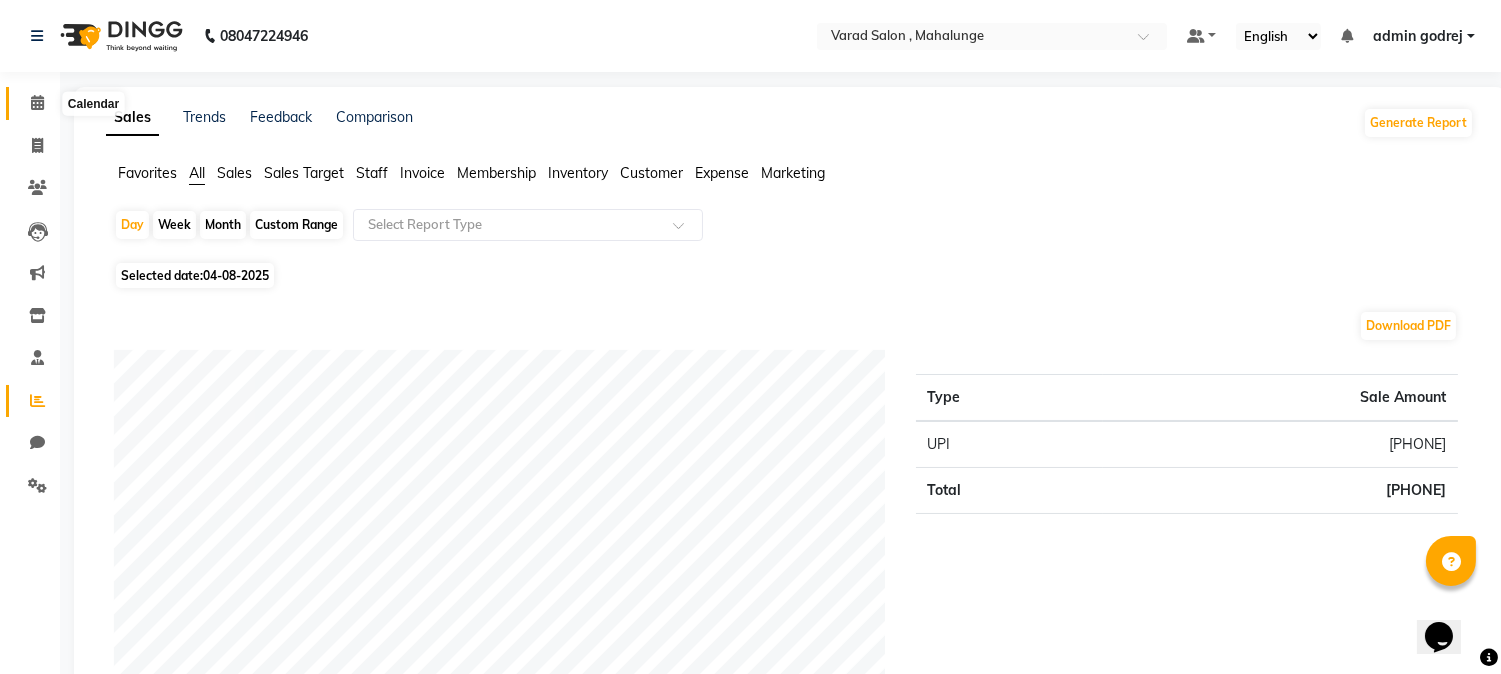 click 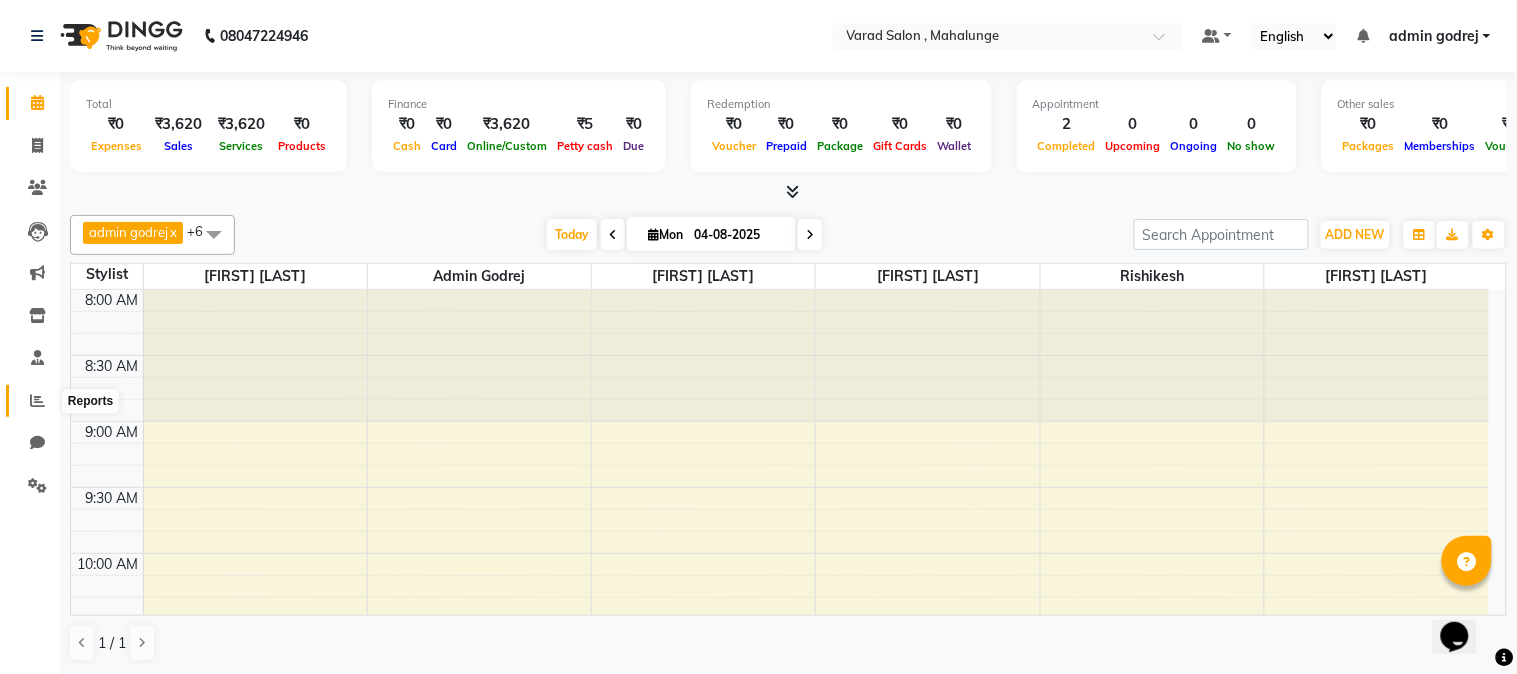 click 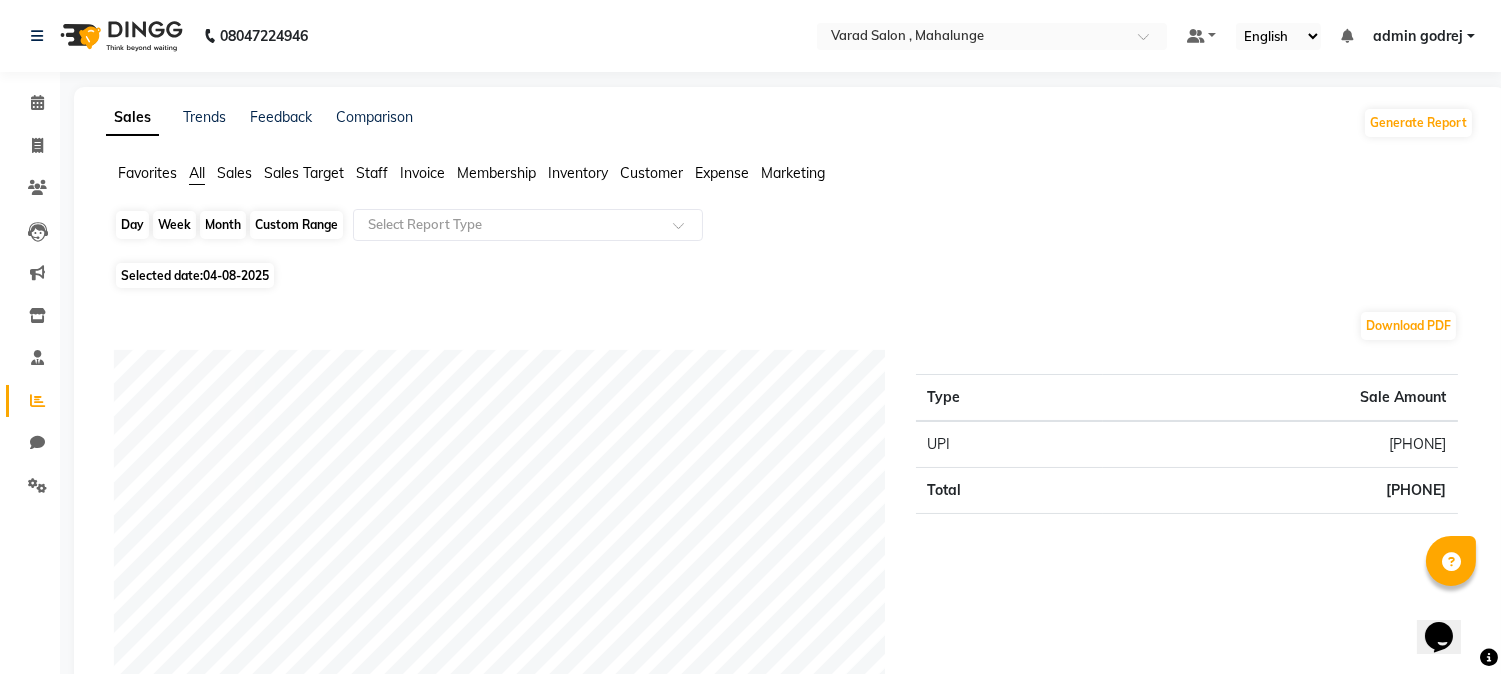 click on "Day" 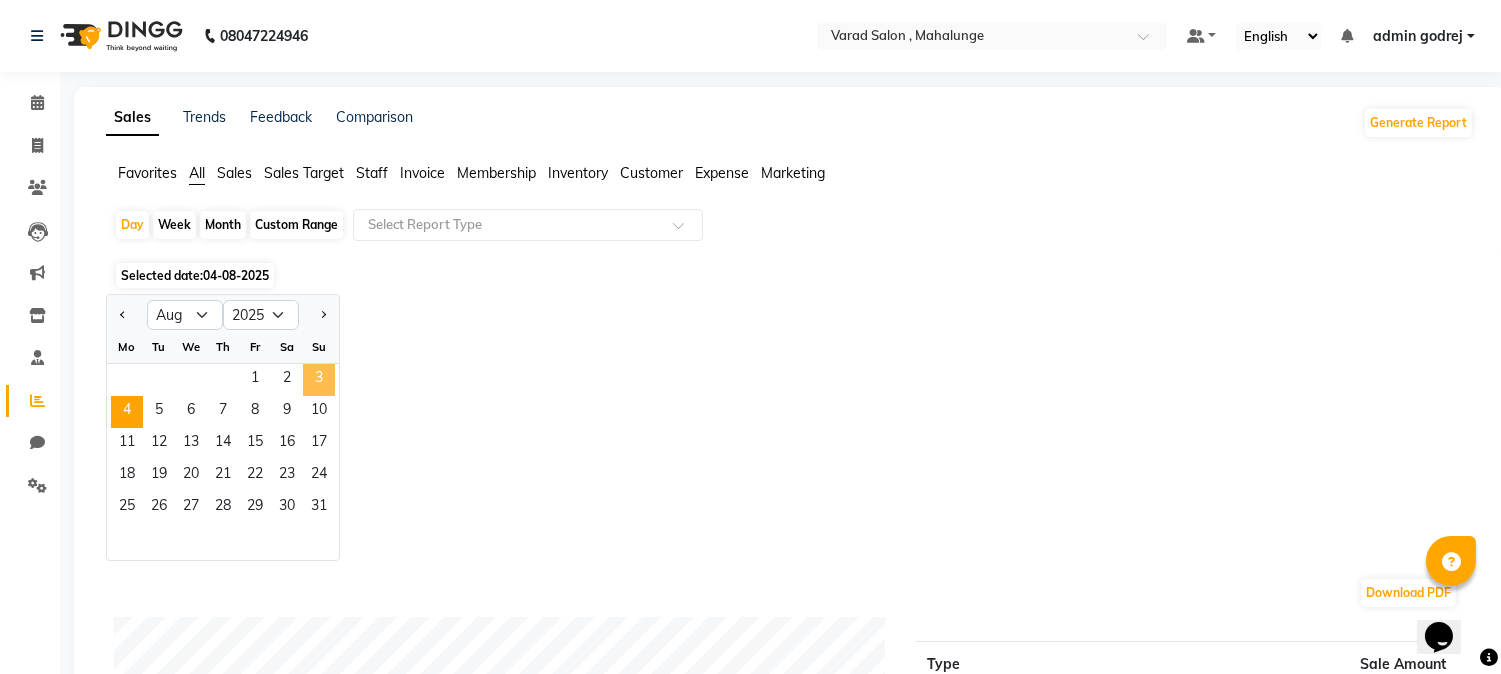 click on "3" 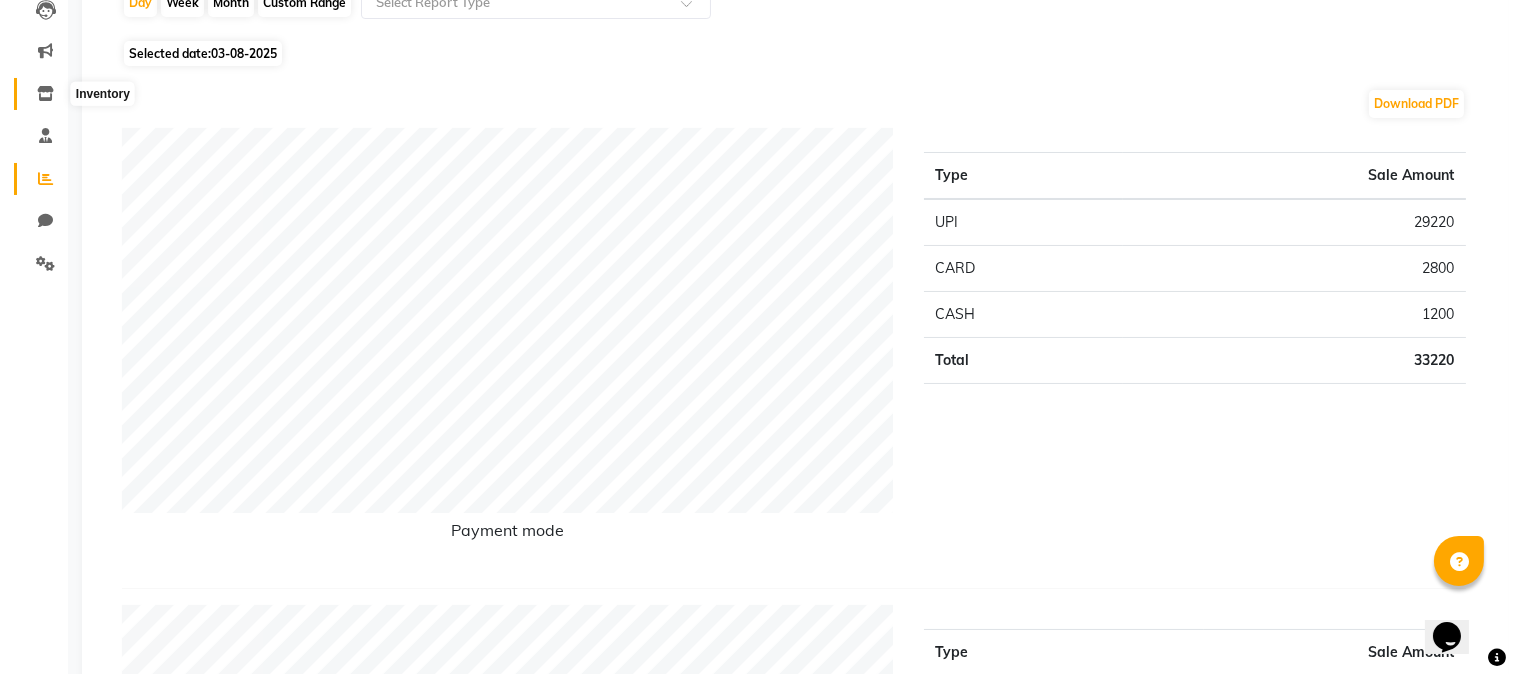 scroll, scrollTop: 0, scrollLeft: 0, axis: both 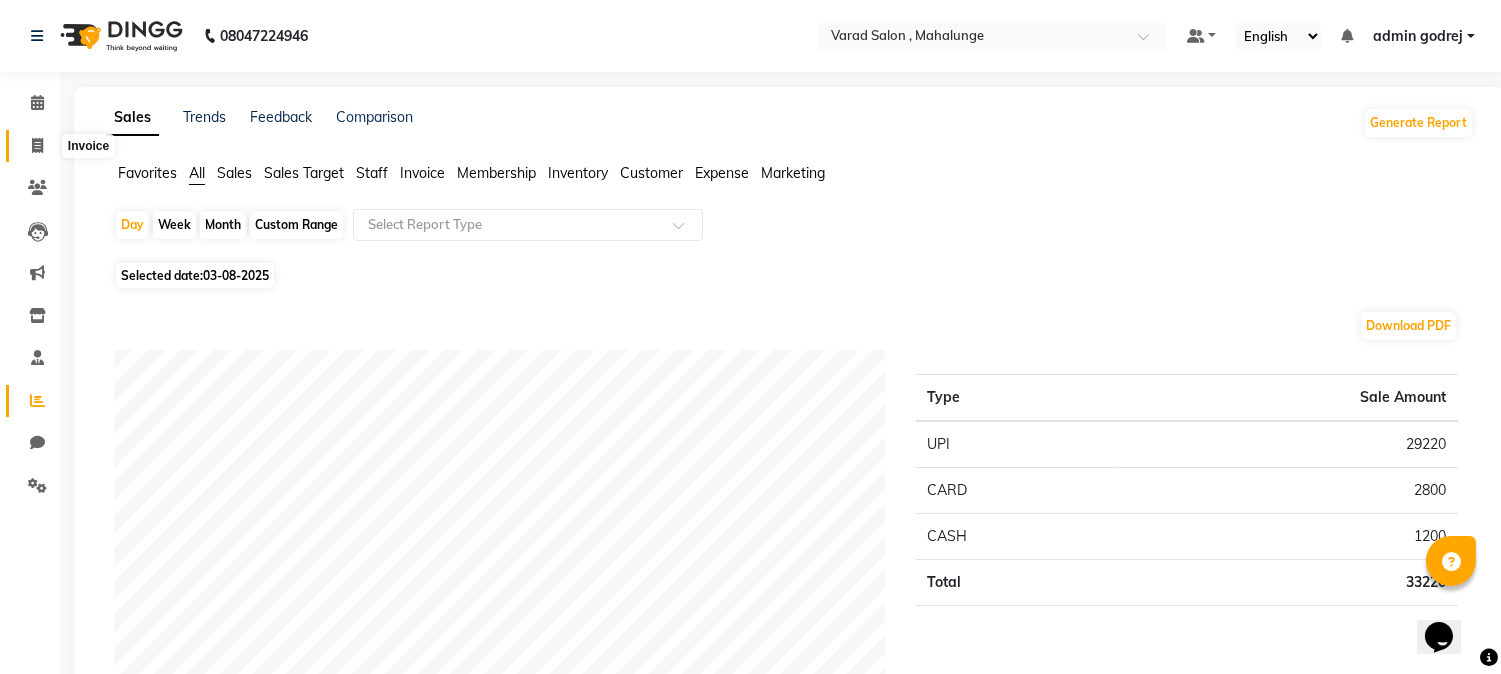 click 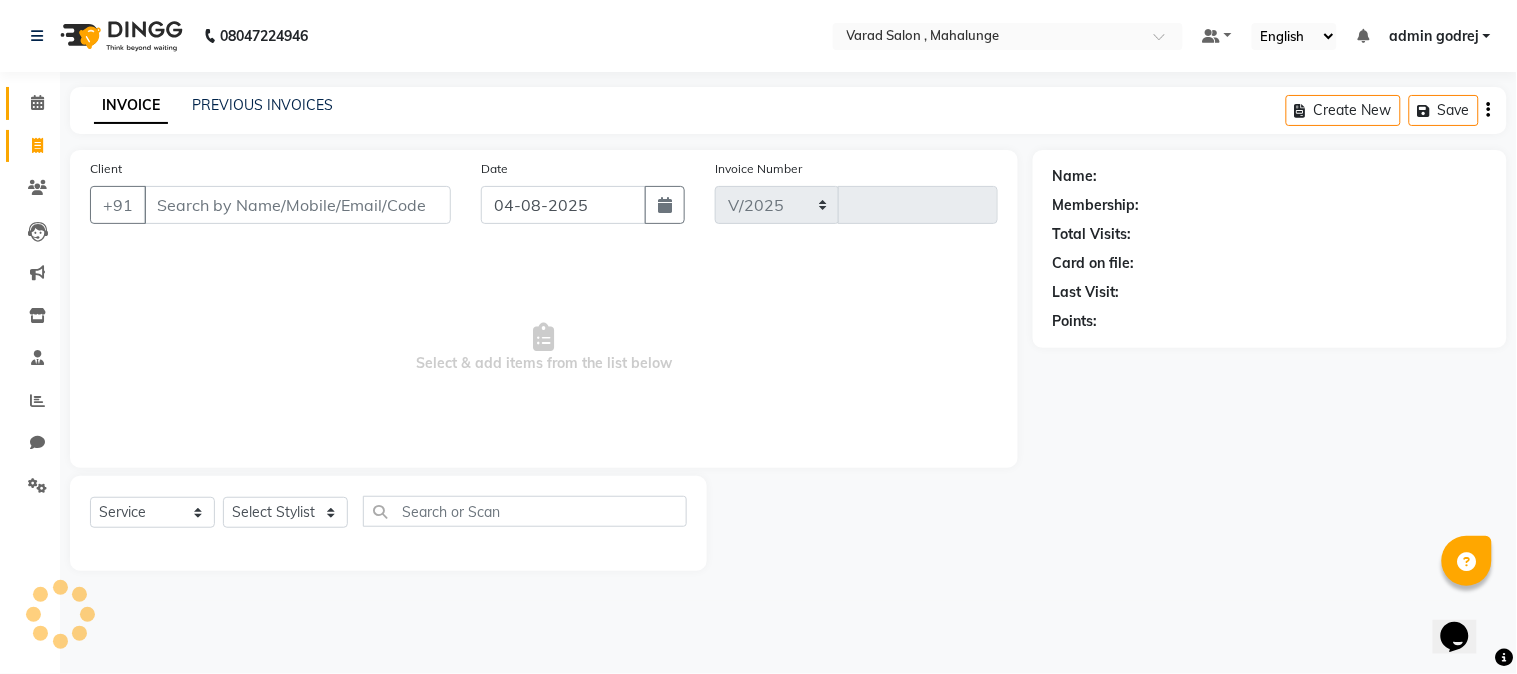 select on "7250" 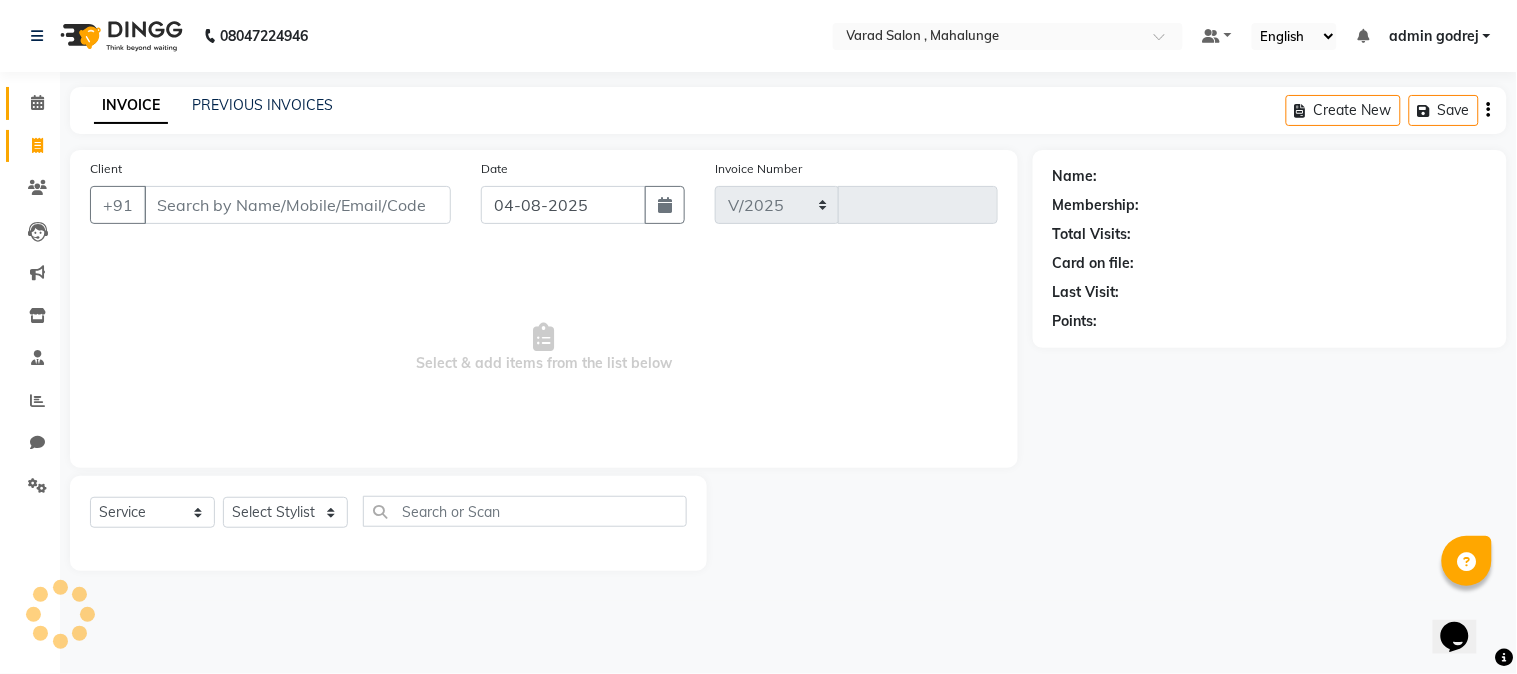type on "1275" 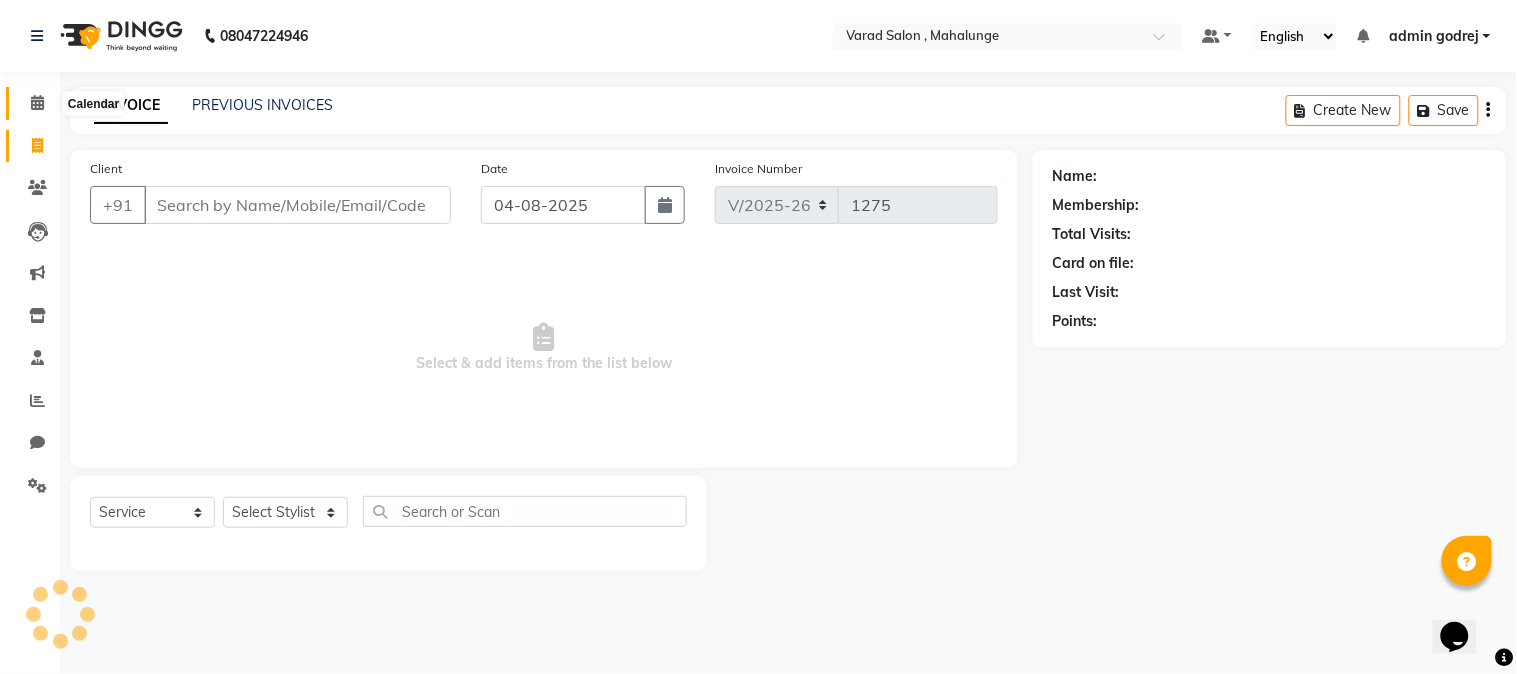 click 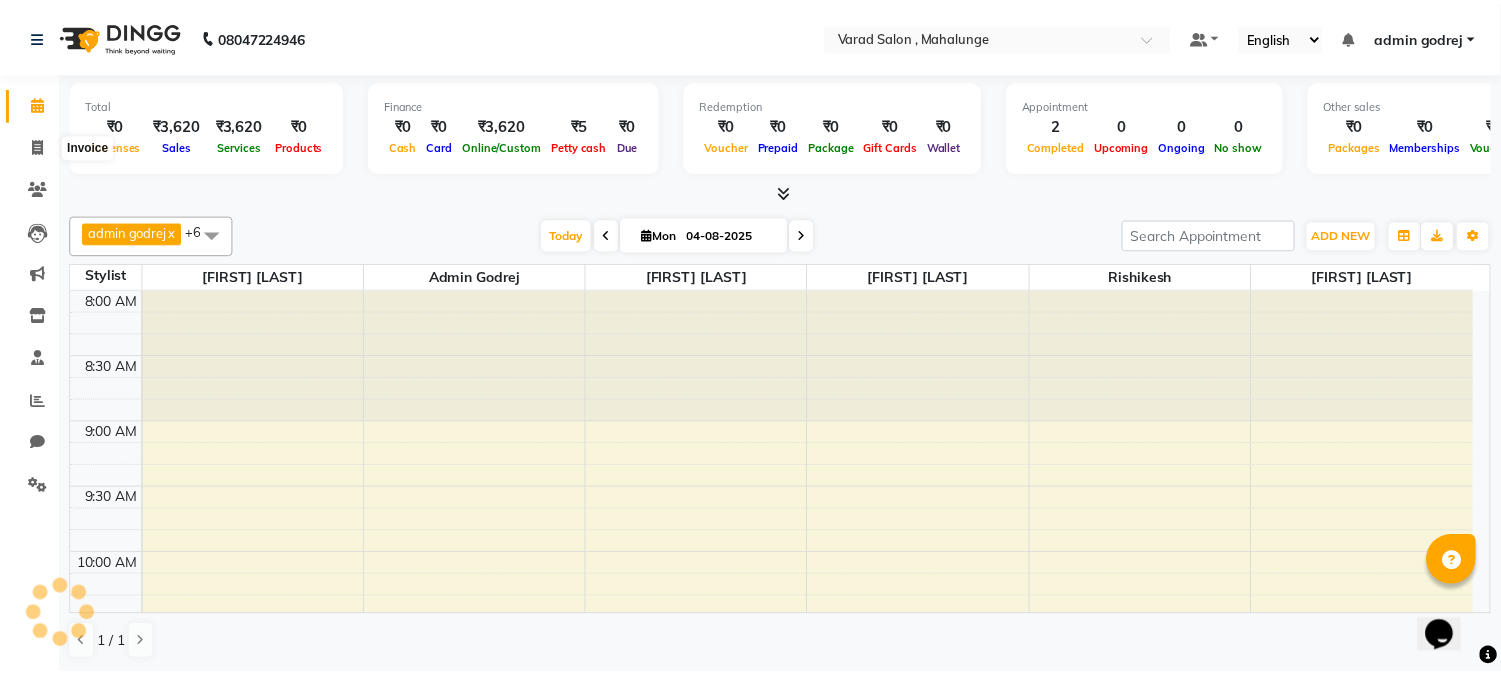 scroll, scrollTop: 0, scrollLeft: 0, axis: both 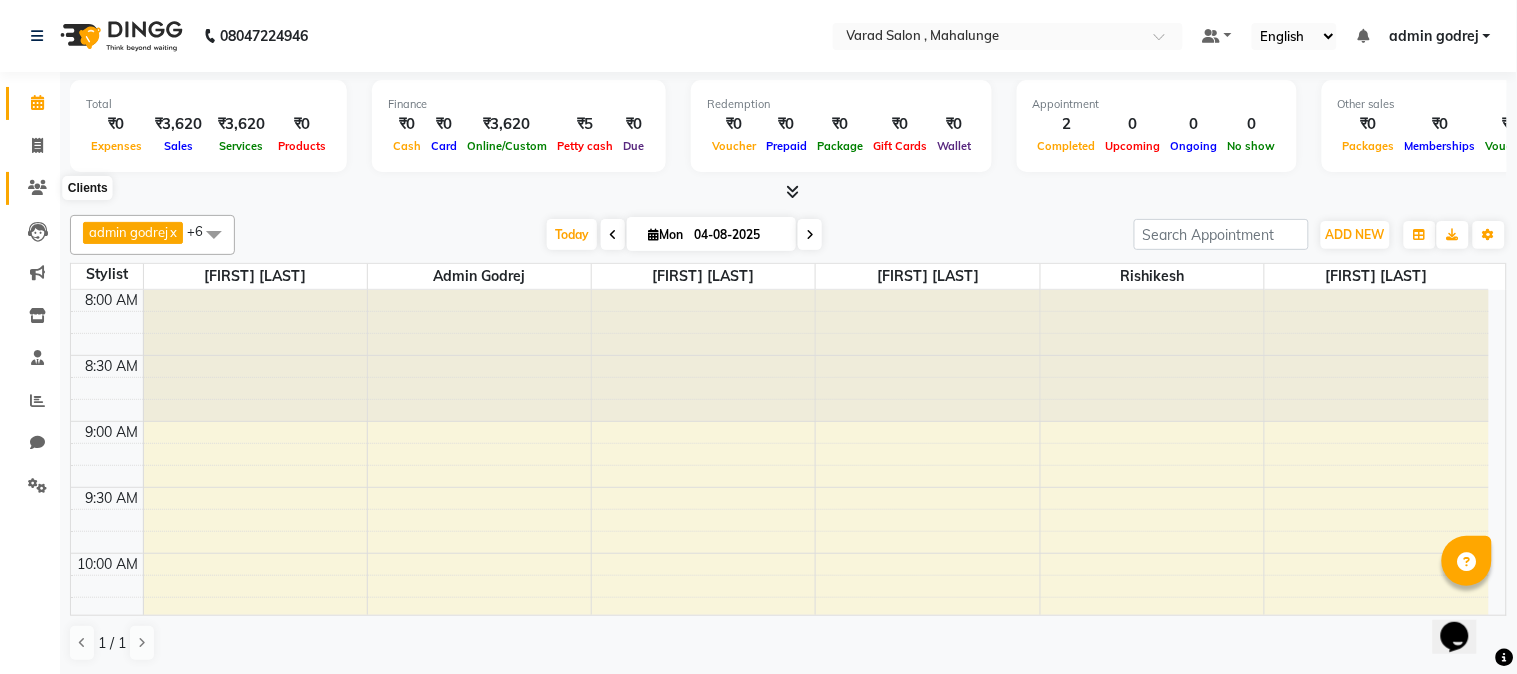 click 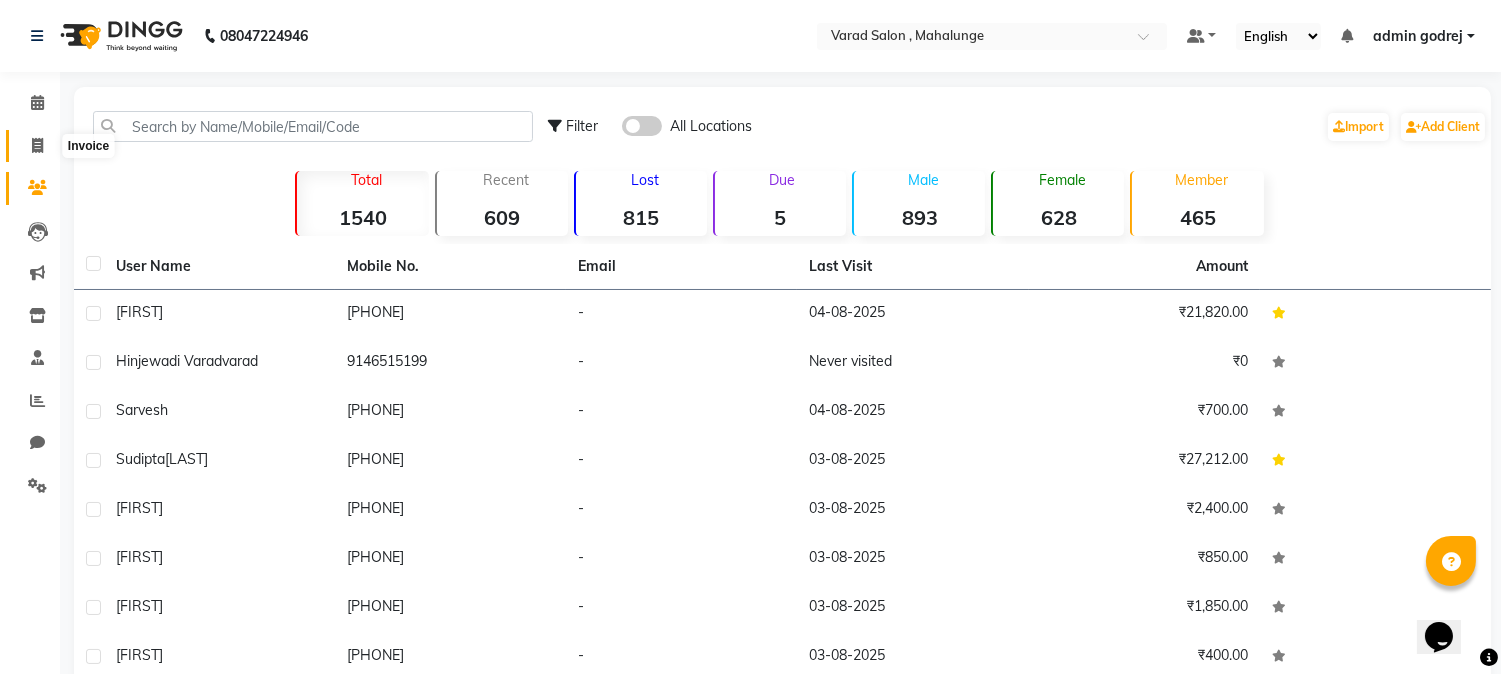 click 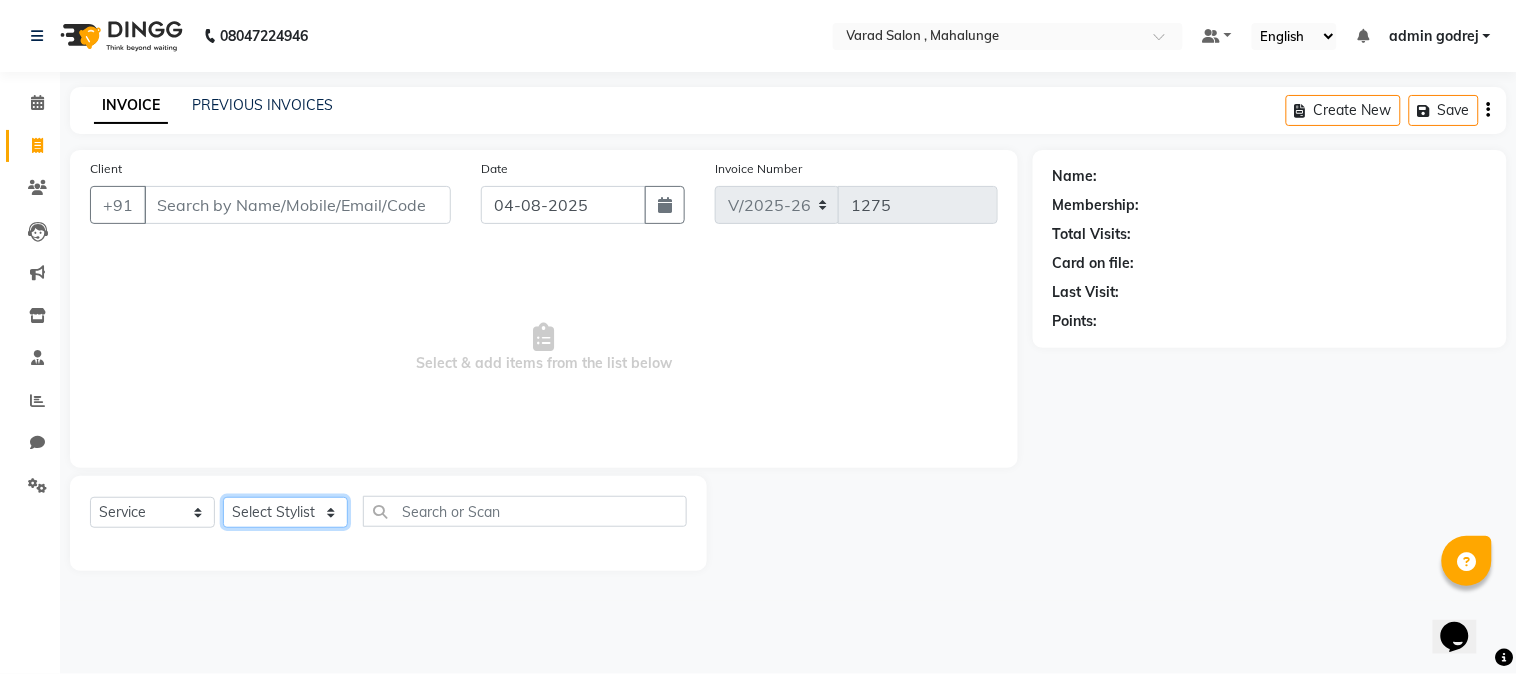 click on "Select Stylist admin godrej Dipak subhash ambhore krushna pandit megha mahajan priya kamble Rishi Gayke Rishikesh  sanket gaikwad shubham lingayat vijay bidve" 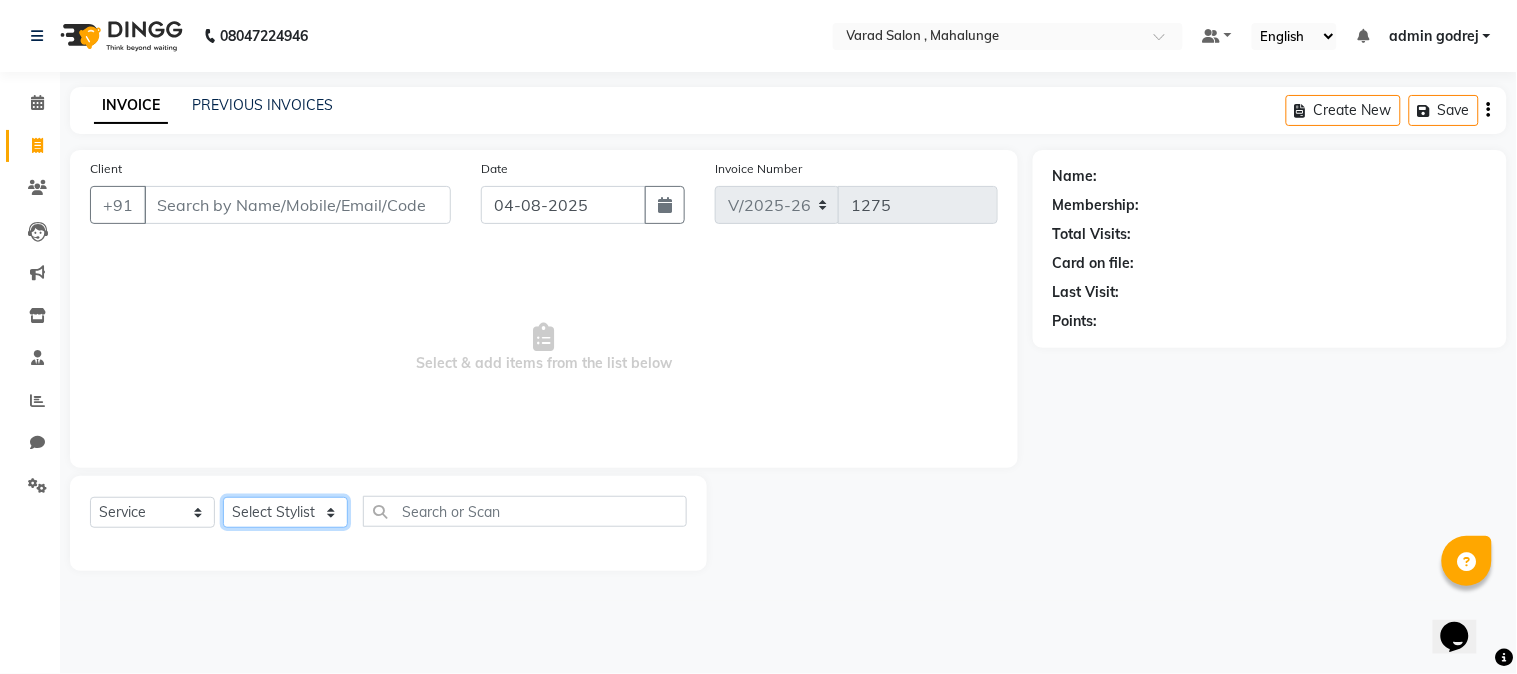 select on "76518" 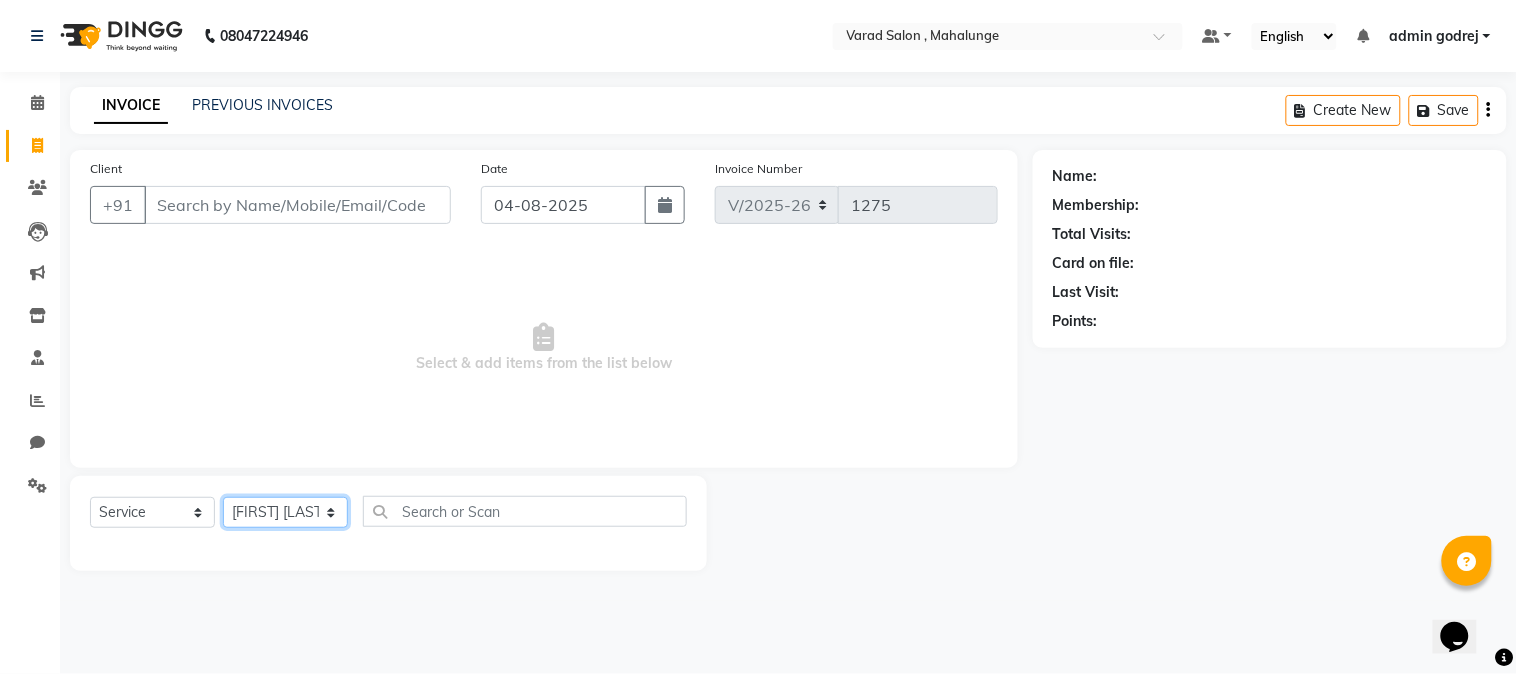 click on "Select Stylist admin godrej Dipak subhash ambhore krushna pandit megha mahajan priya kamble Rishi Gayke Rishikesh  sanket gaikwad shubham lingayat vijay bidve" 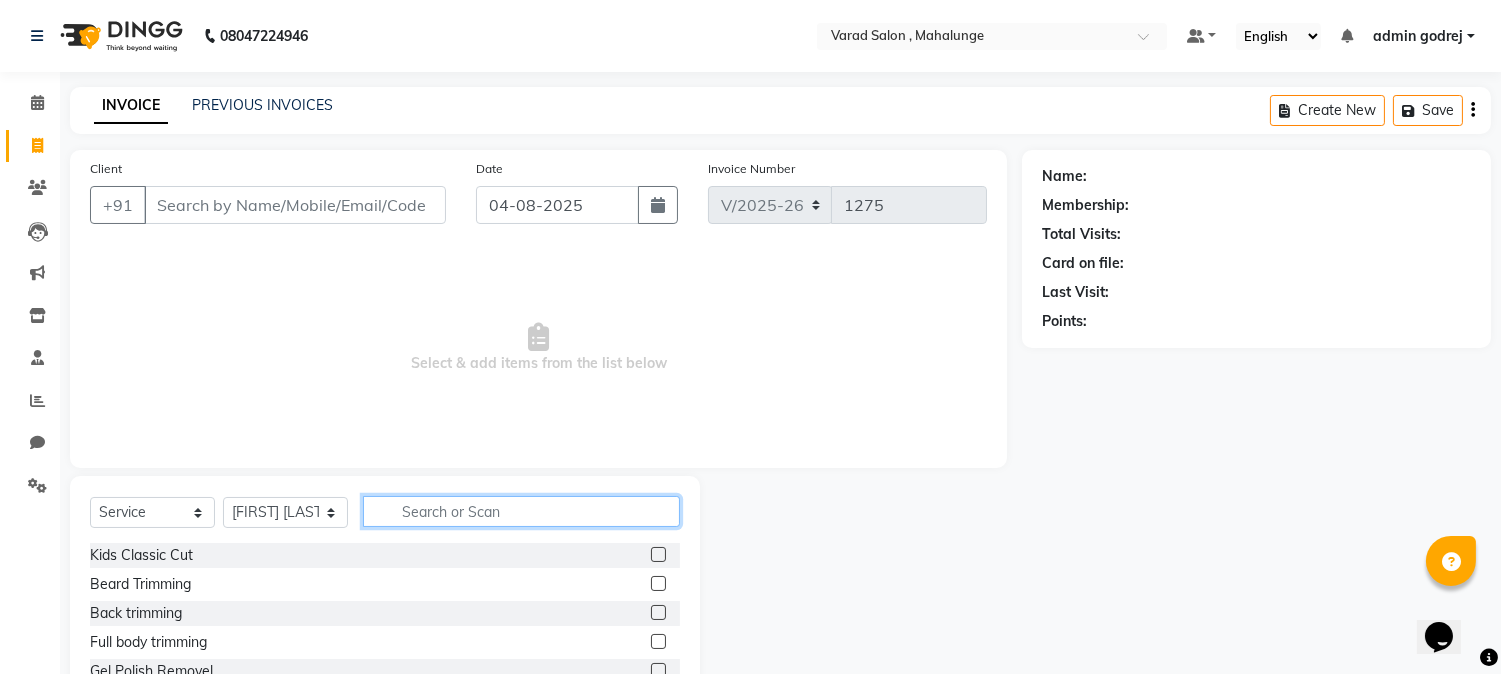 click 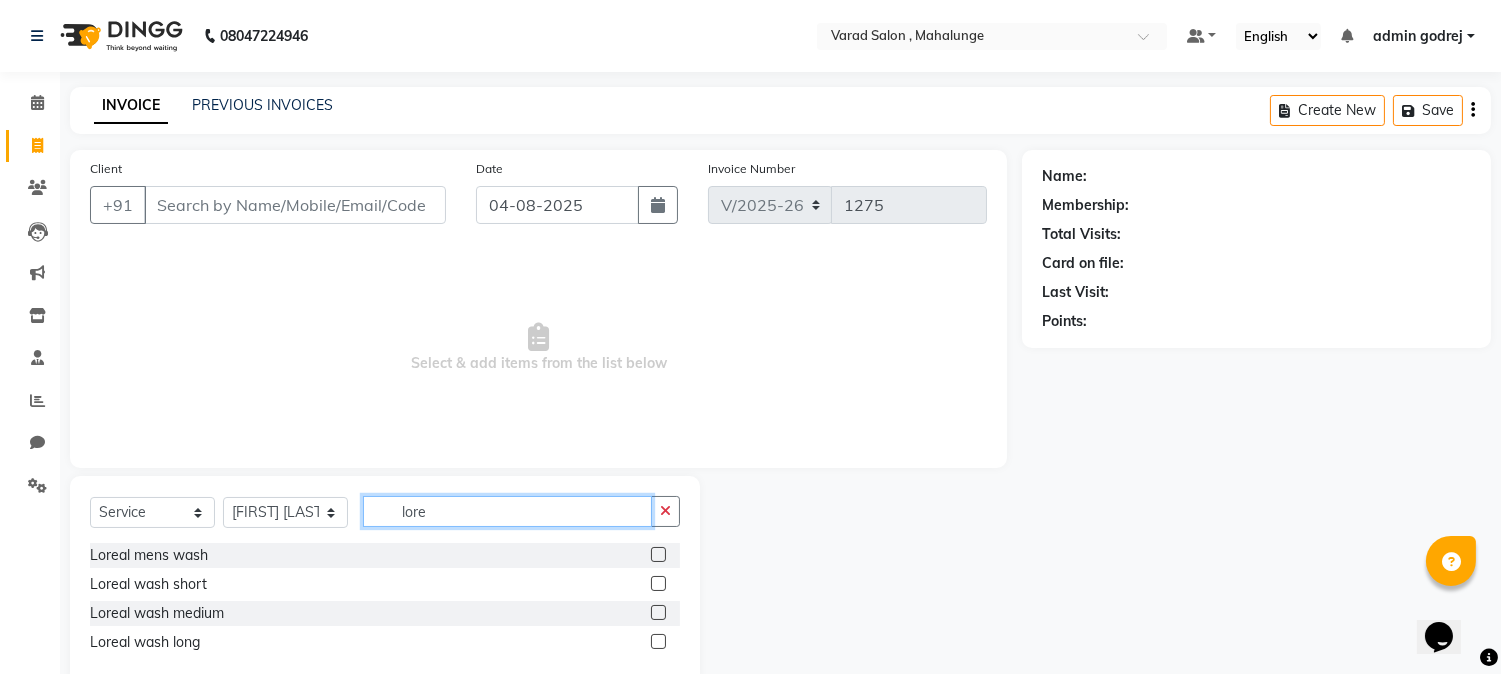 type on "lore" 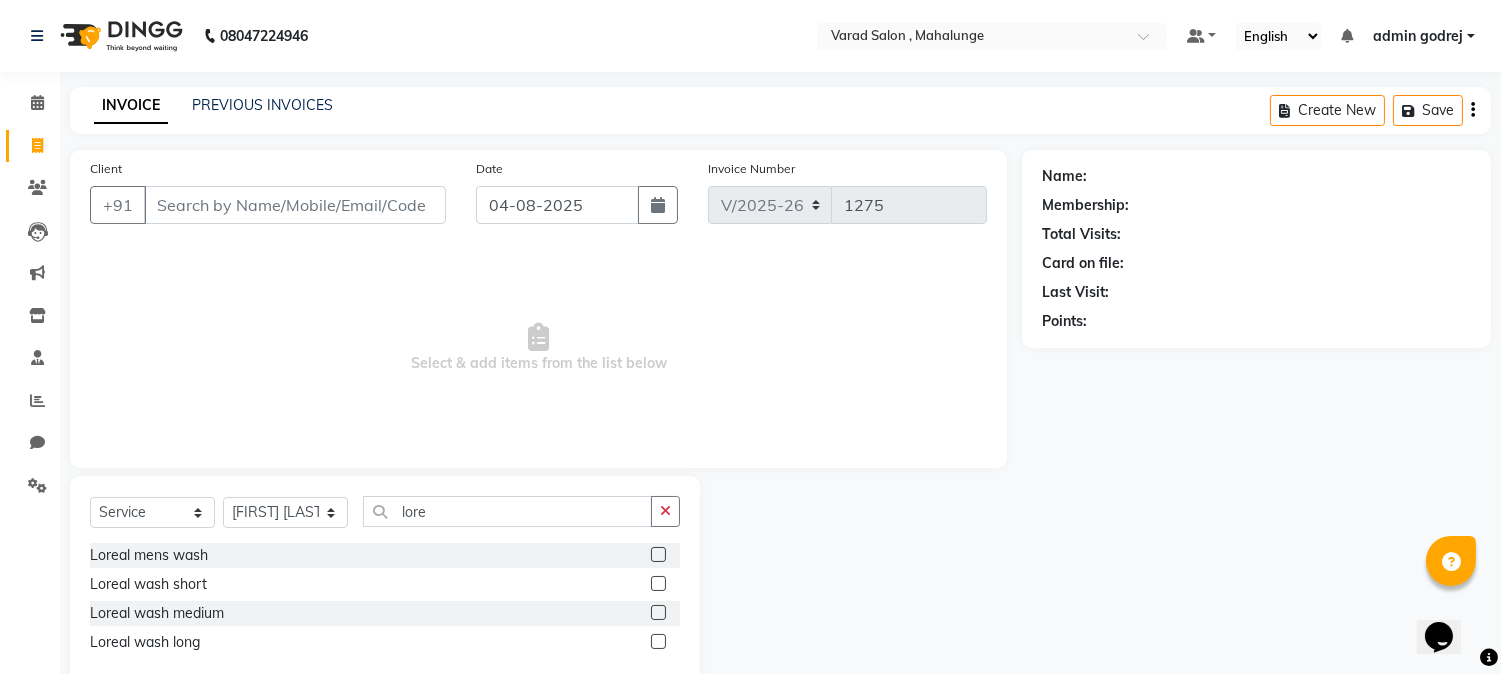 click 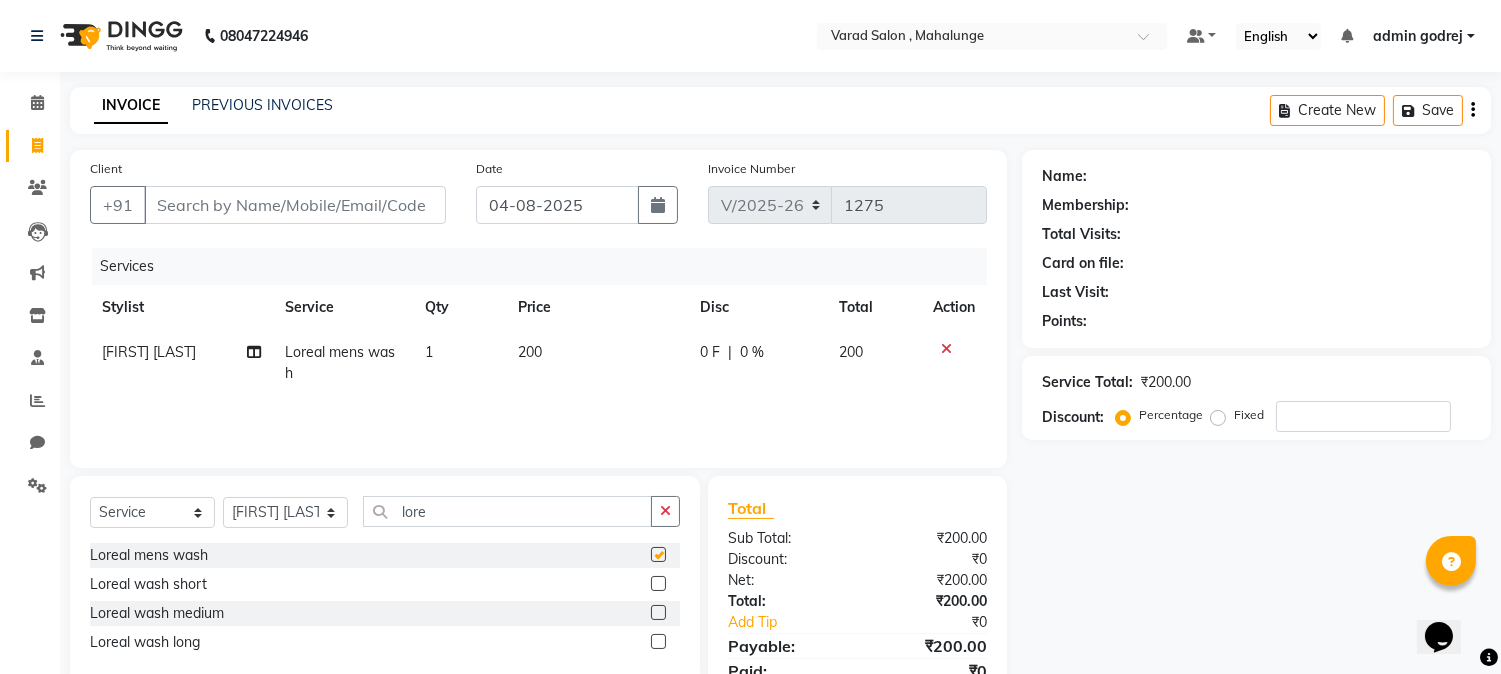 checkbox on "false" 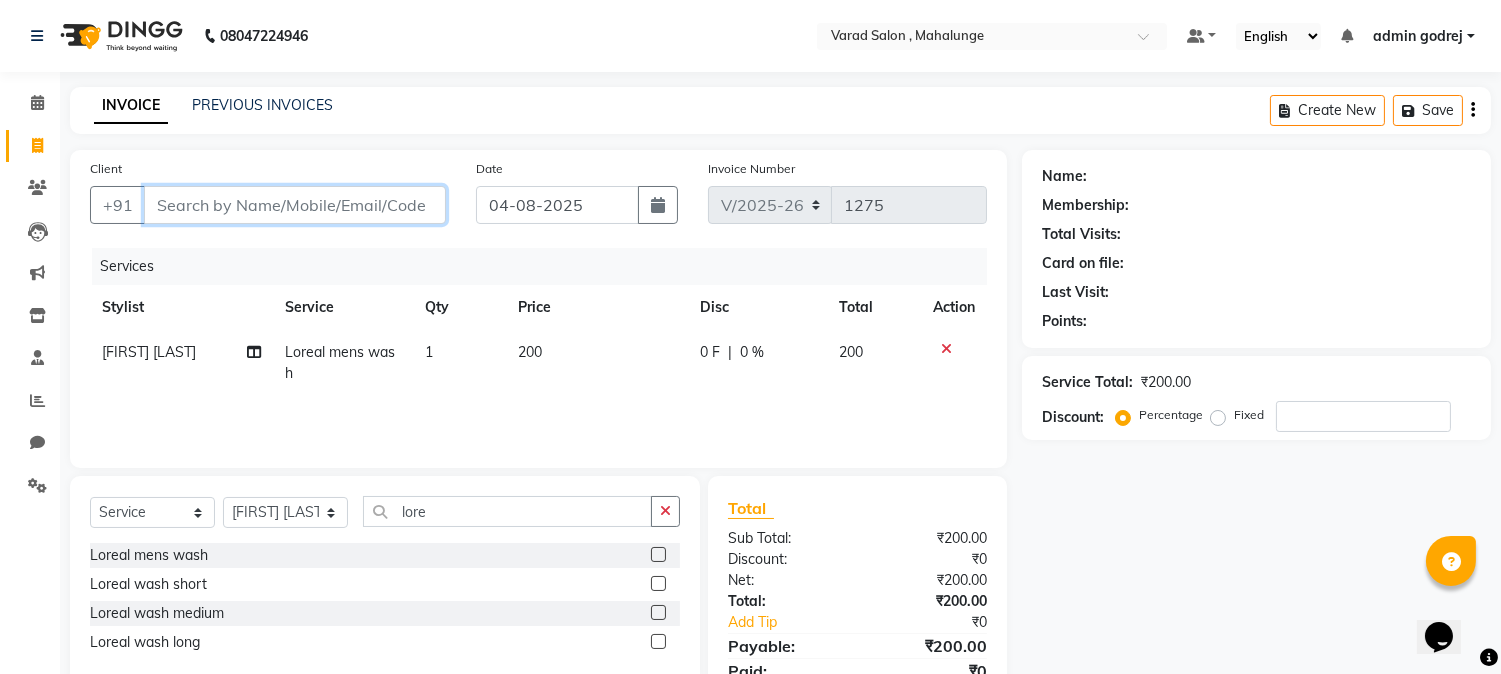 click on "Client" at bounding box center [295, 205] 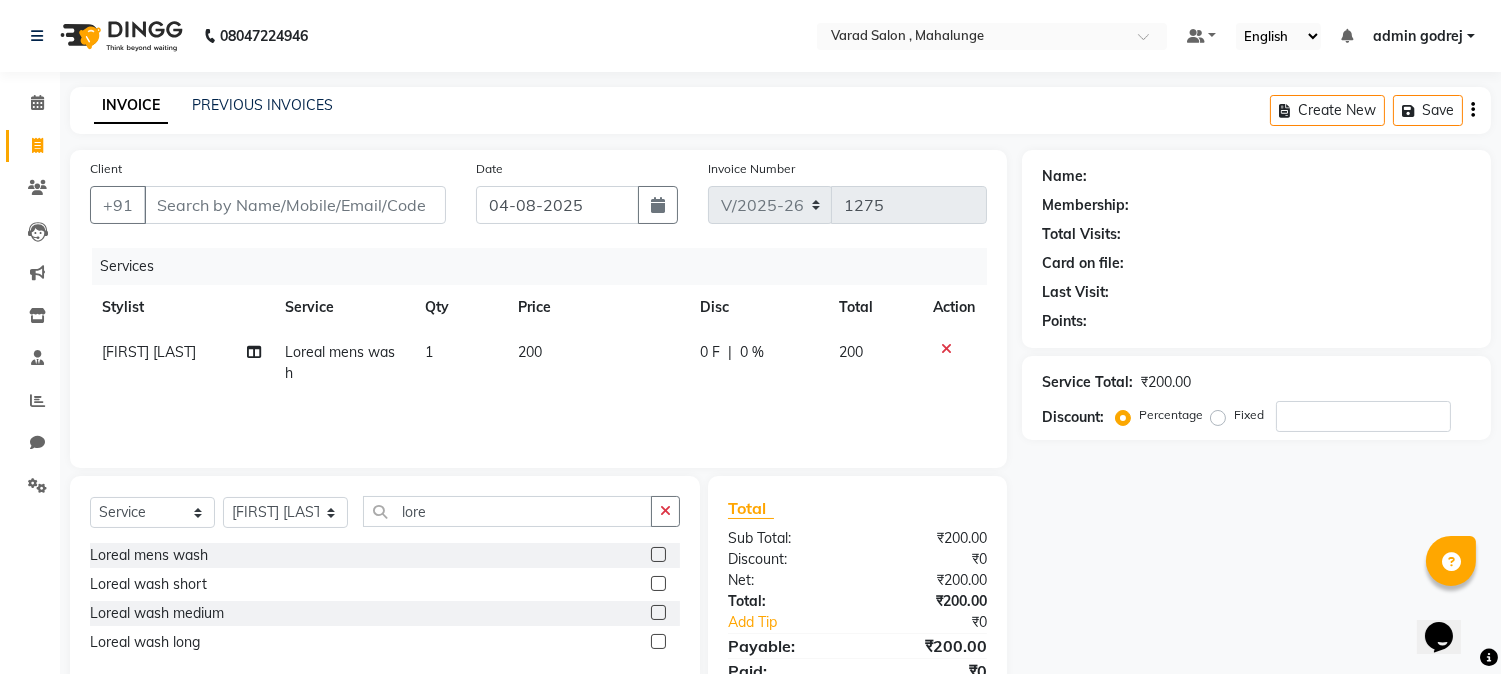 click on "Select Location × Varad Salon , Mahalunge Default Panel My Panel English ENGLISH Español العربية मराठी हिंदी ગુજરાતી தமிழ் 中文 Notifications nothing to show admin godrej Manage Profile Change Password Sign out  Version:3.16.0  ☀ Varad Salon , Mahalunge  Calendar  Invoice  Clients  Leads   Marketing  Inventory  Staff  Reports  Chat  Settings Completed InProgress Upcoming Dropped Tentative Check-In Confirm Bookings Generate Report Segments Page Builder INVOICE PREVIOUS INVOICES Create New   Save  Client [PHONE] Date 04-08-2025 Invoice Number V/2025 V/2025-26 1275 Services Stylist Service Qty Price Disc Total Action [FIRST] [LAST] Loreal mens wash 1 200 0 F | 0 % 200 Select  Service  Product  Membership  Package Voucher Prepaid Gift Card  Select Stylist admin godrej Dipak subhash ambhore krushna pandit megha mahajan priya kamble Rishi Gayke Rishikesh  sanket gaikwad shubham lingayat vijay bidve lore Loreal mens wash  Loreal wash short" at bounding box center (750, 337) 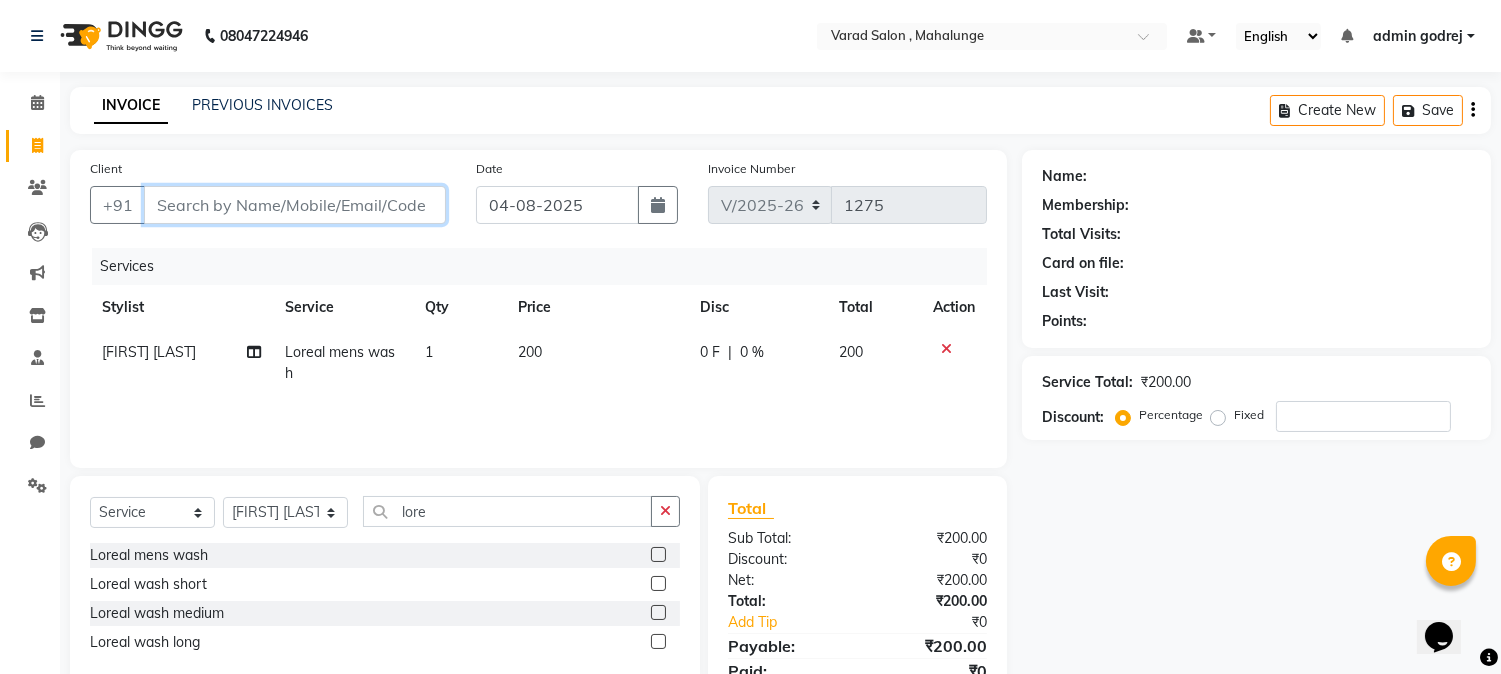 click on "Client" at bounding box center [295, 205] 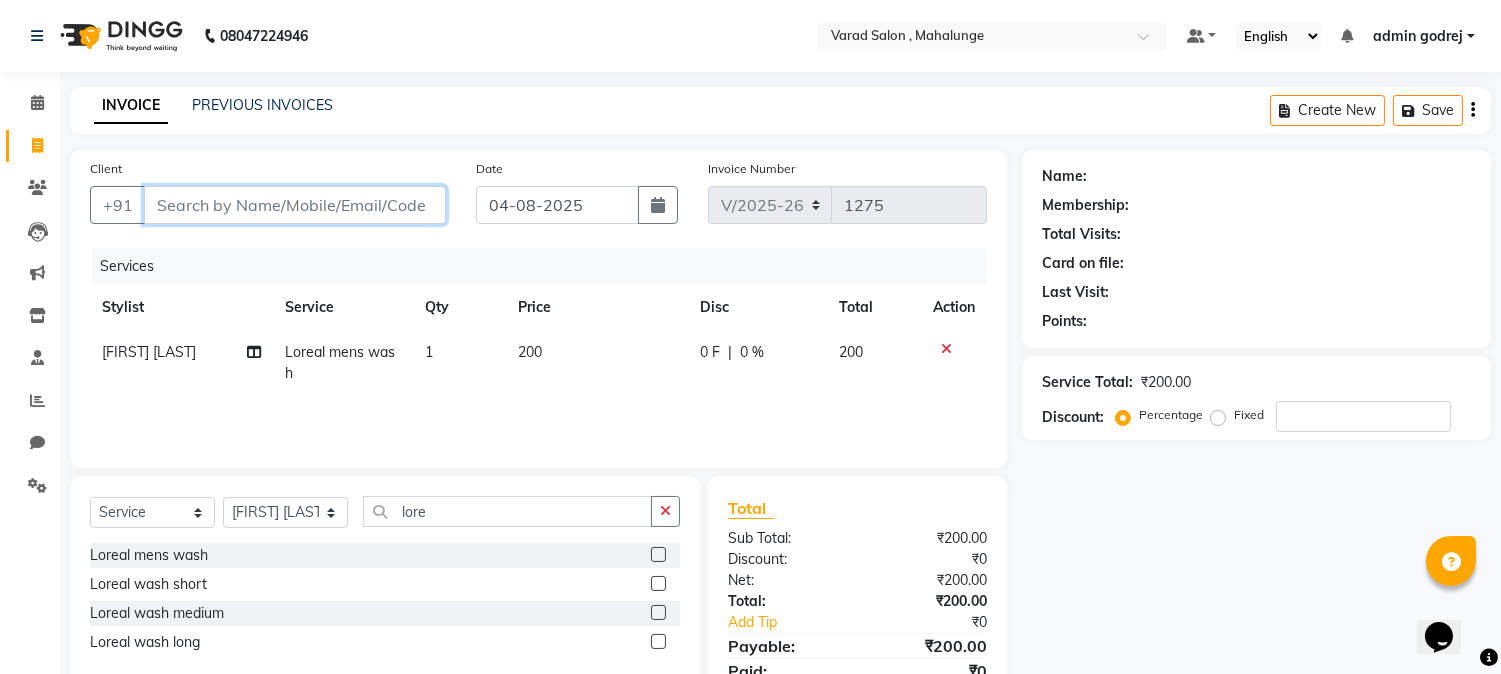 type on "9" 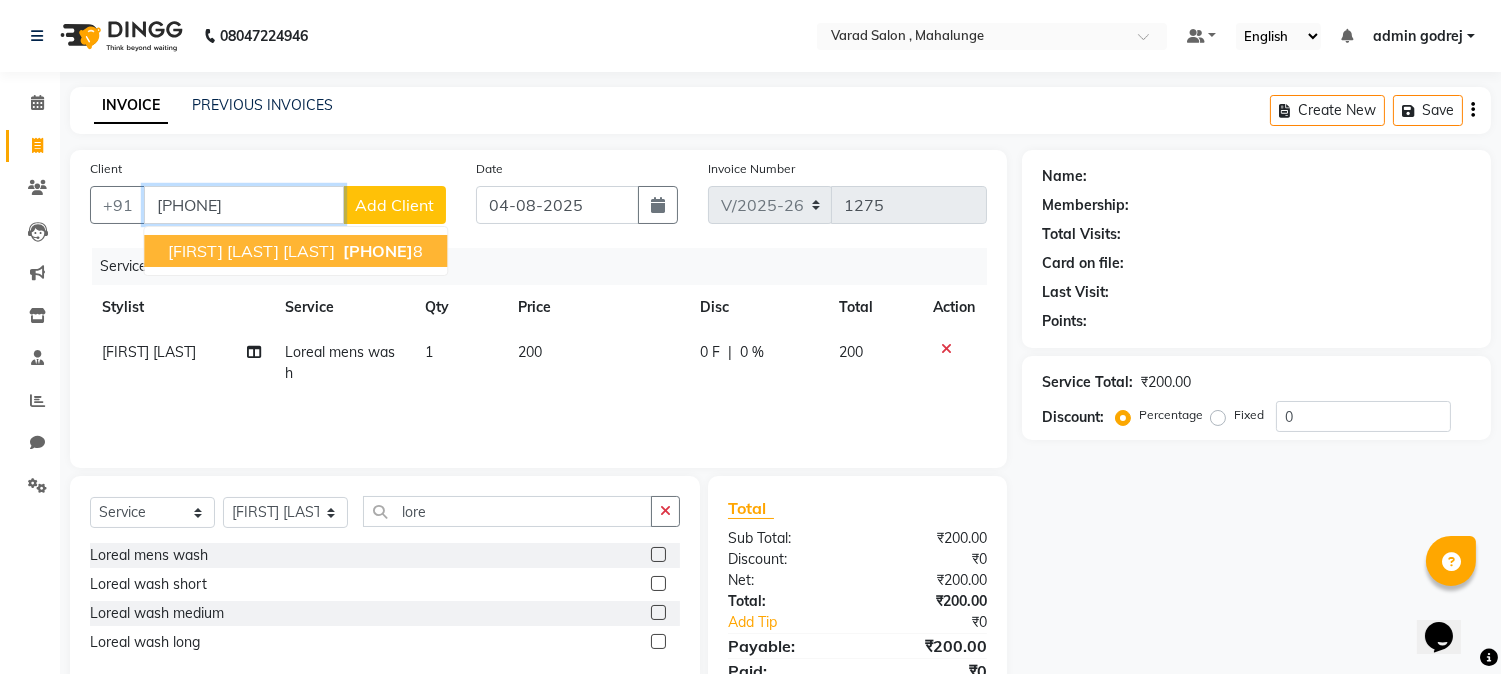 click on "[FIRST] [LAST] [LAST]" at bounding box center (251, 251) 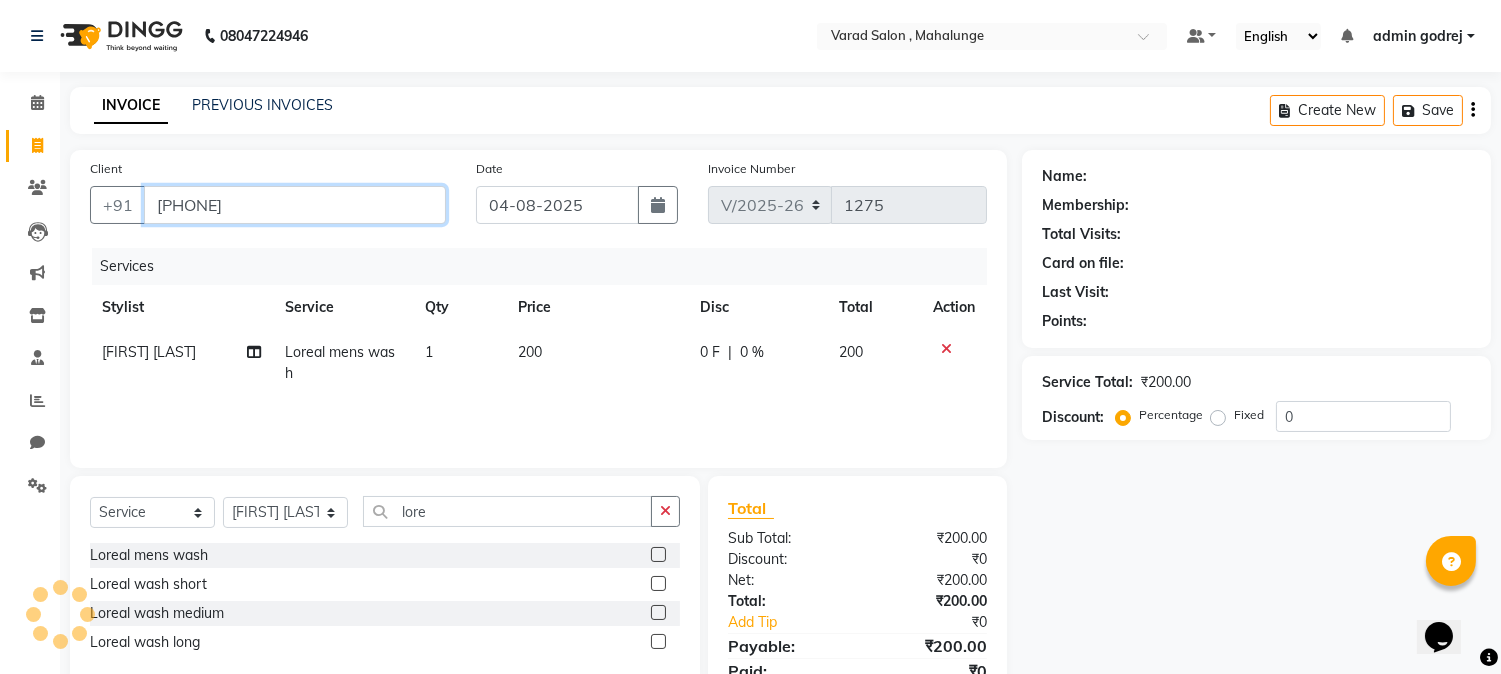 type on "[PHONE]" 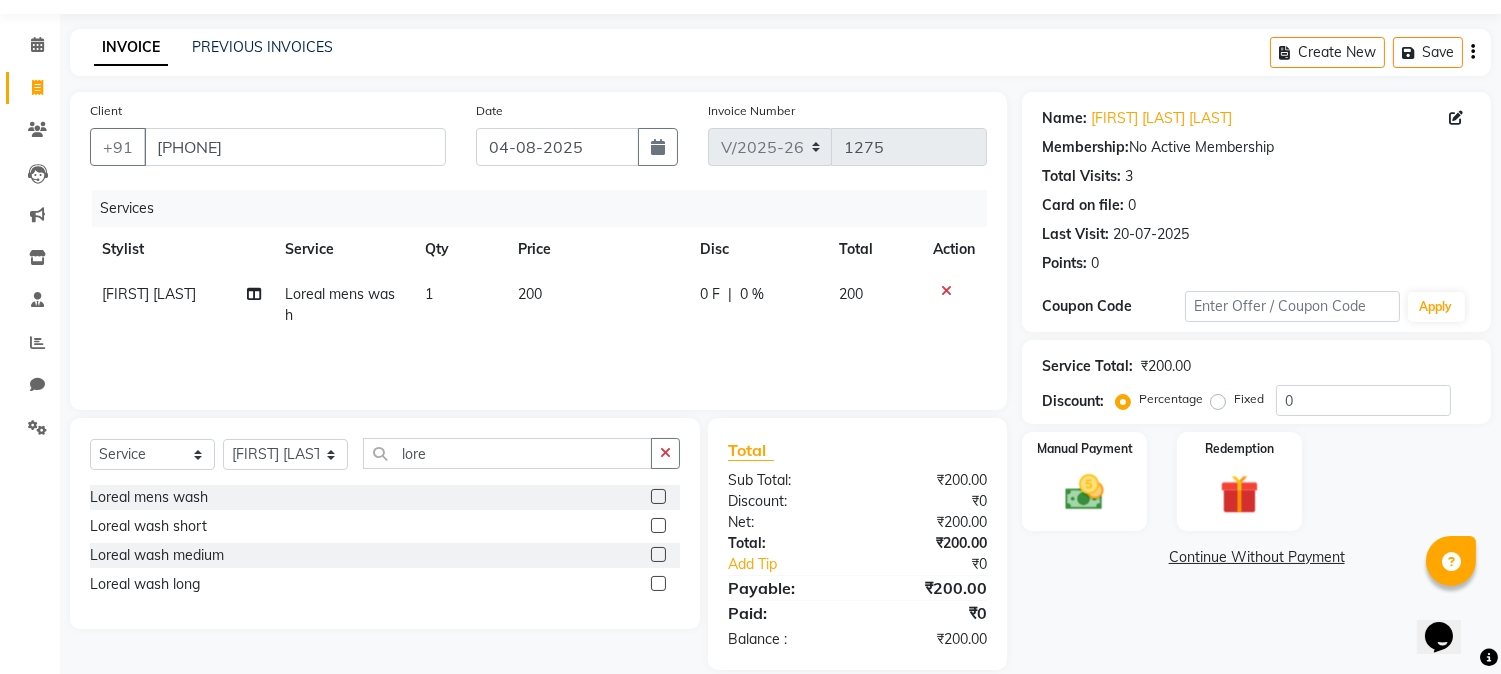 scroll, scrollTop: 84, scrollLeft: 0, axis: vertical 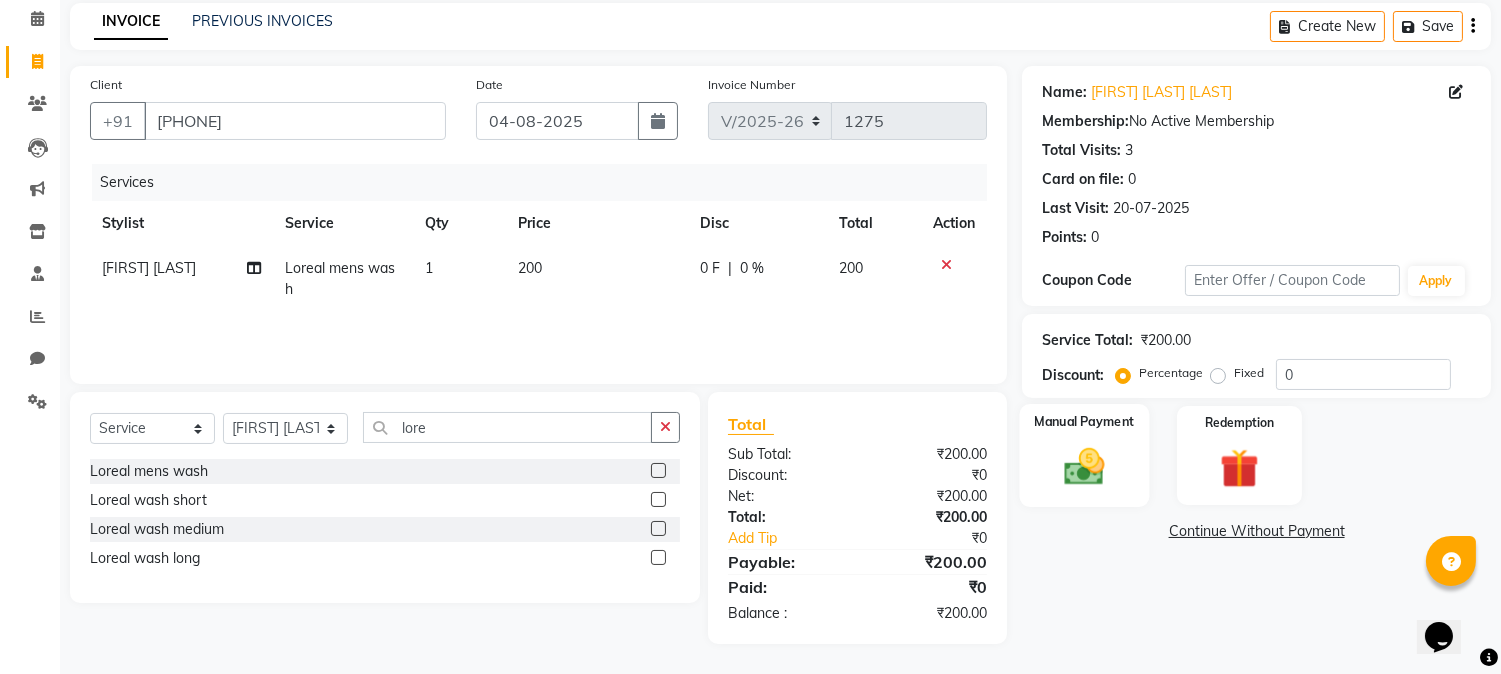 click 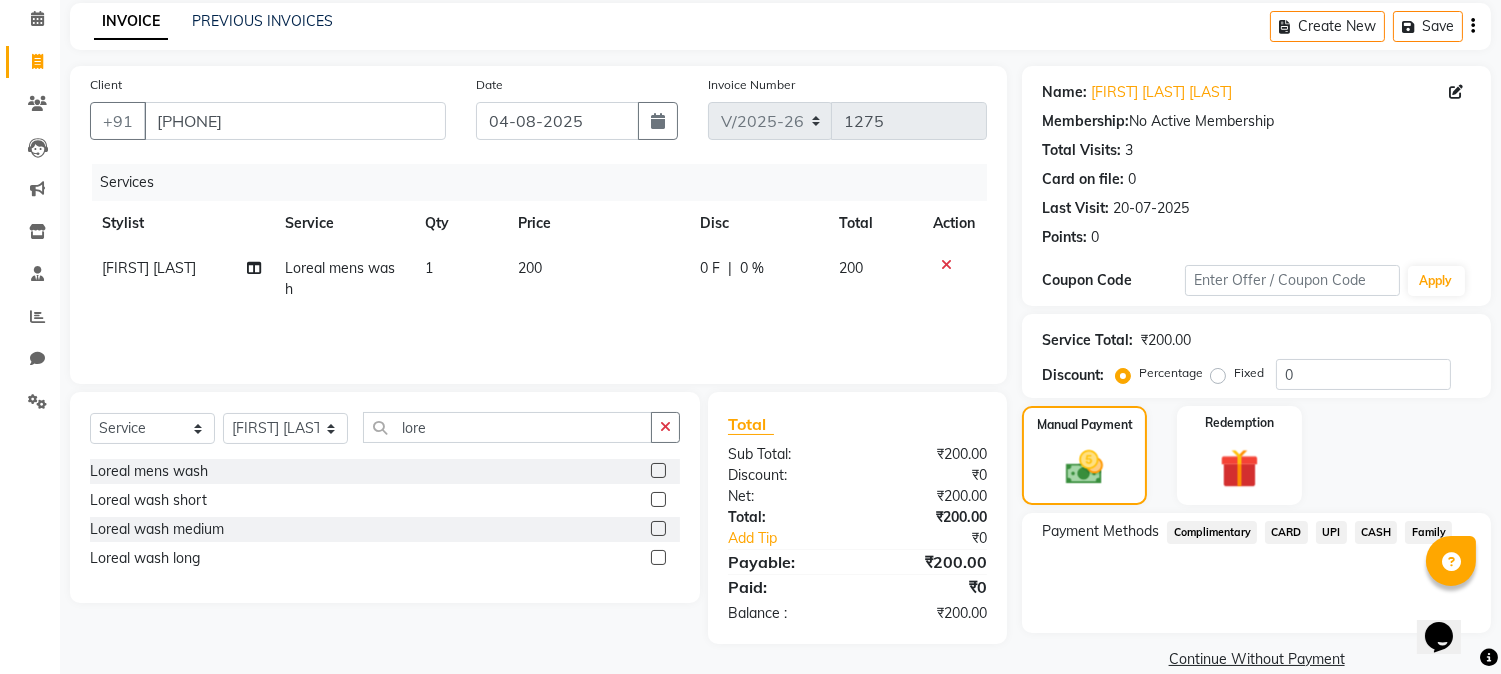 click on "UPI" 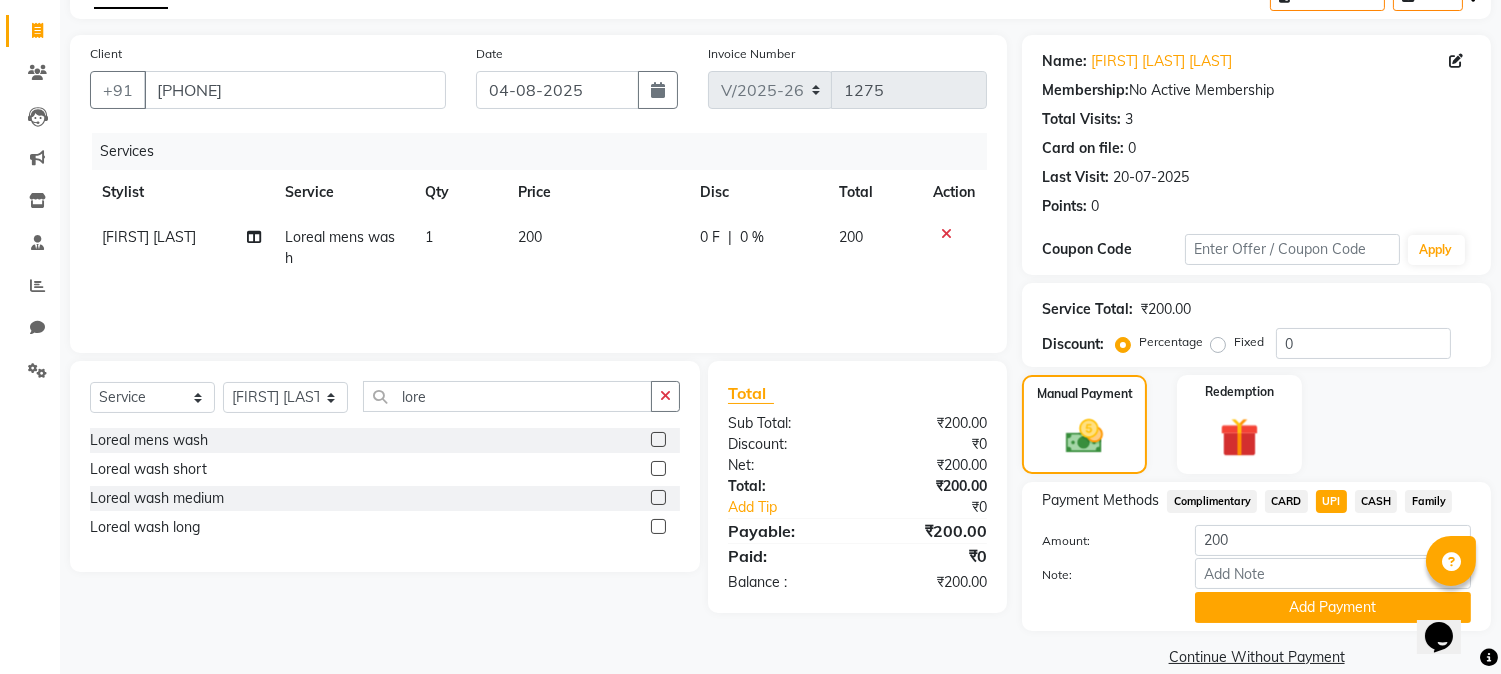 scroll, scrollTop: 142, scrollLeft: 0, axis: vertical 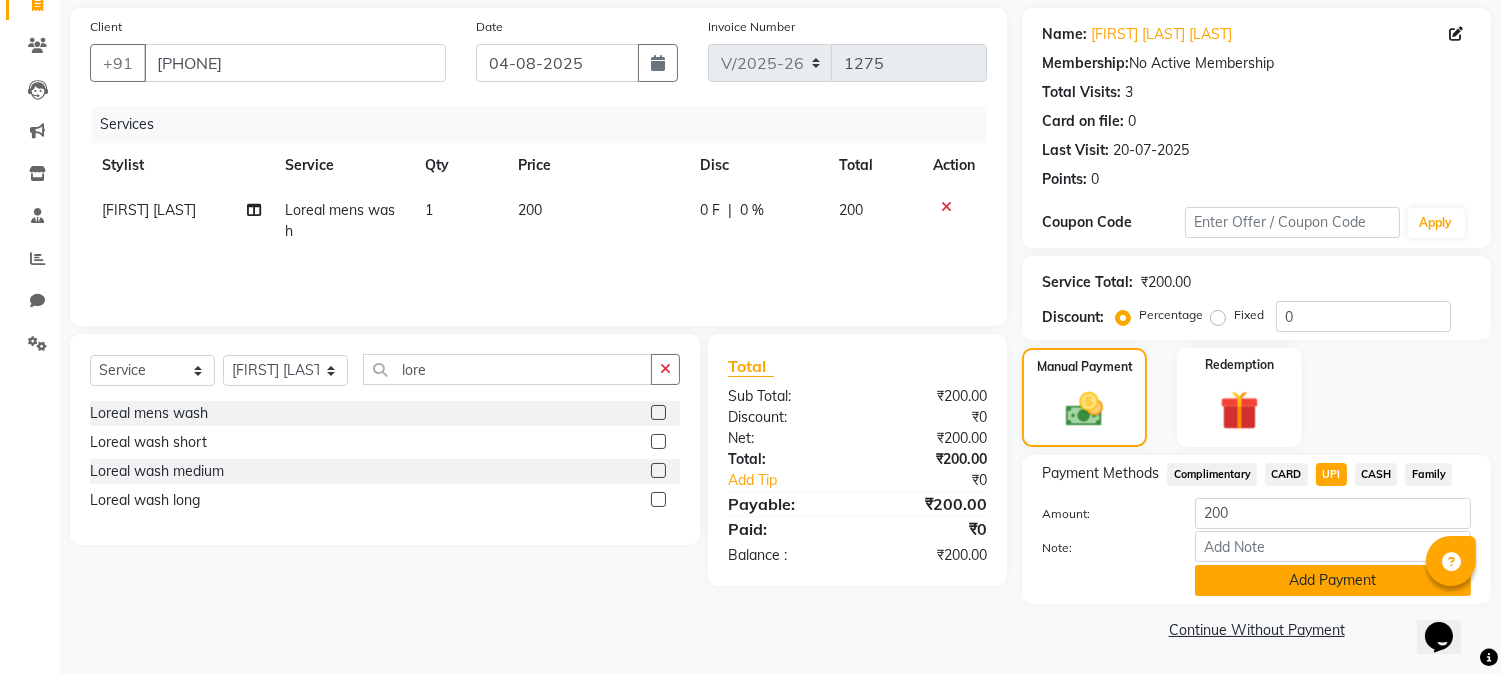click on "Add Payment" 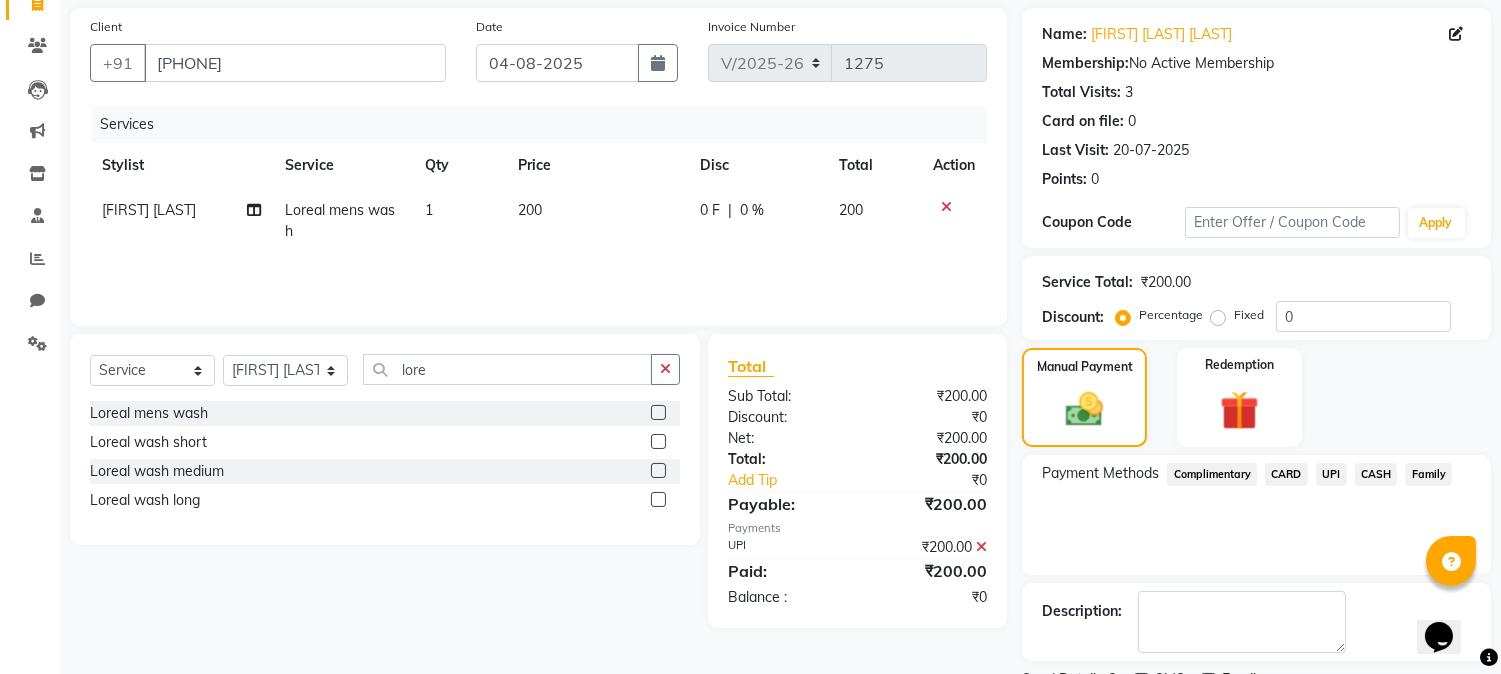 drag, startPoint x: 1301, startPoint y: 587, endPoint x: 1374, endPoint y: 567, distance: 75.690155 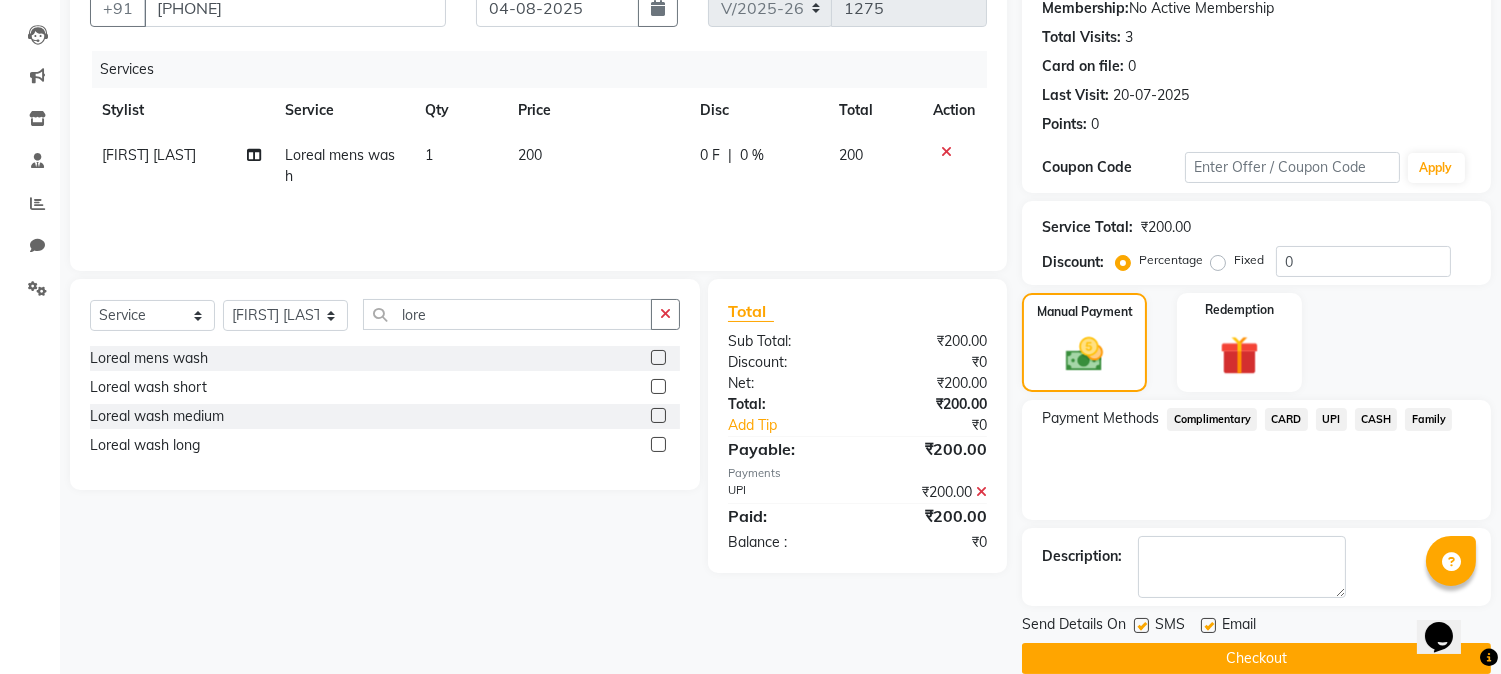 scroll, scrollTop: 225, scrollLeft: 0, axis: vertical 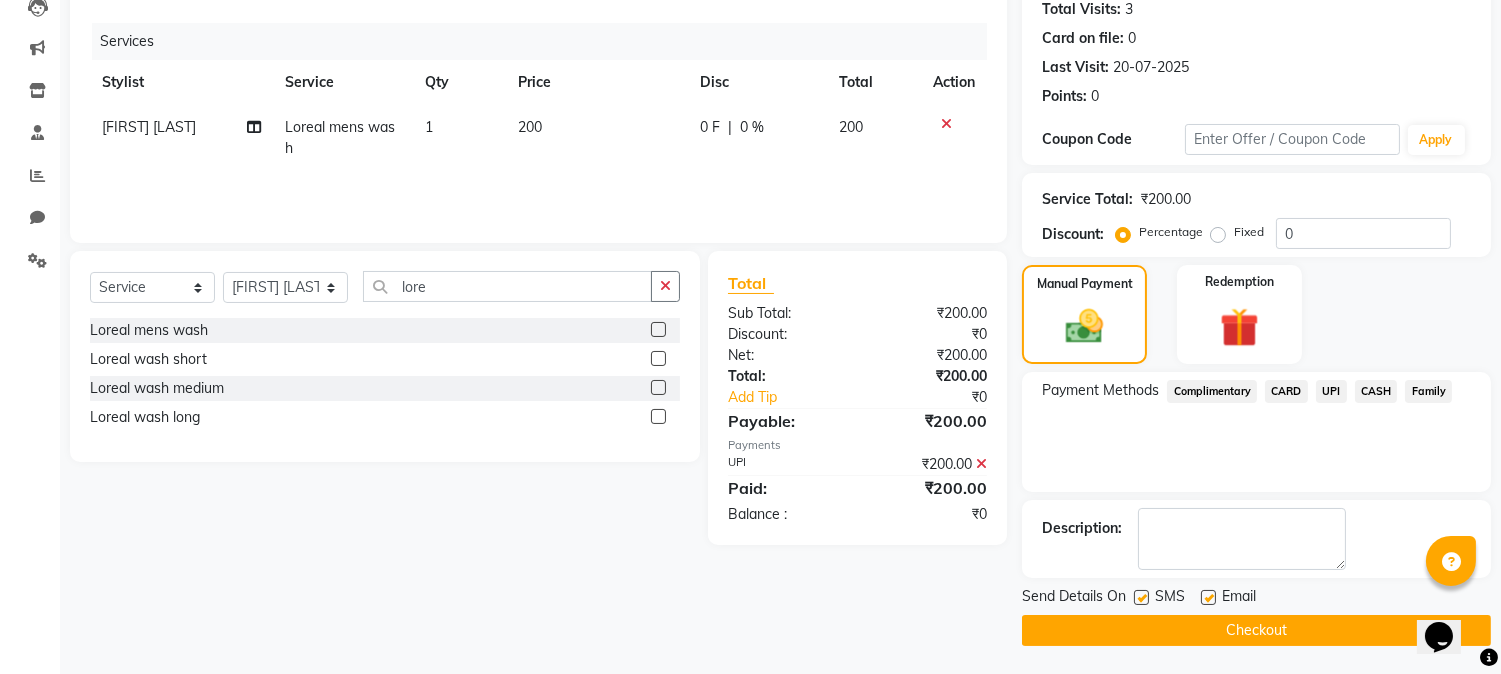 click on "Checkout" 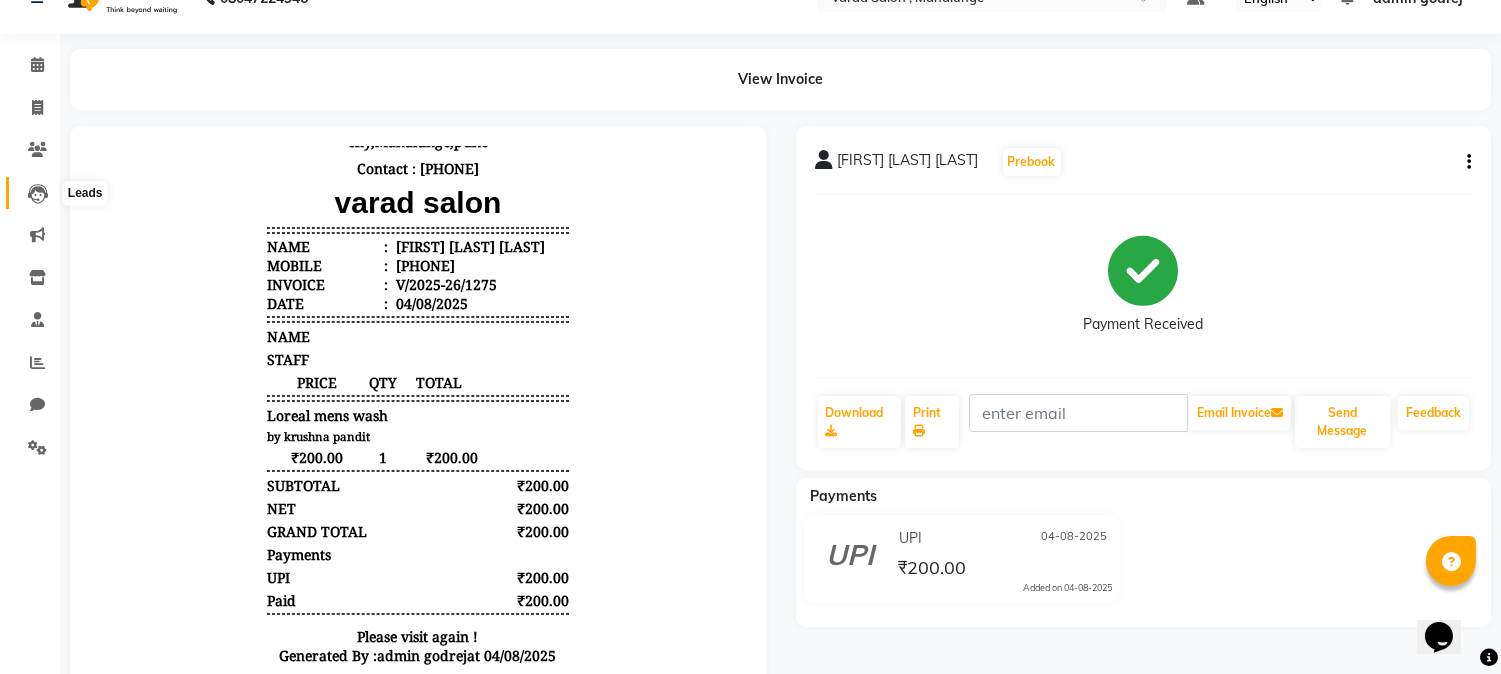scroll, scrollTop: 0, scrollLeft: 0, axis: both 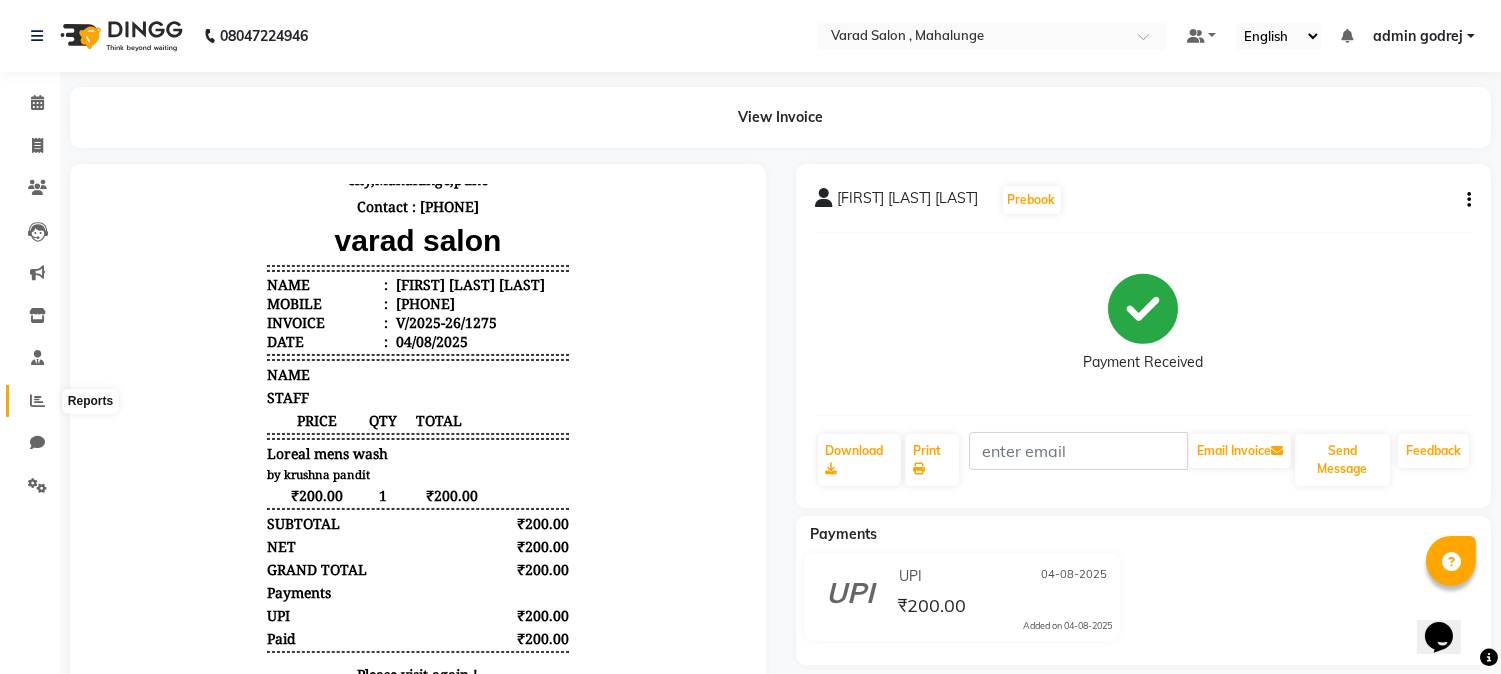 click 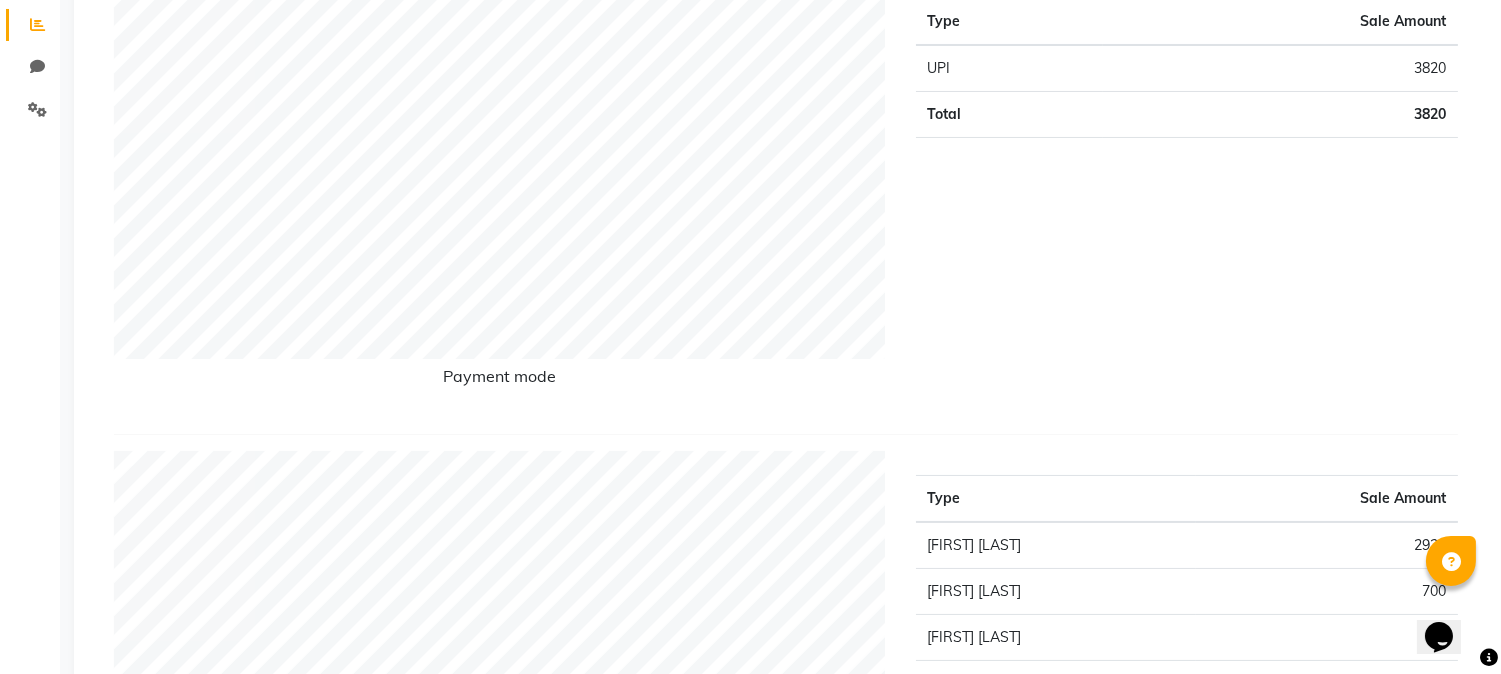 scroll, scrollTop: 222, scrollLeft: 0, axis: vertical 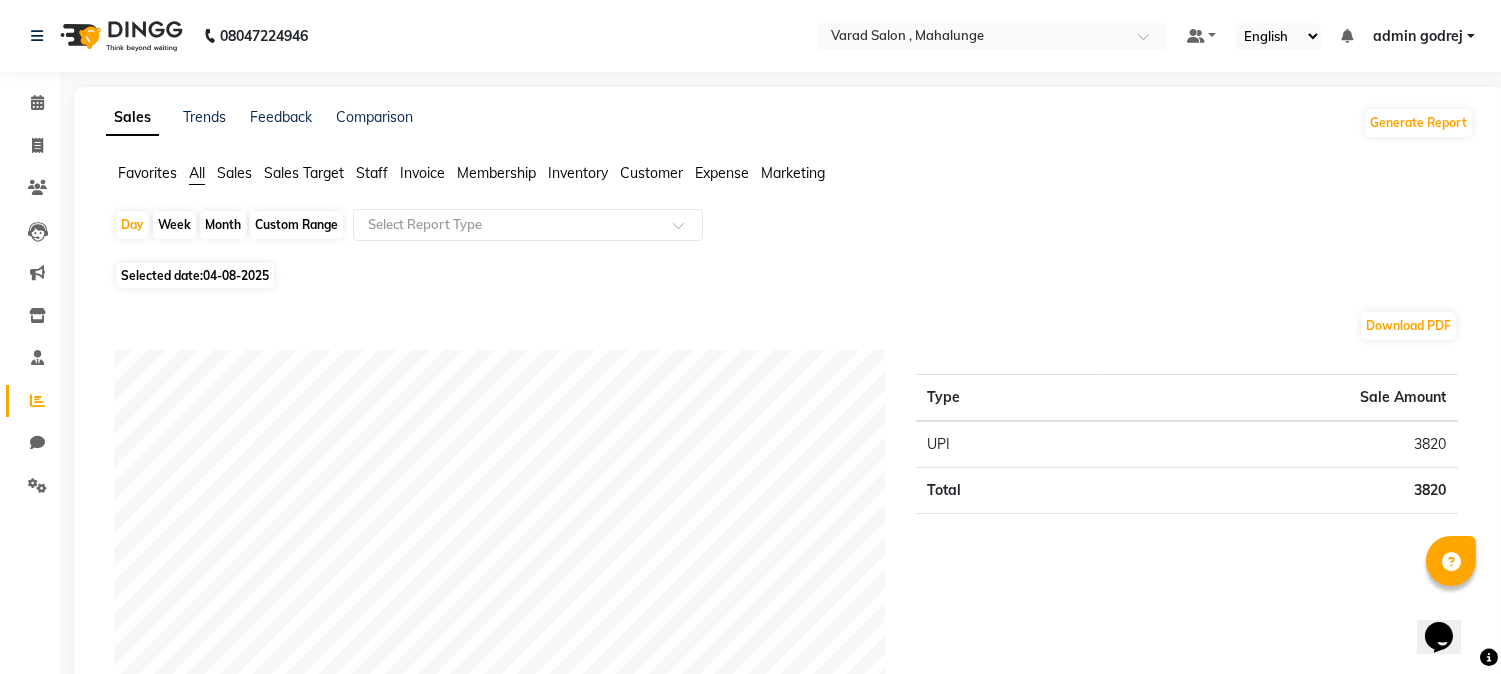 click on "Custom Range" 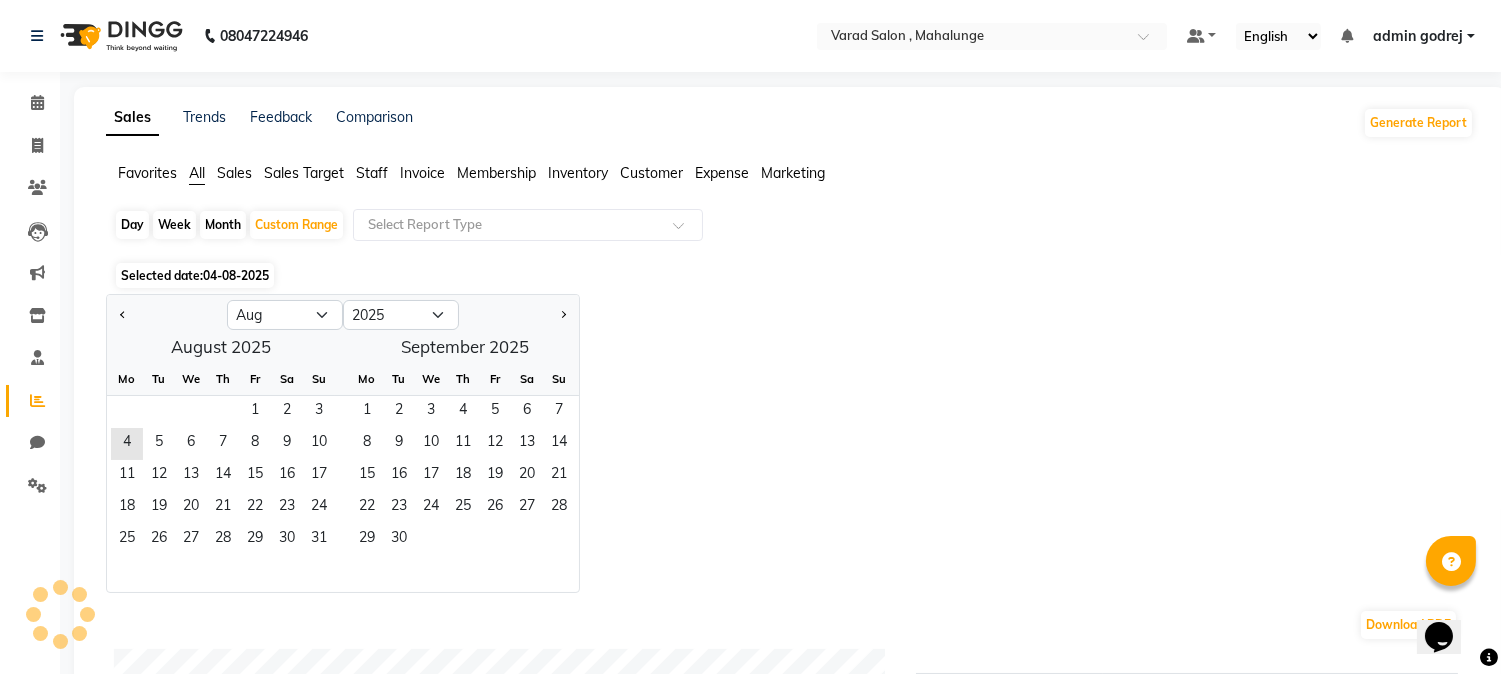 click on "August 2025  Mo Tu We Th Fr Sa Su  1   2   3   4   5   6   7   8   9   10   11   12   13   14   15   16   17   18   19   20   21   22   23   24   25   26   27   28   29   30   31   September 2025  Mo Tu We Th Fr Sa Su  1   2   3   4   5   6   7   8   9   10   11   12   13   14   15   16   17   18   19   20   21   22   23   24   25   26   27   28   29   30" 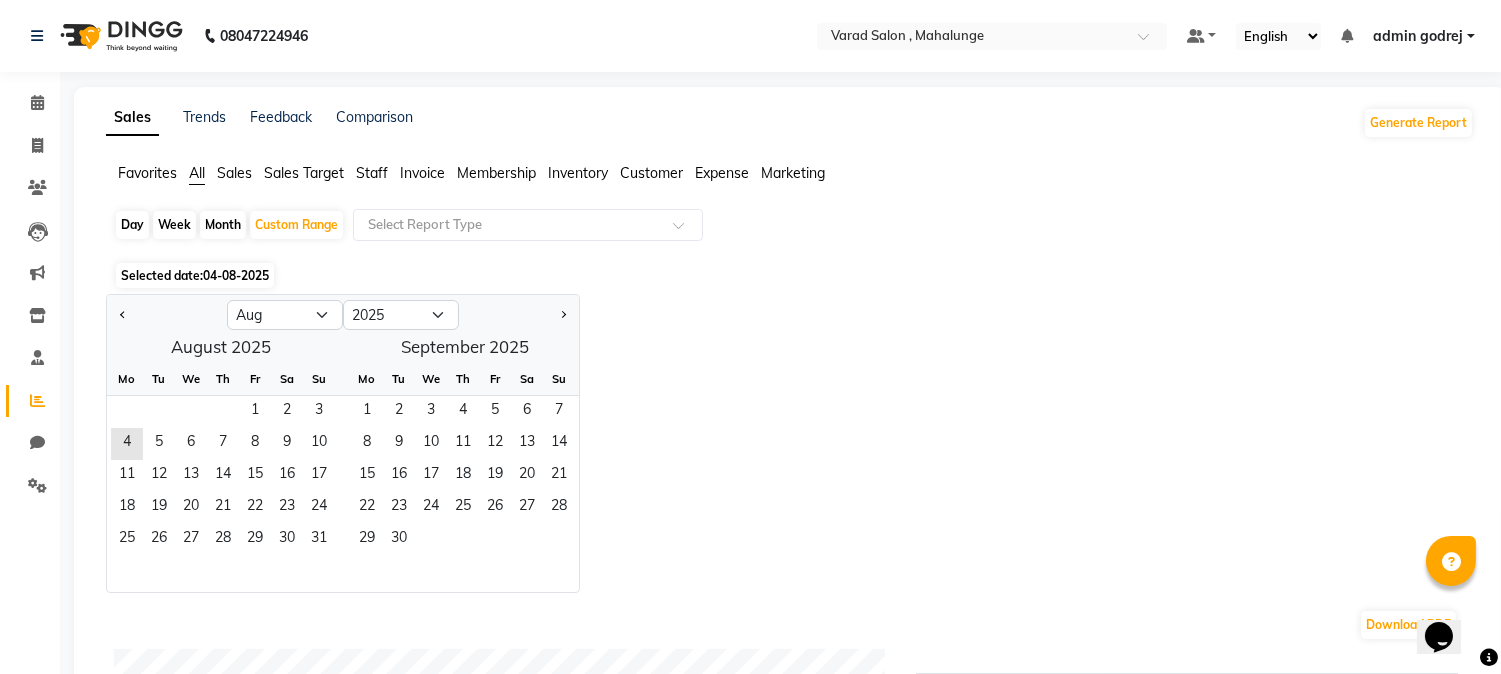 click on "August 2025  Mo Tu We Th Fr Sa Su  1   2   3   4   5   6   7   8   9   10   11   12   13   14   15   16   17   18   19   20   21   22   23   24   25   26   27   28   29   30   31   September 2025  Mo Tu We Th Fr Sa Su  1   2   3   4   5   6   7   8   9   10   11   12   13   14   15   16   17   18   19   20   21   22   23   24   25   26   27   28   29   30" 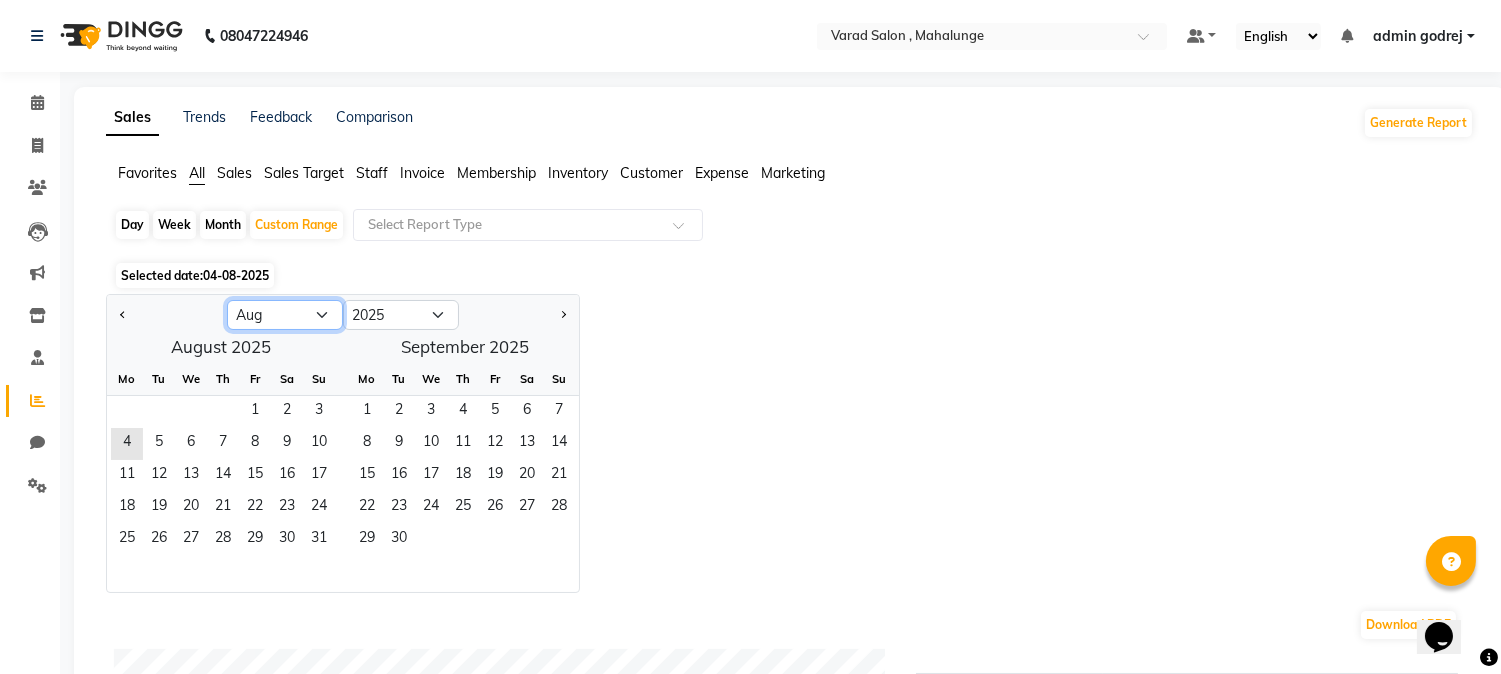 click on "Jan Feb Mar Apr May Jun Jul Aug Sep Oct Nov Dec" 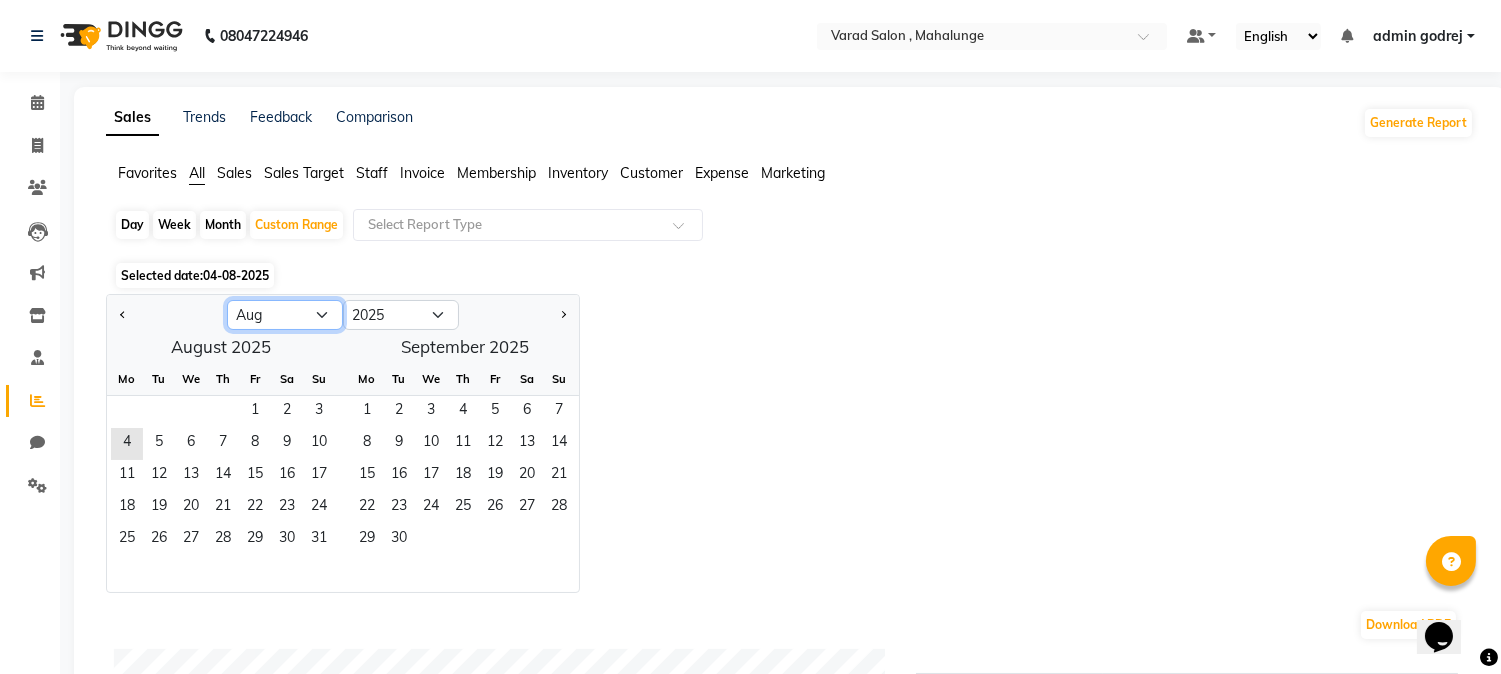 select on "4" 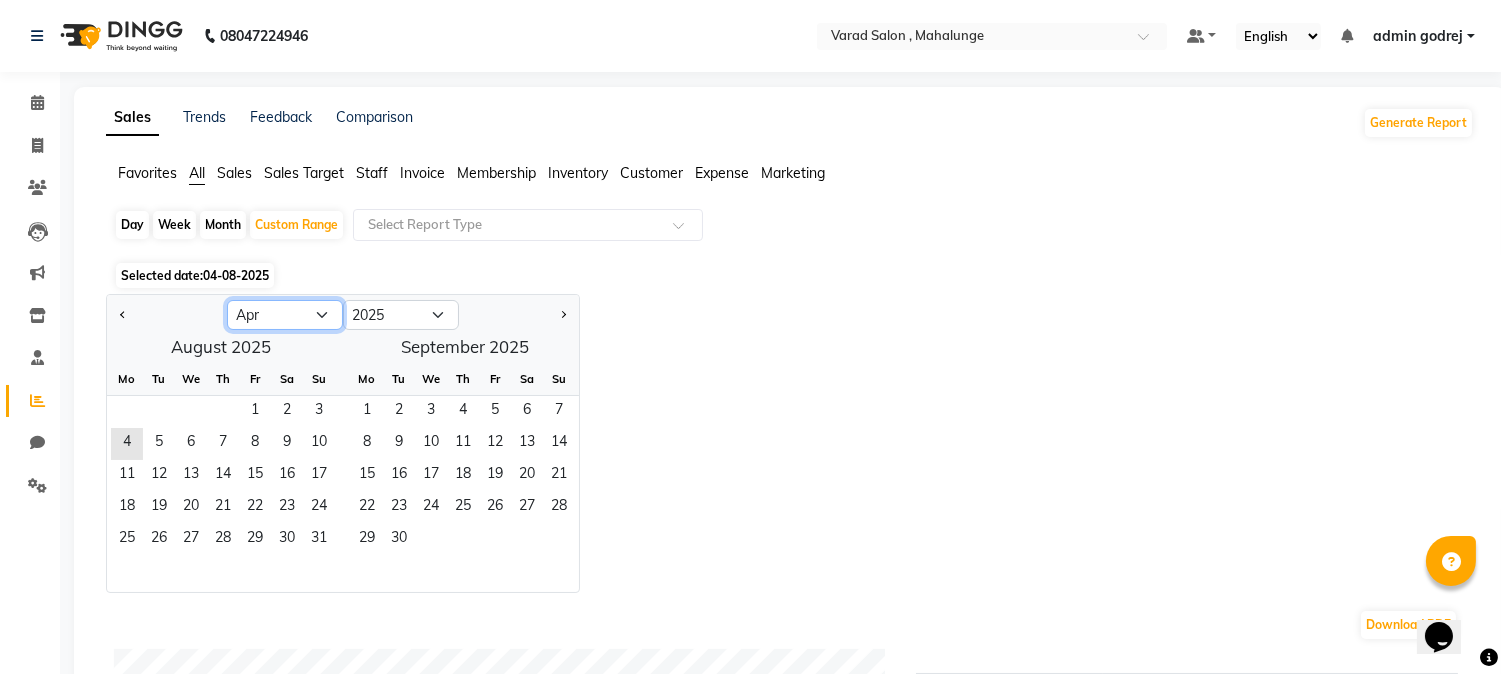 click on "Jan Feb Mar Apr May Jun Jul Aug Sep Oct Nov Dec" 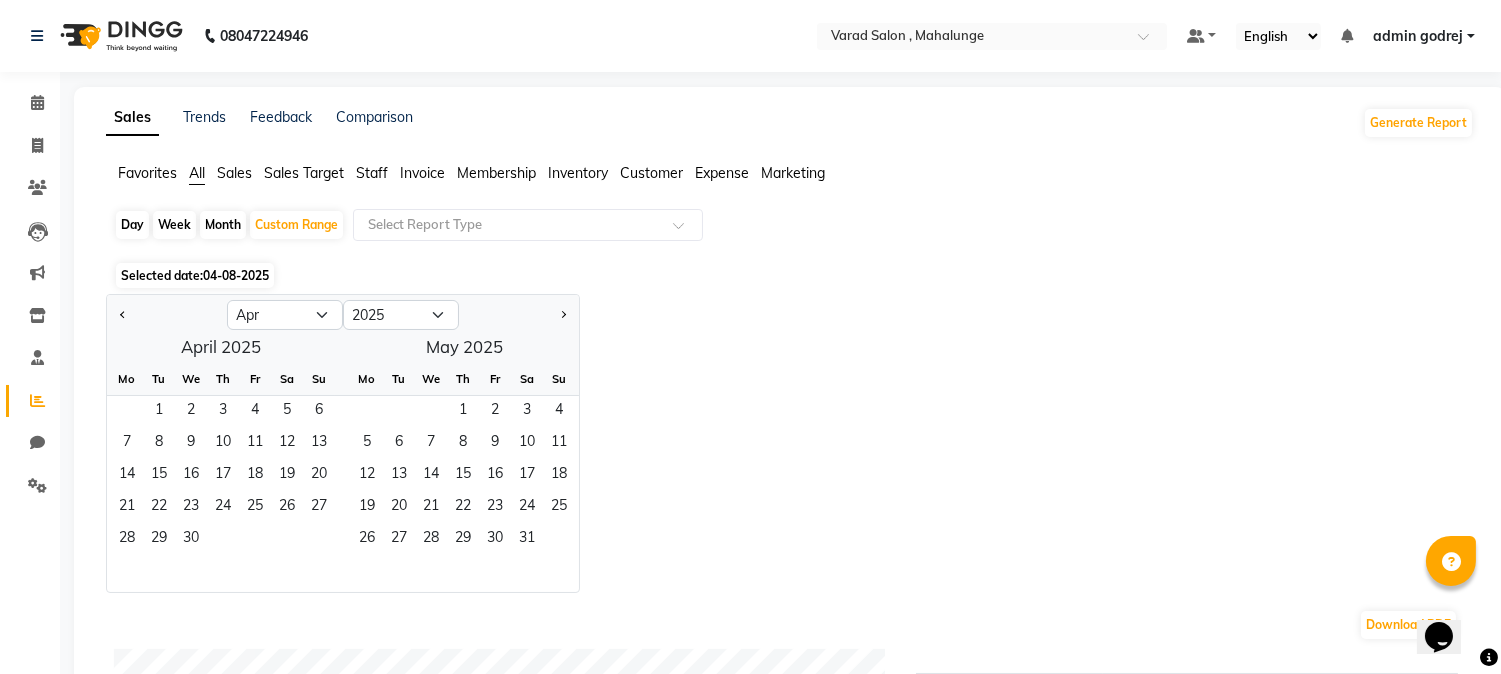 click on "April 2025  Mo Tu We Th Fr Sa Su  1   2   3   4   5   6   7   8   9   10   11   12   13   14   15   16   17   18   19   20   21   22   23   24   25   26   27   28   29   30   May 2025  Mo Tu We Th Fr Sa Su  1   2   3   4   5   6   7   8   9   10   11   12   13   14   15   16   17   18   19   20   21   22   23   24   25   26   27   28   29   30   31" 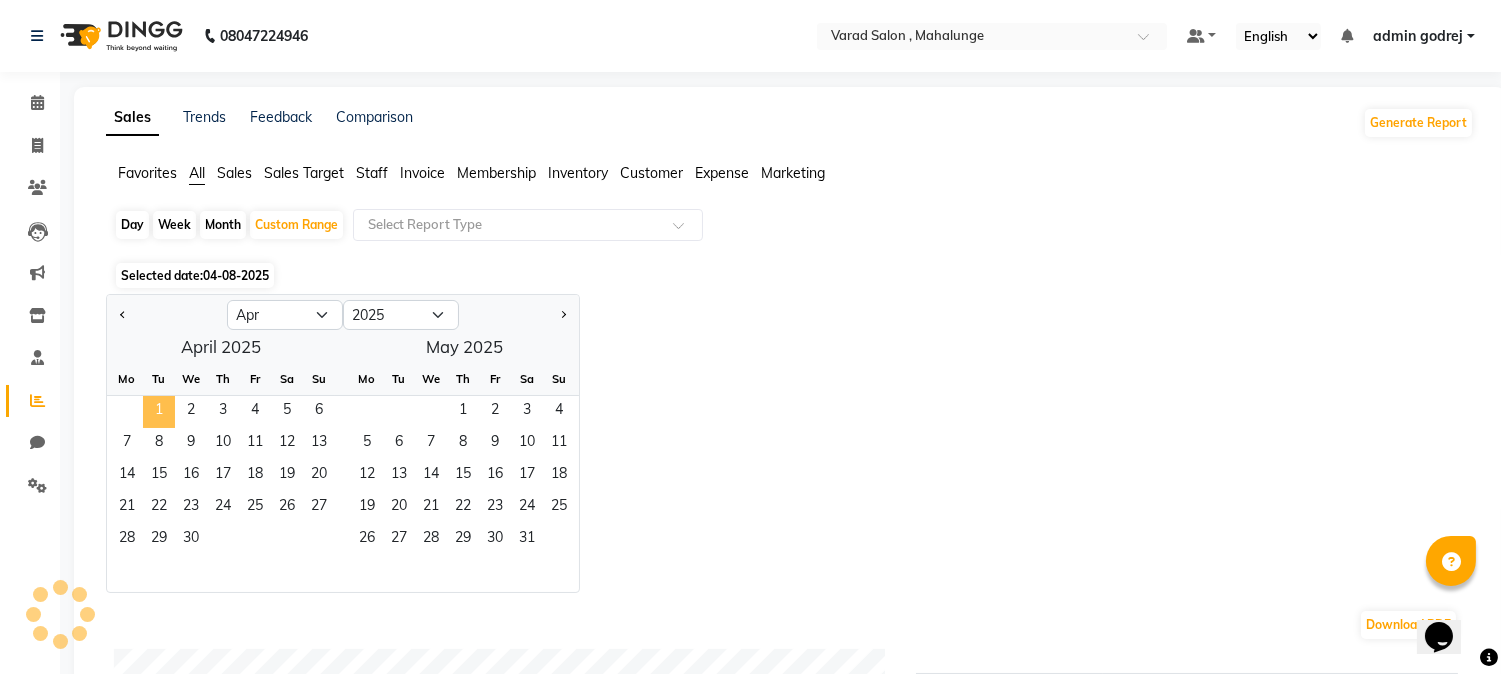 click on "1" 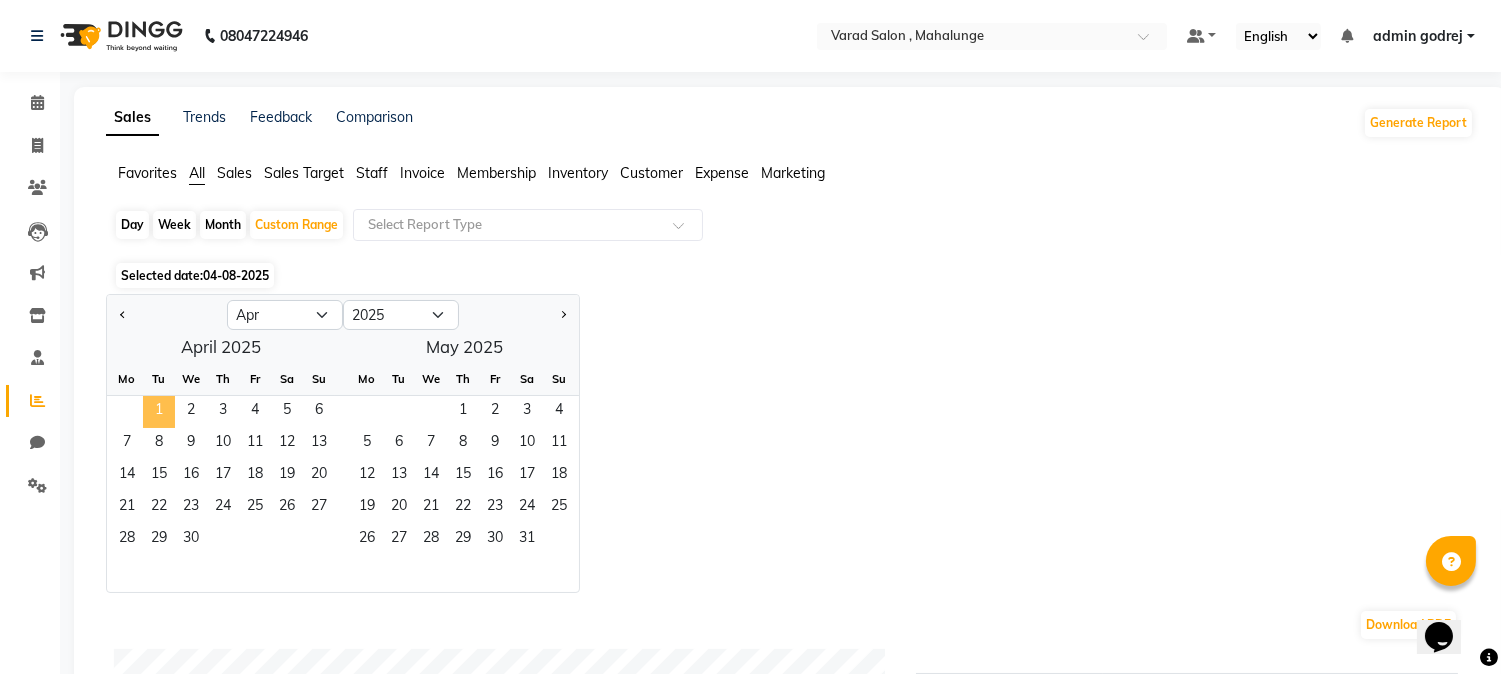 click on "1" 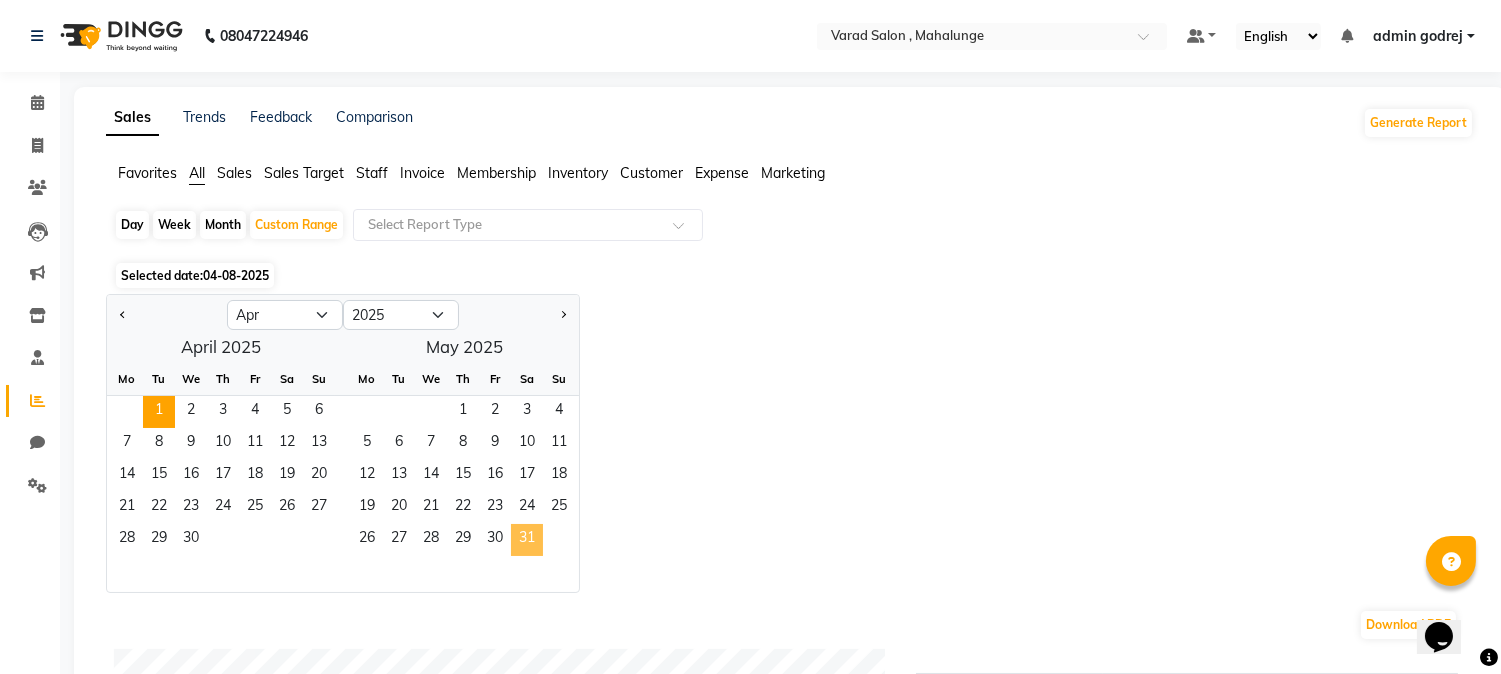 click on "31" 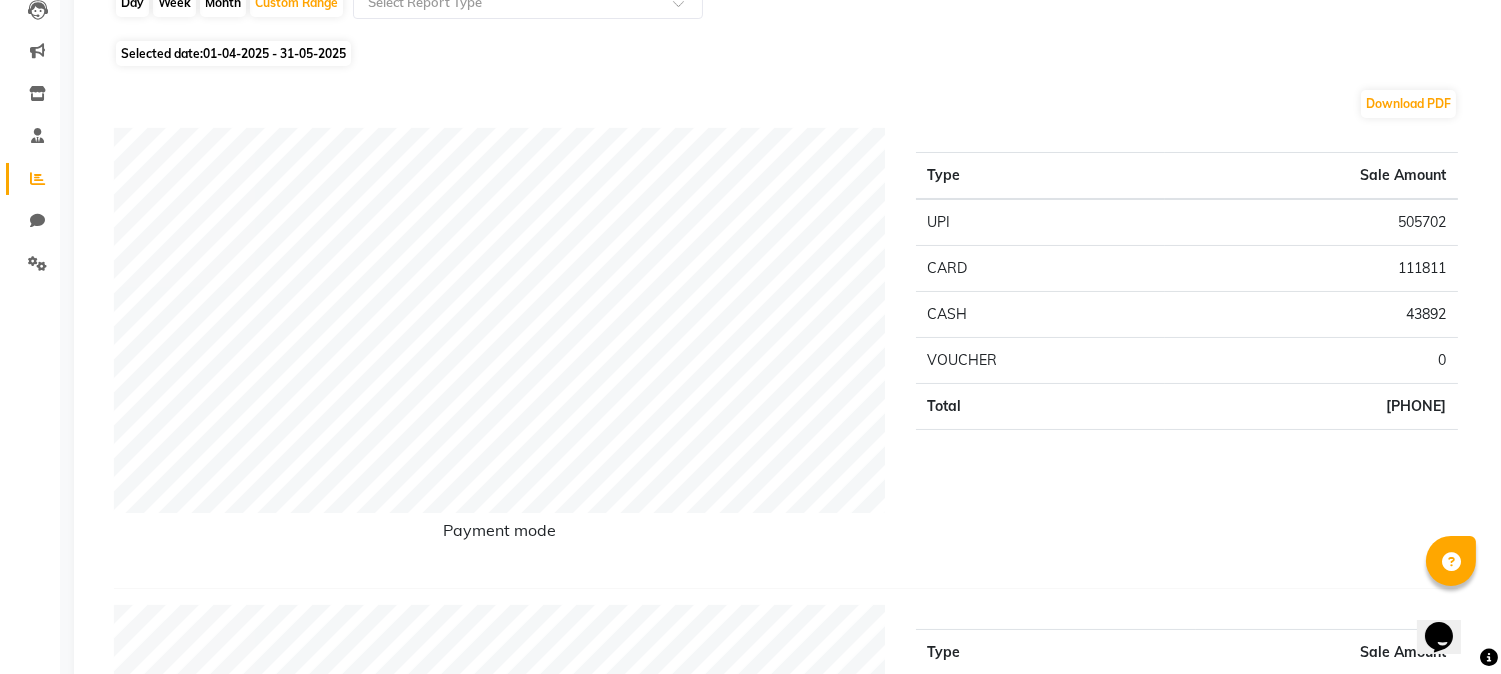 scroll, scrollTop: 0, scrollLeft: 0, axis: both 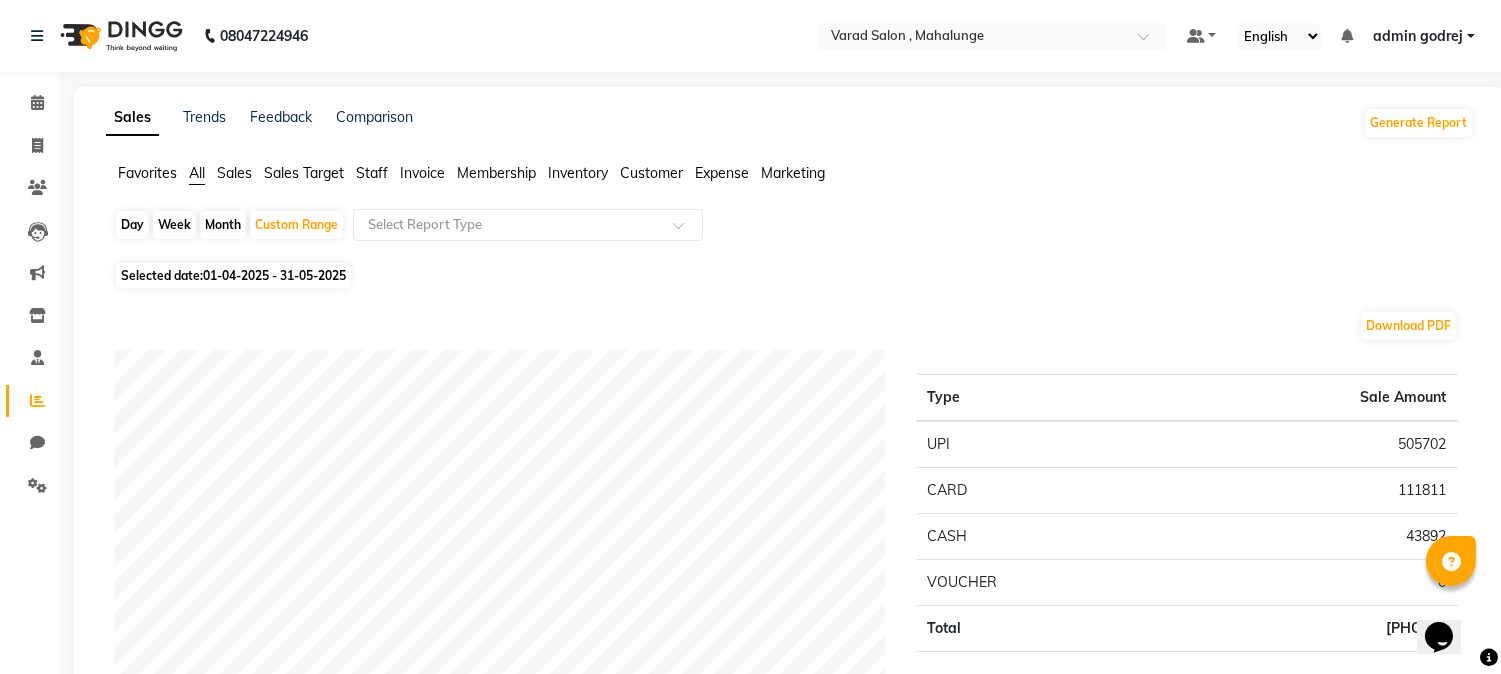 click on "Selected date:  [DATE] - [DATE]" 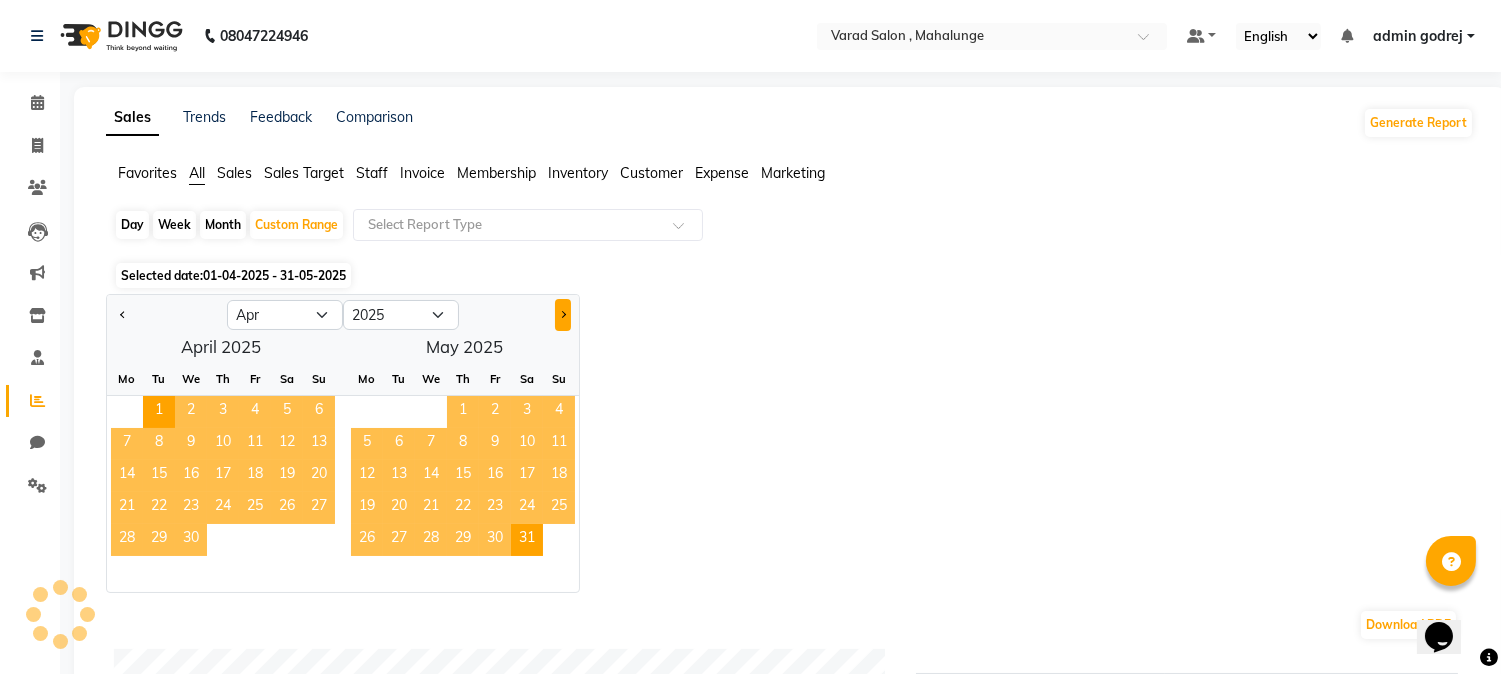 click 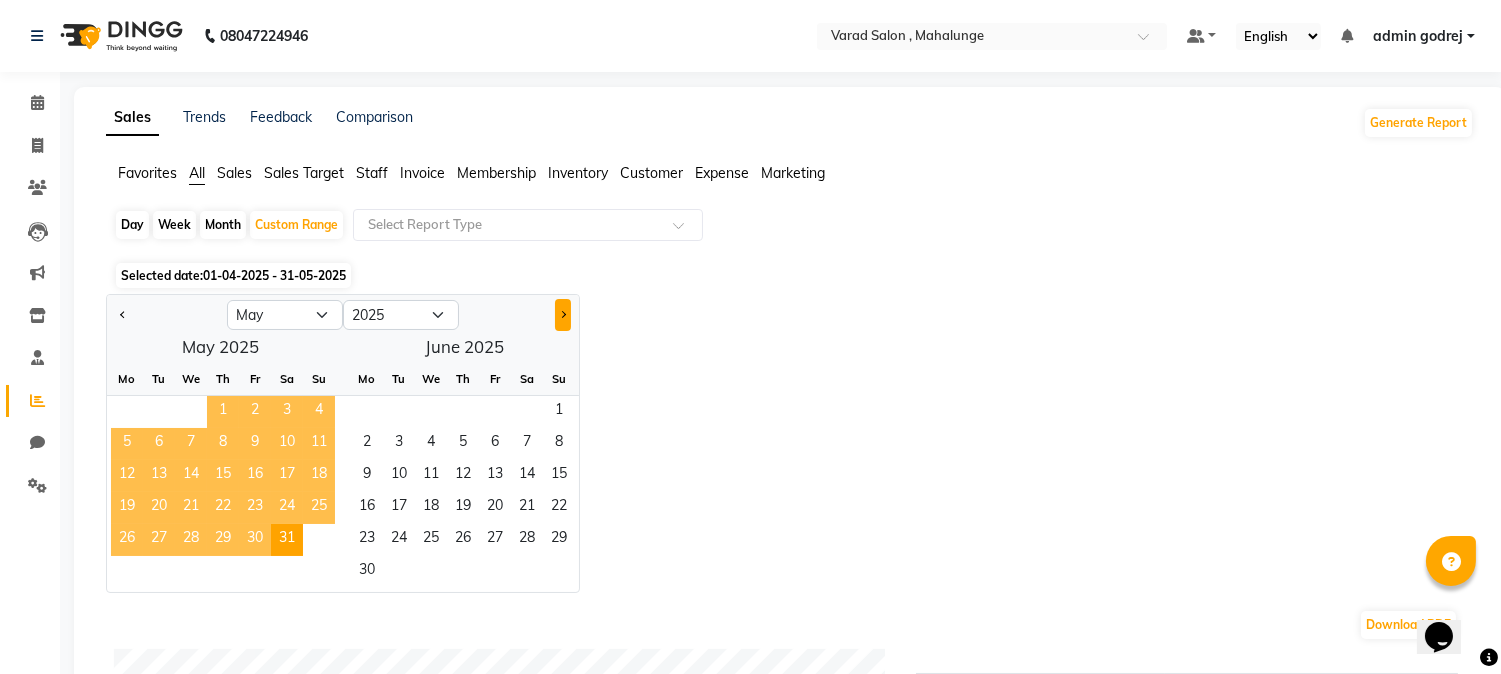 click 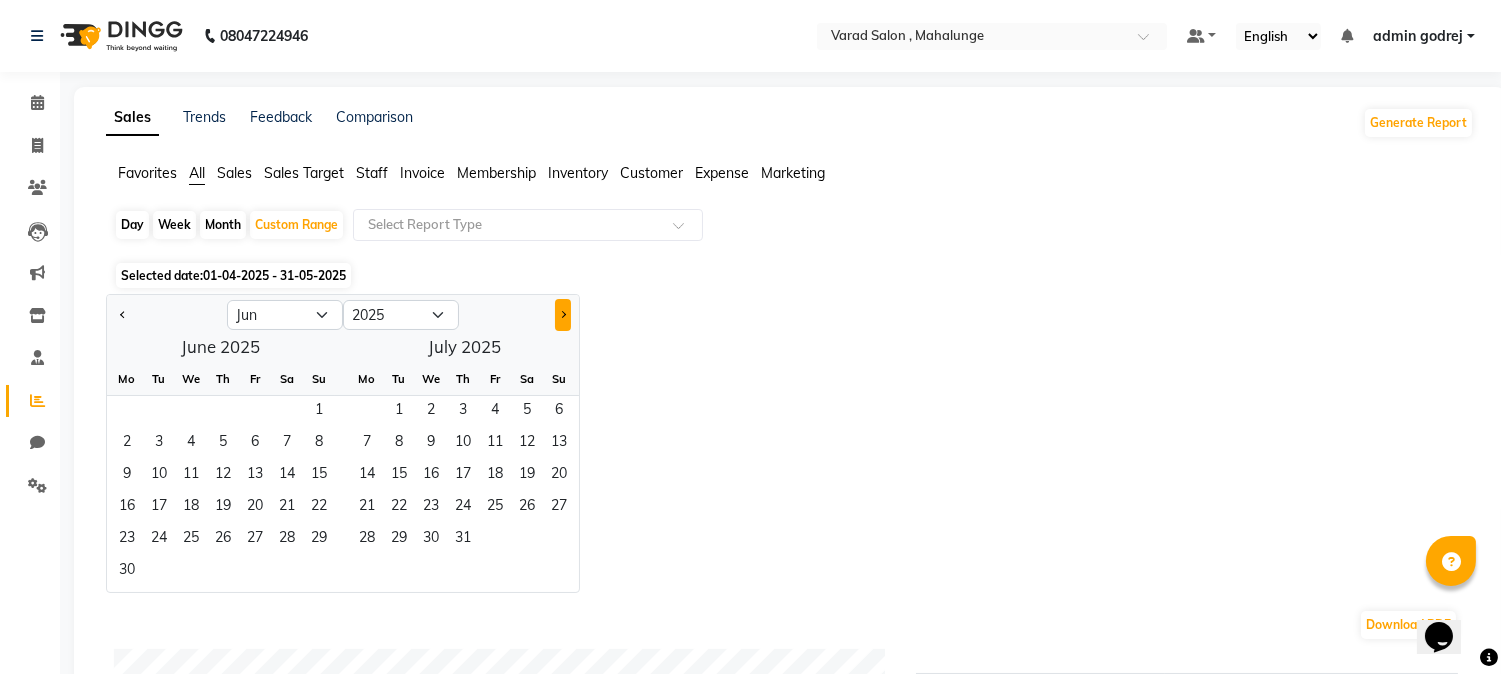 click 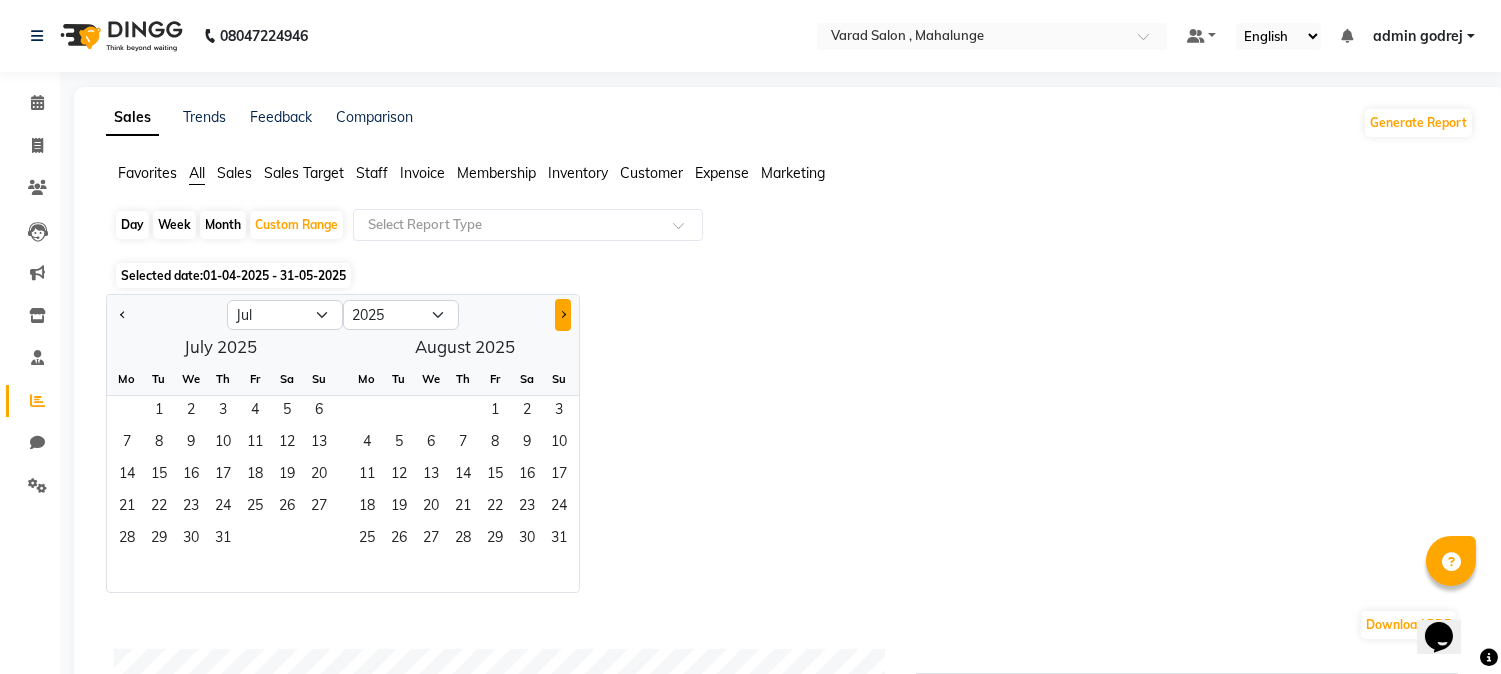 click 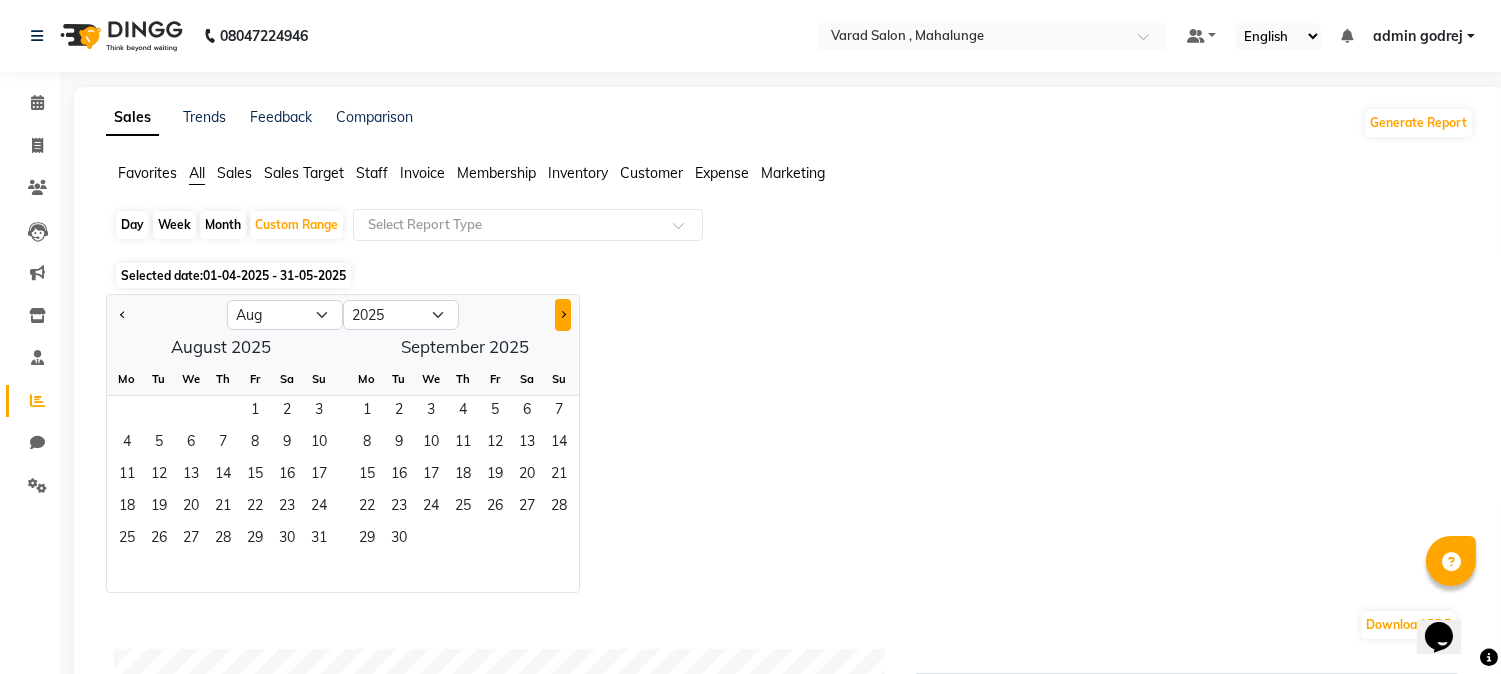 drag, startPoint x: 561, startPoint y: 315, endPoint x: 400, endPoint y: 274, distance: 166.1385 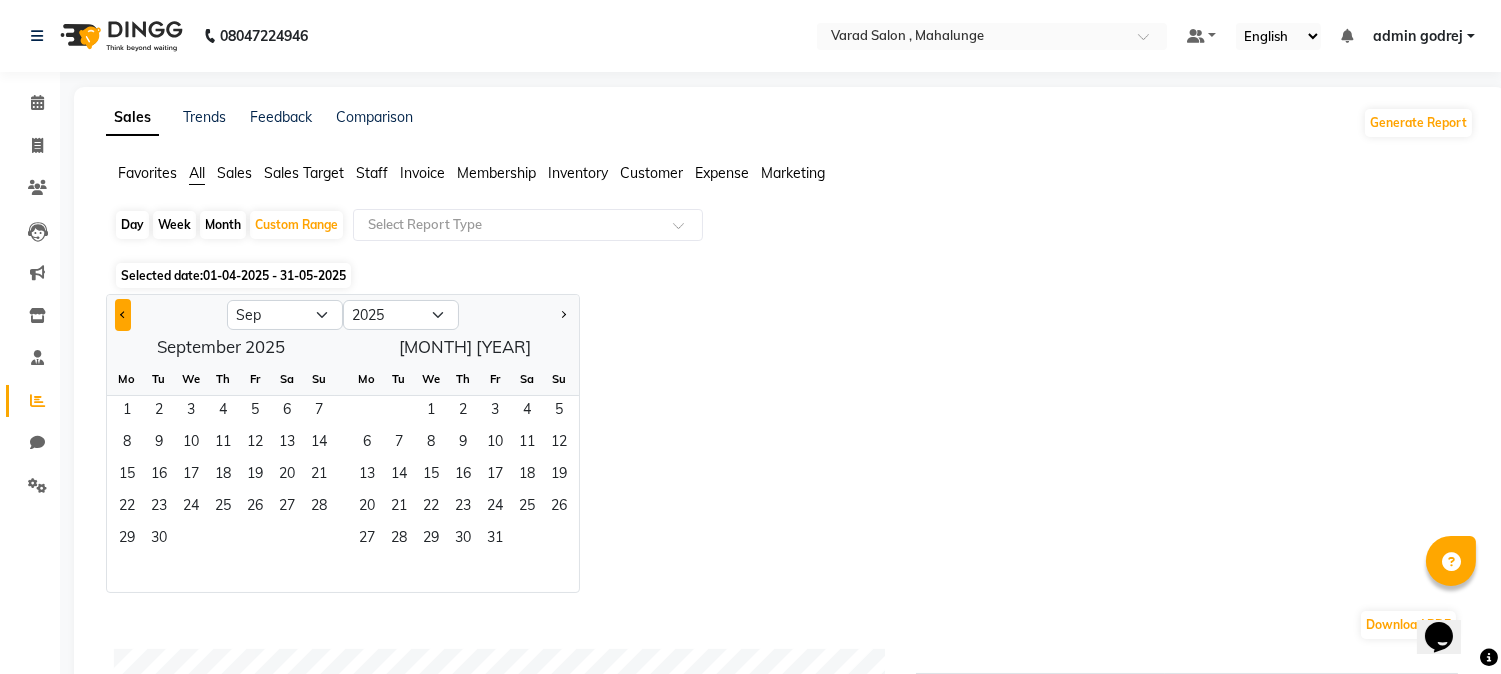 click 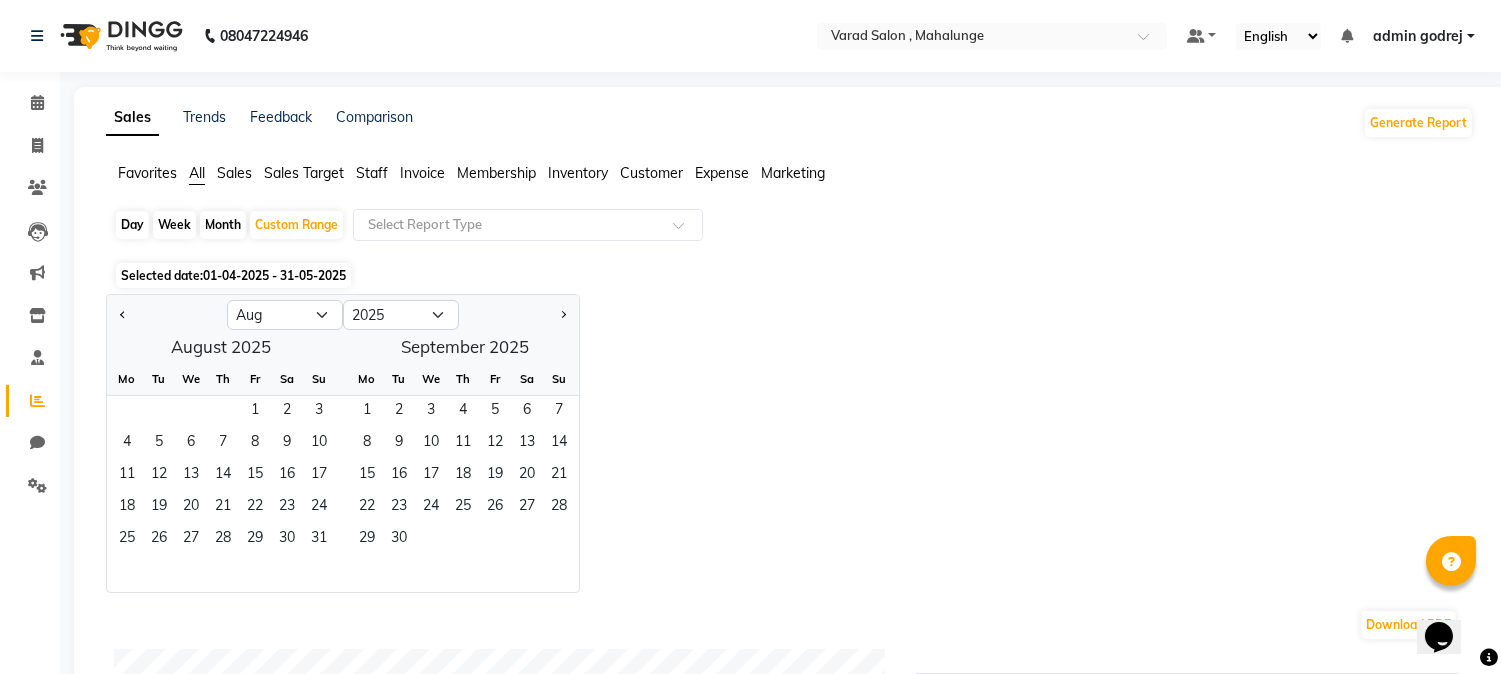 click on "Day   Week   Month   Custom Range  Select Report Type" 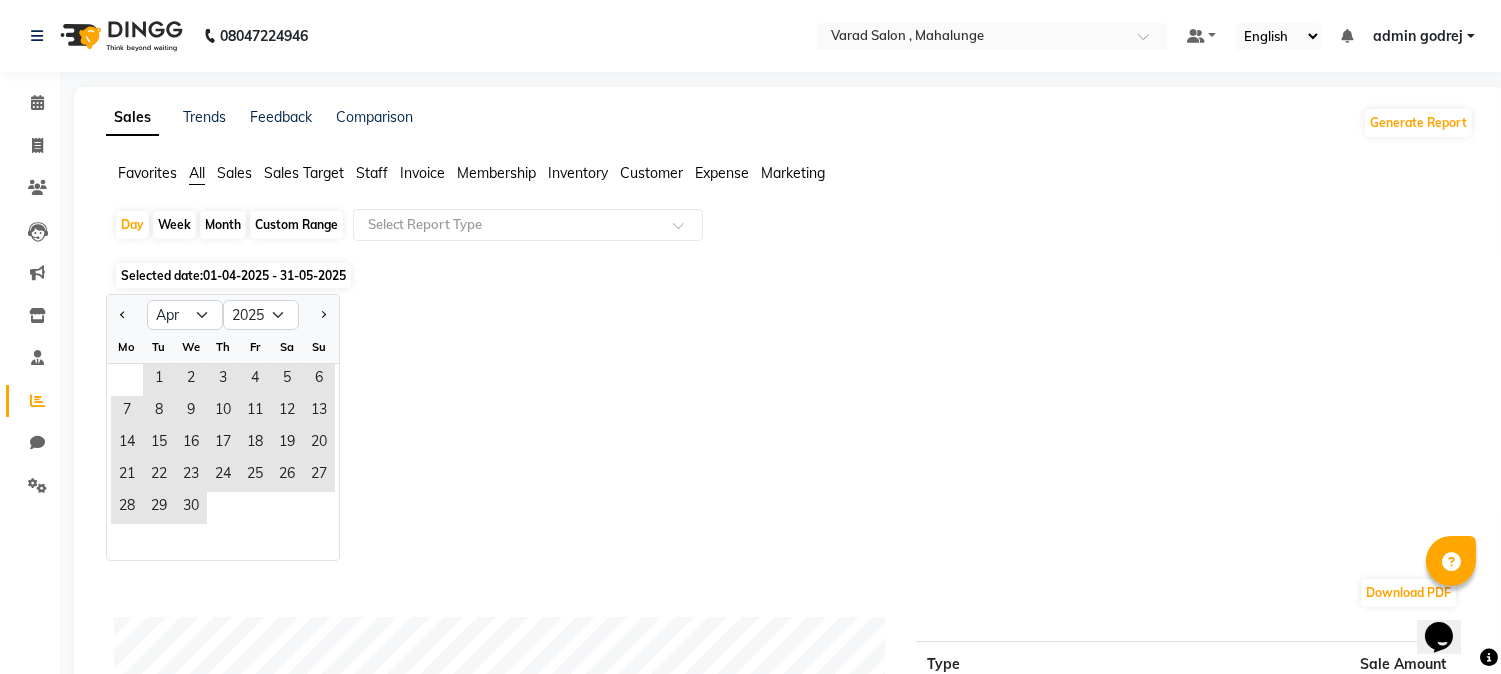 click on "Favorites" 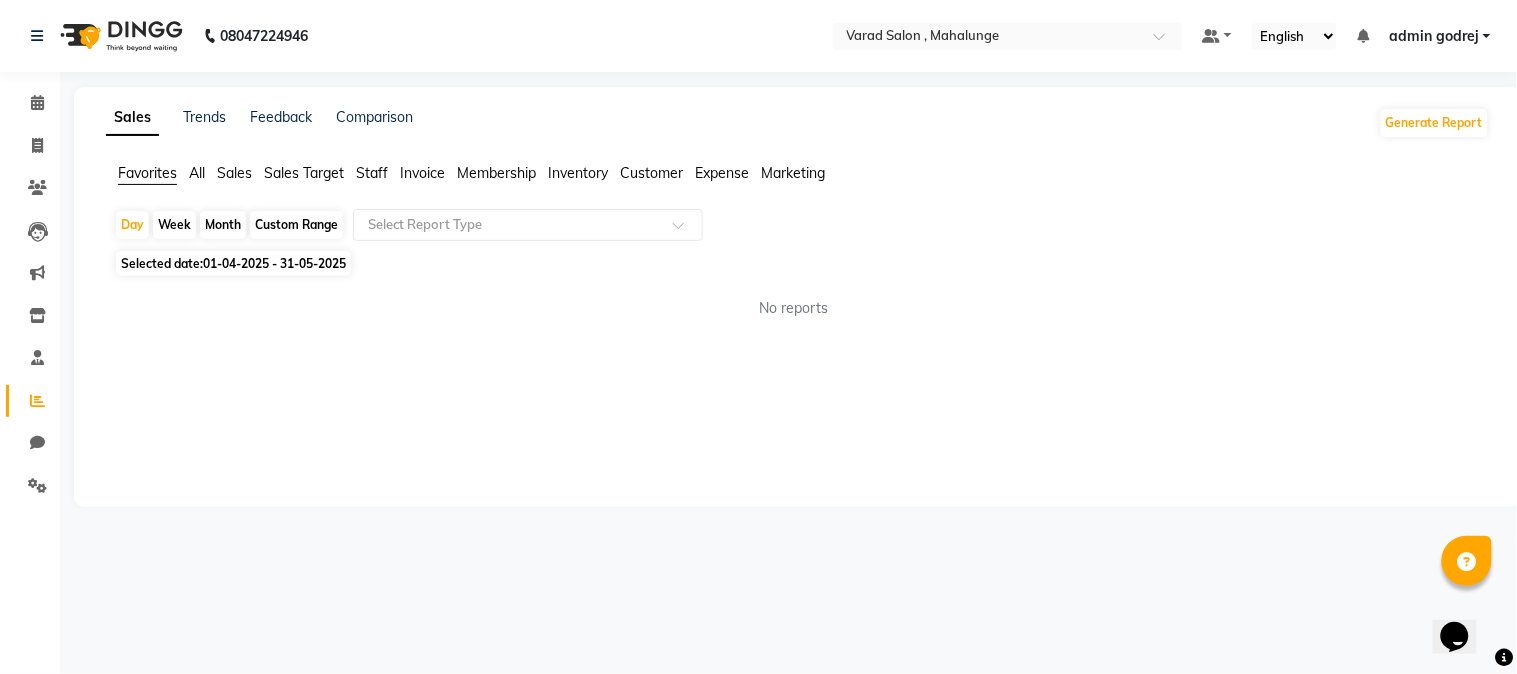 click on "01-04-2025 - 31-05-2025" 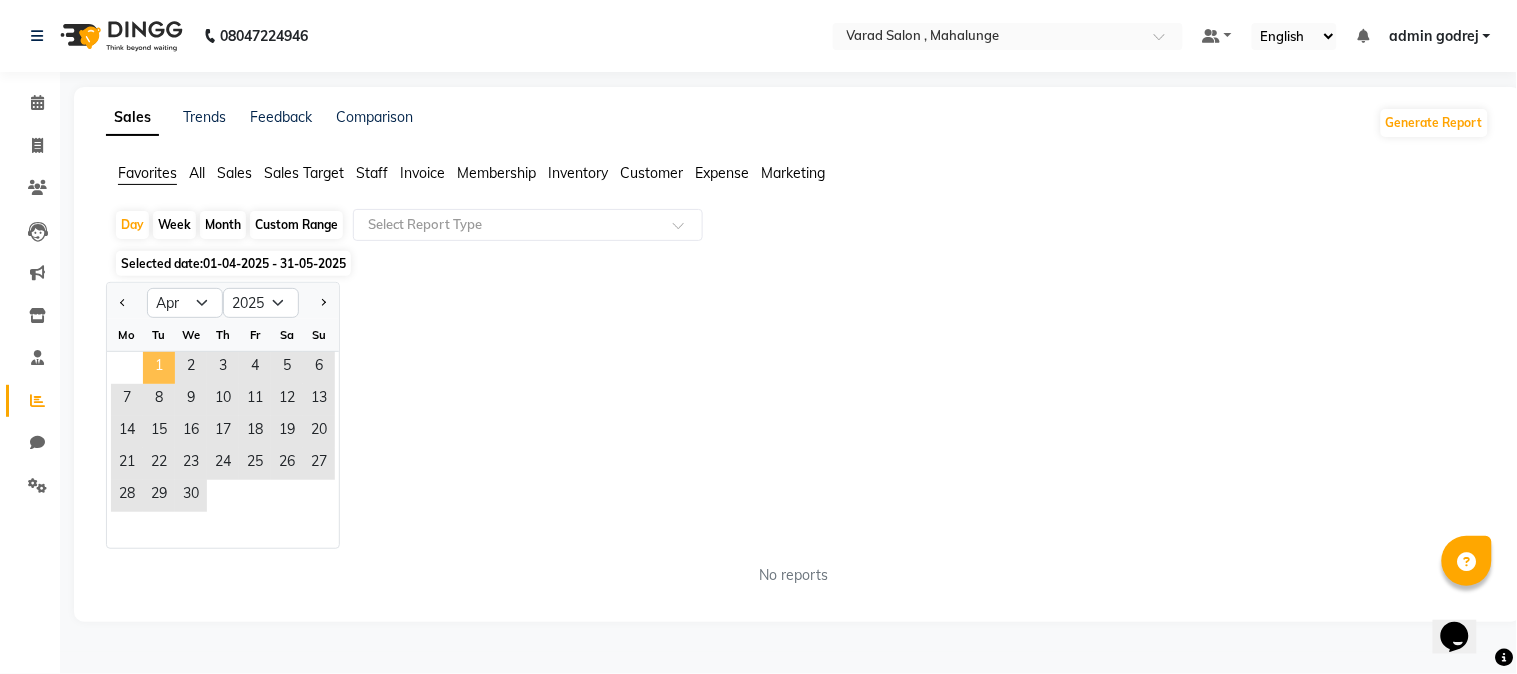 click on "1" 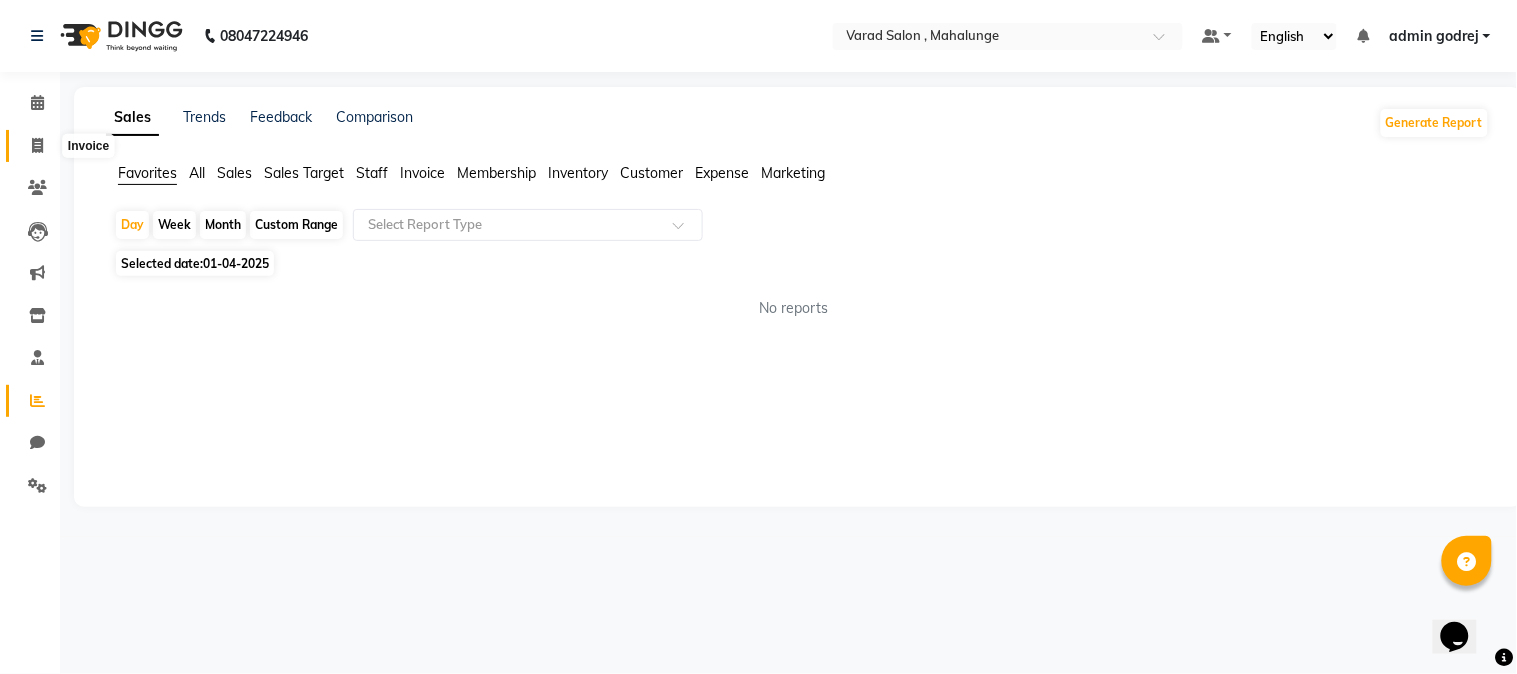 click 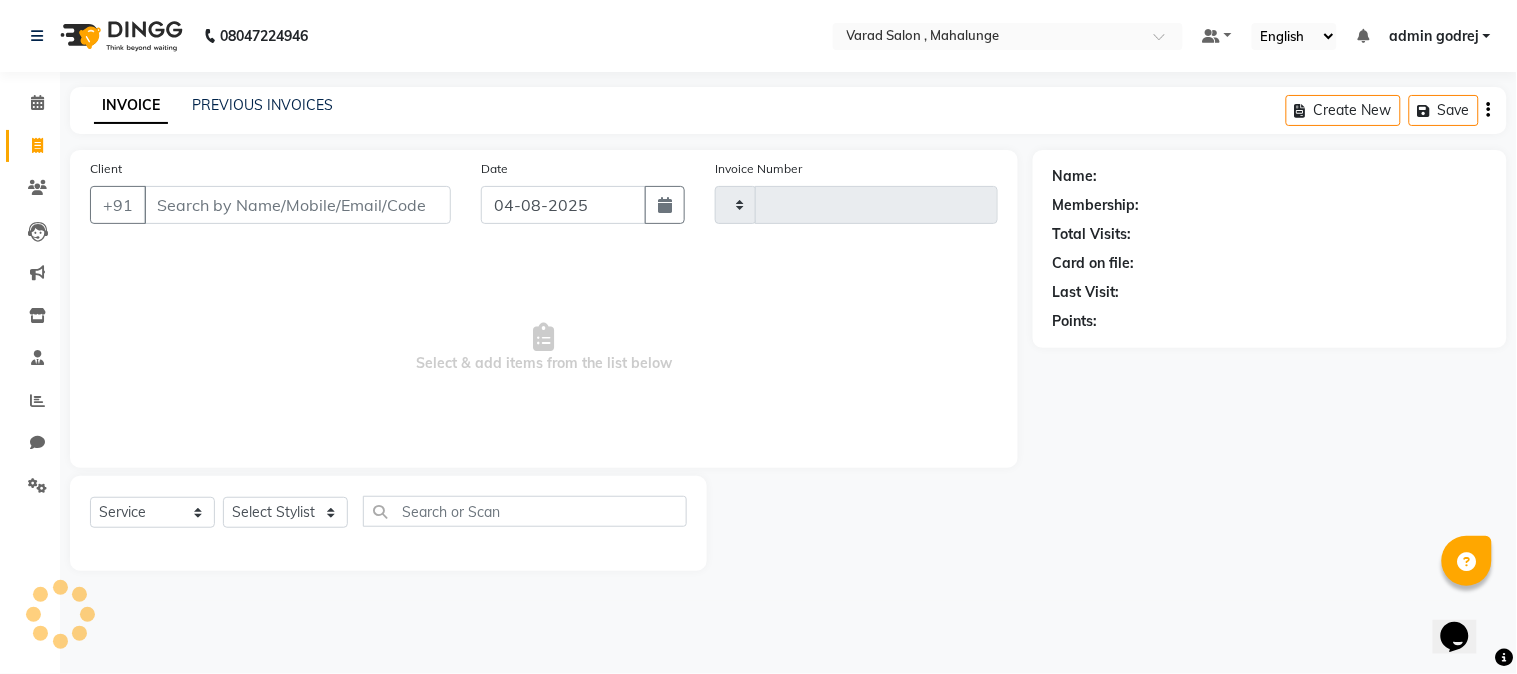 type on "1276" 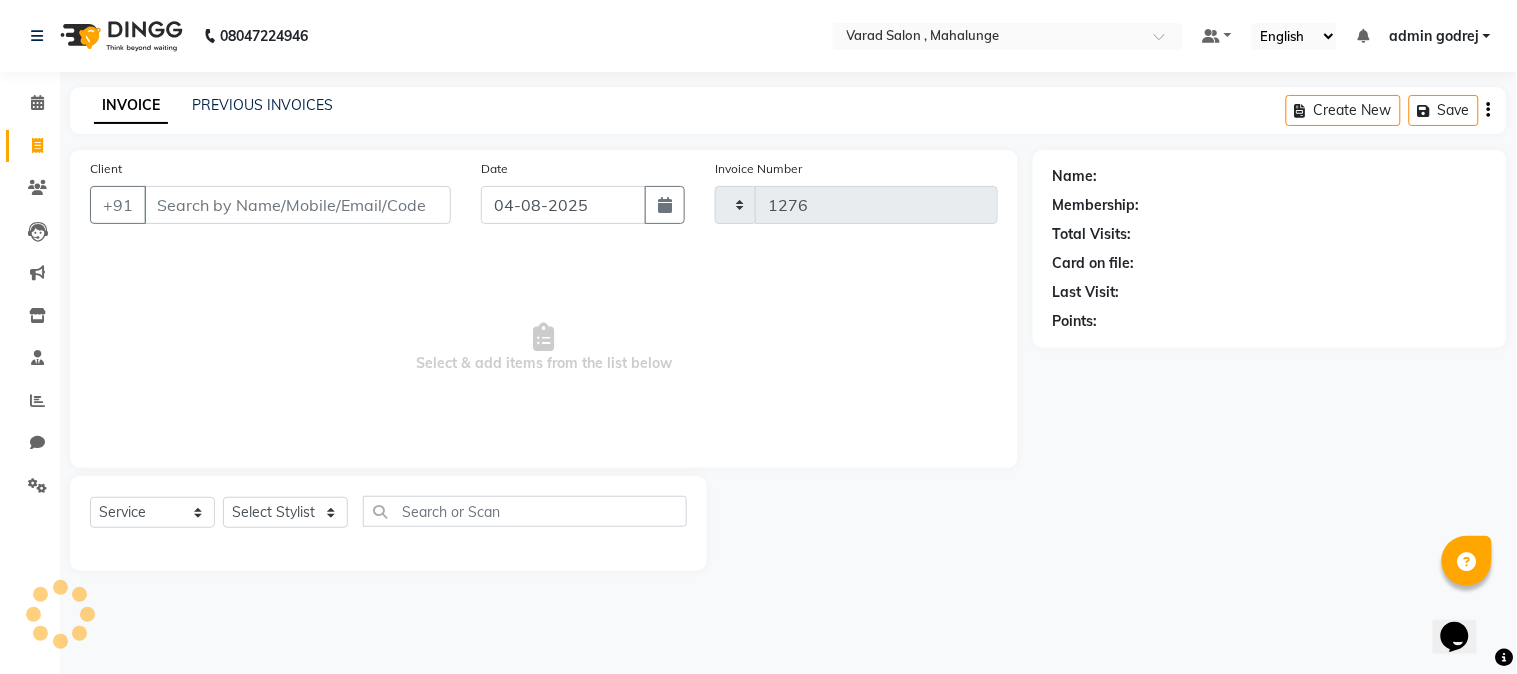 select on "7250" 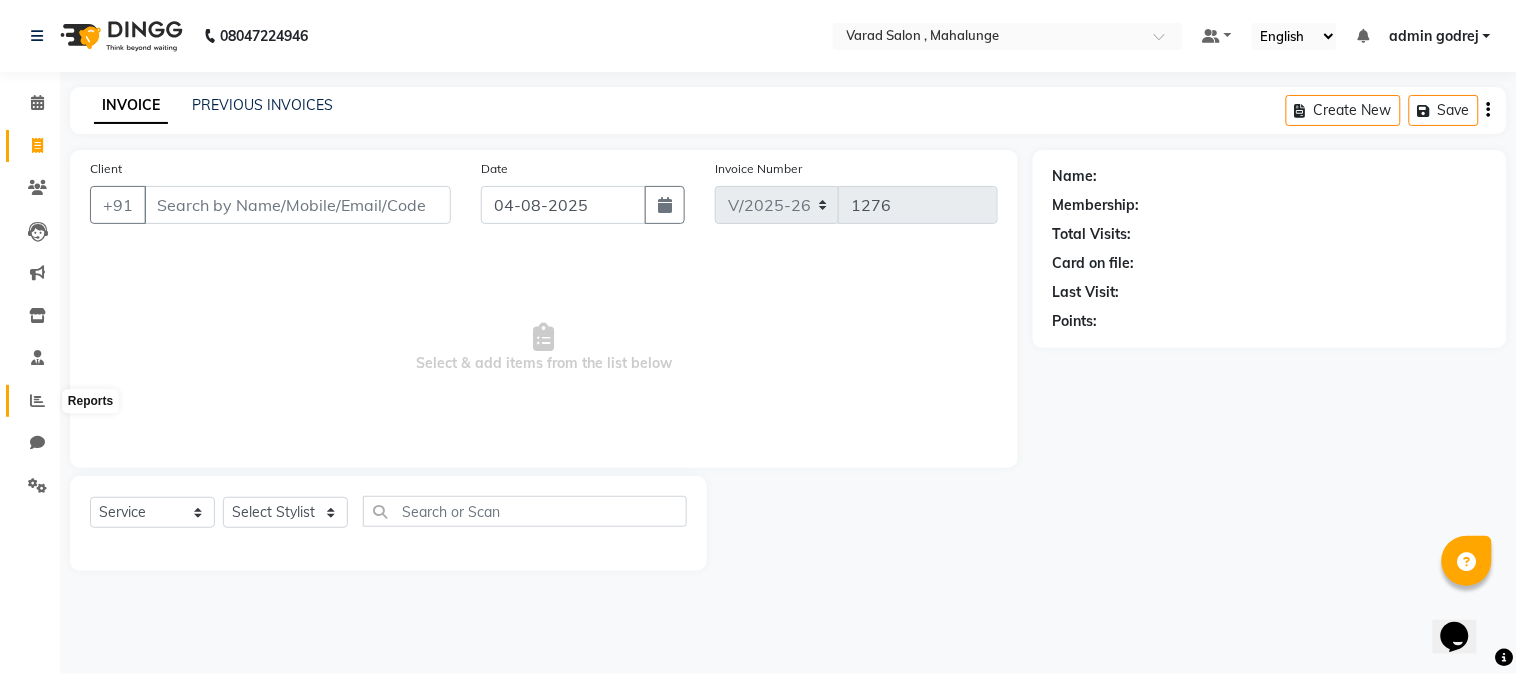 click 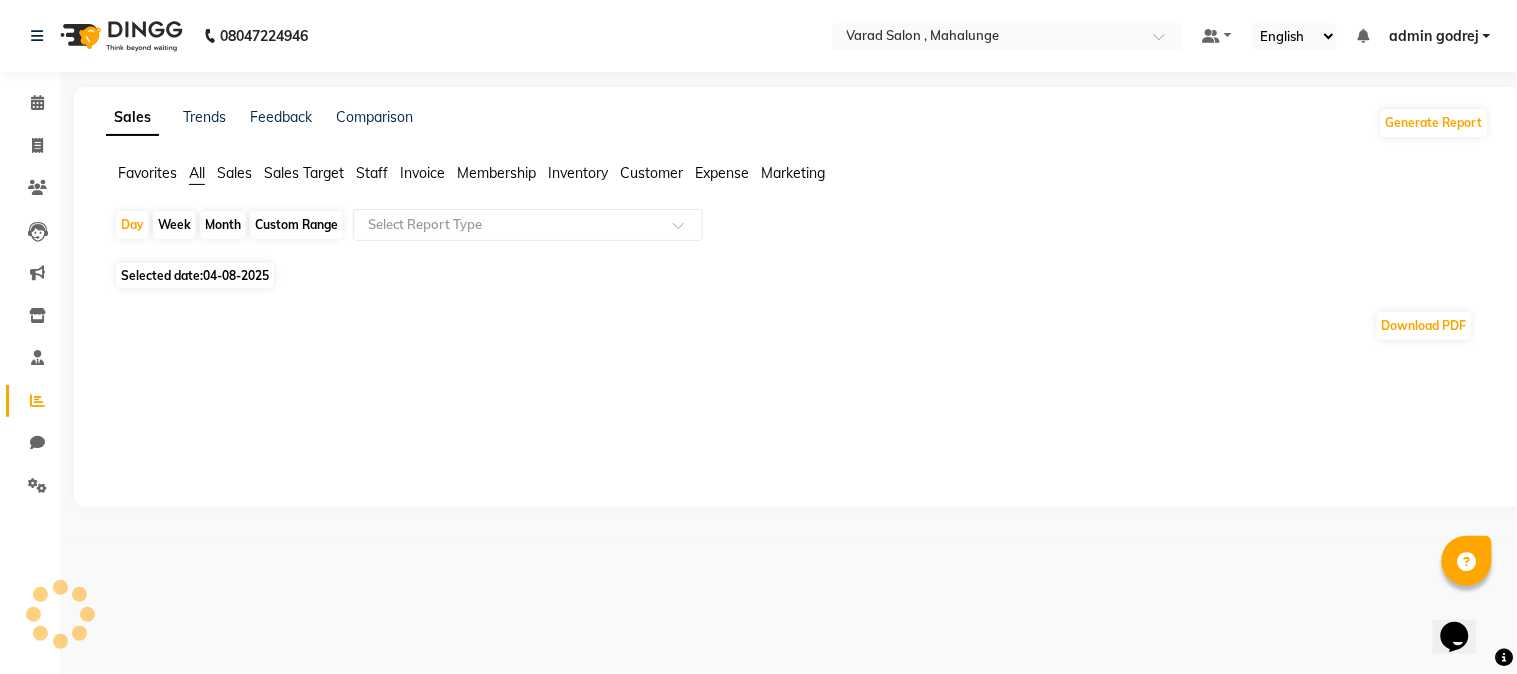 click on "Month" 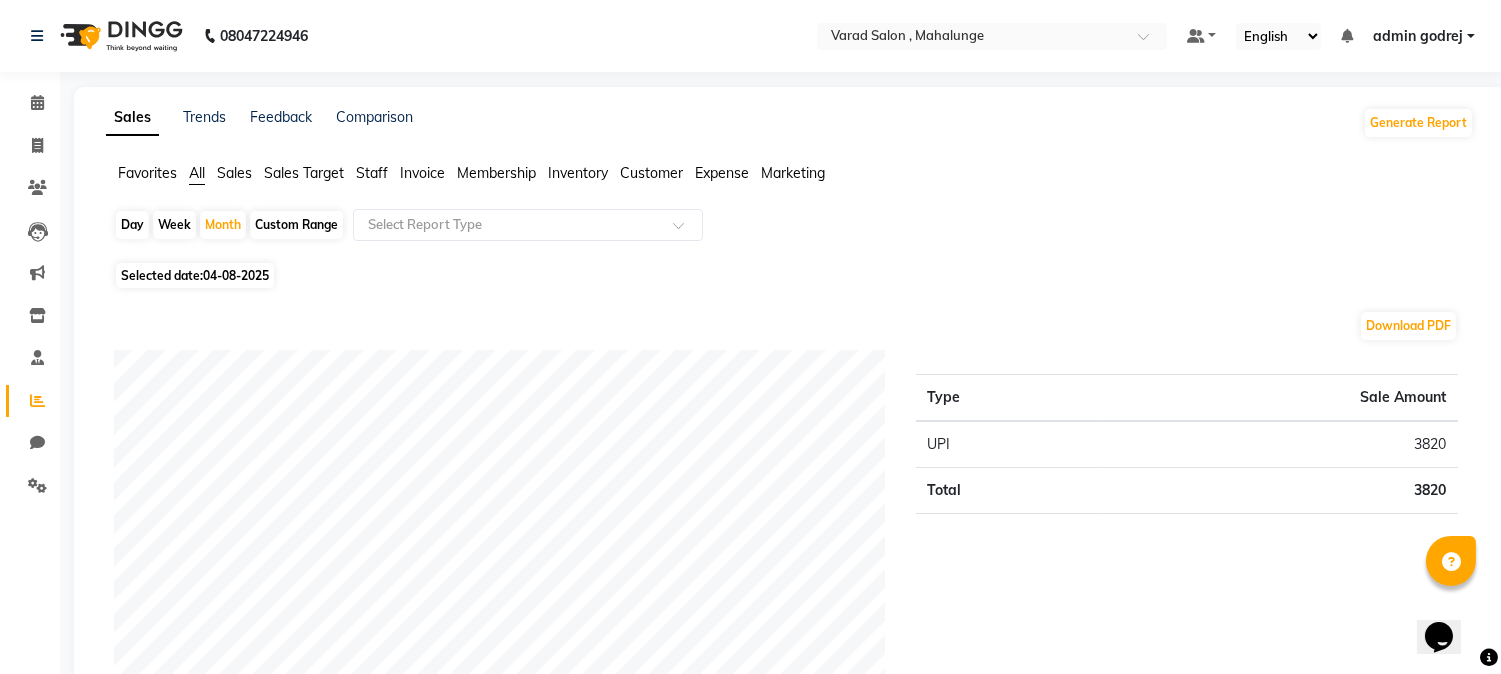 click on "Custom Range" 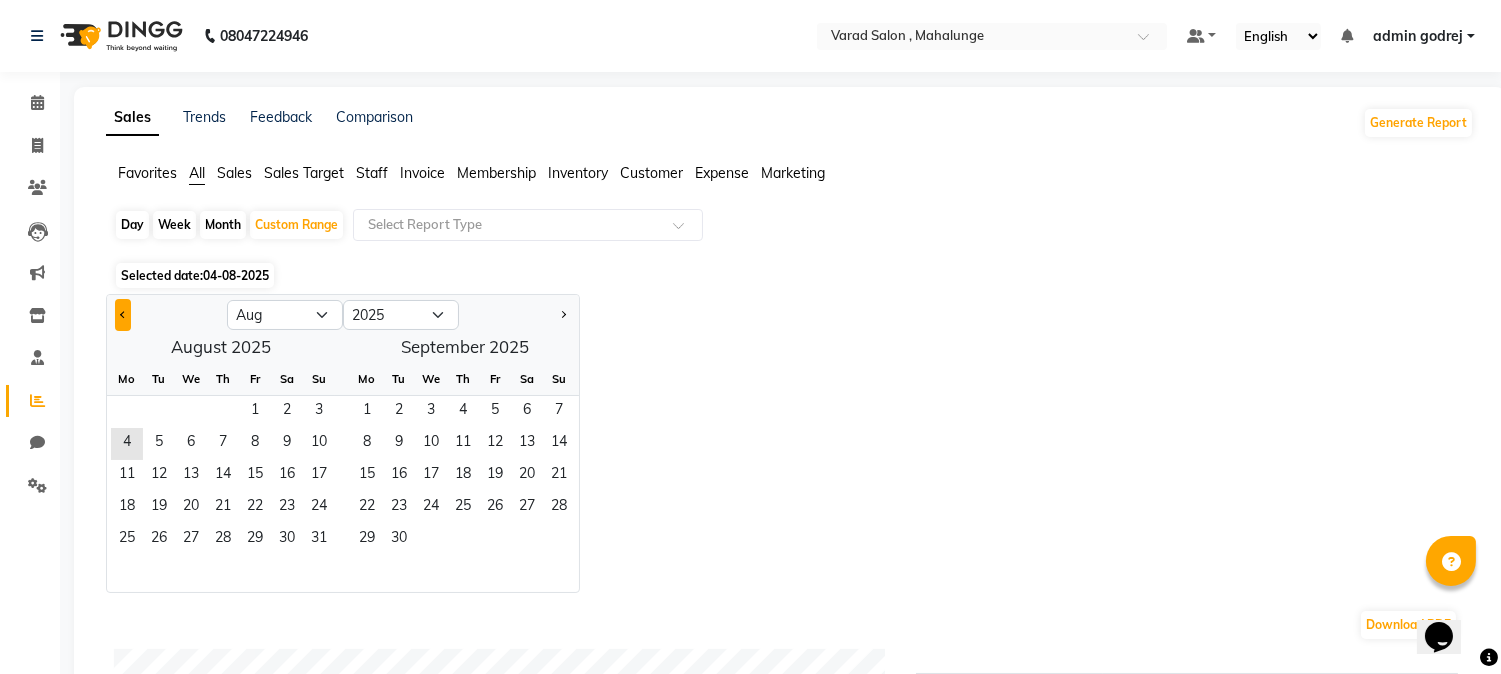 click 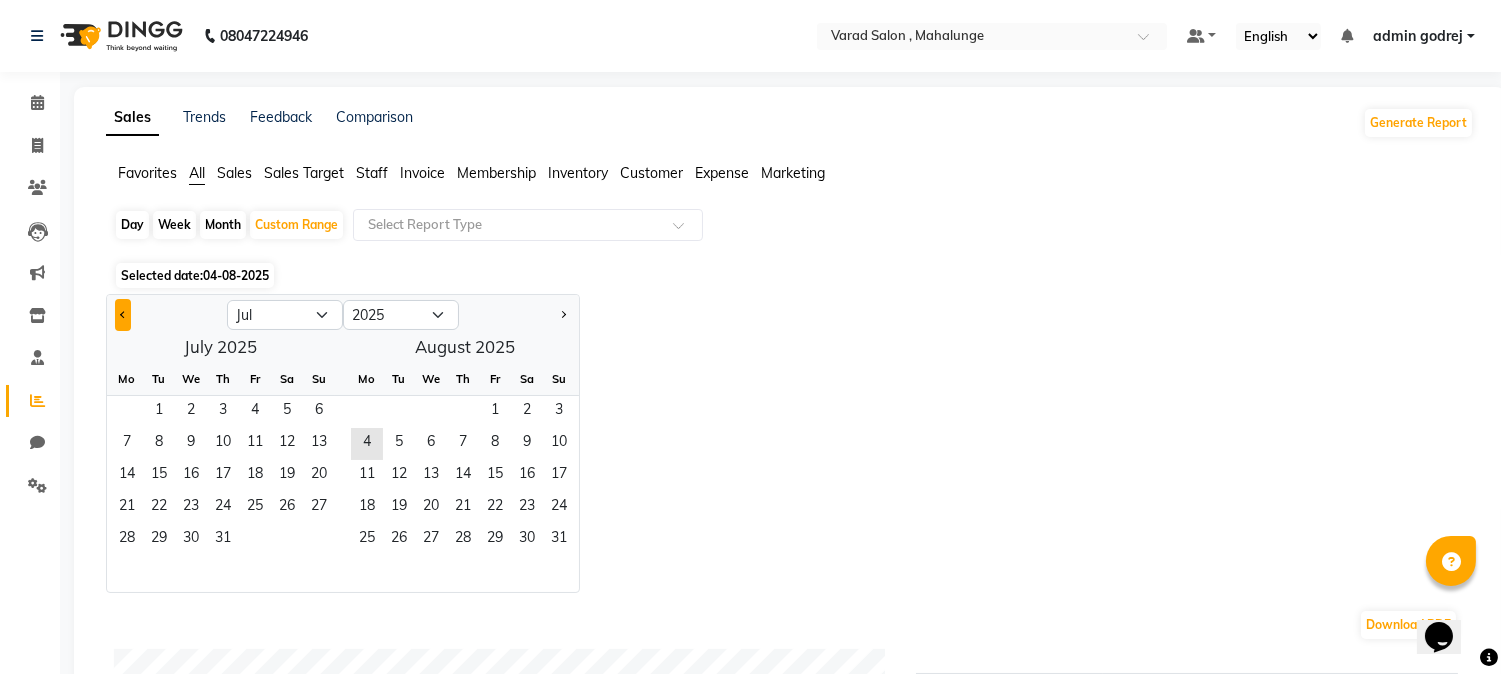 click 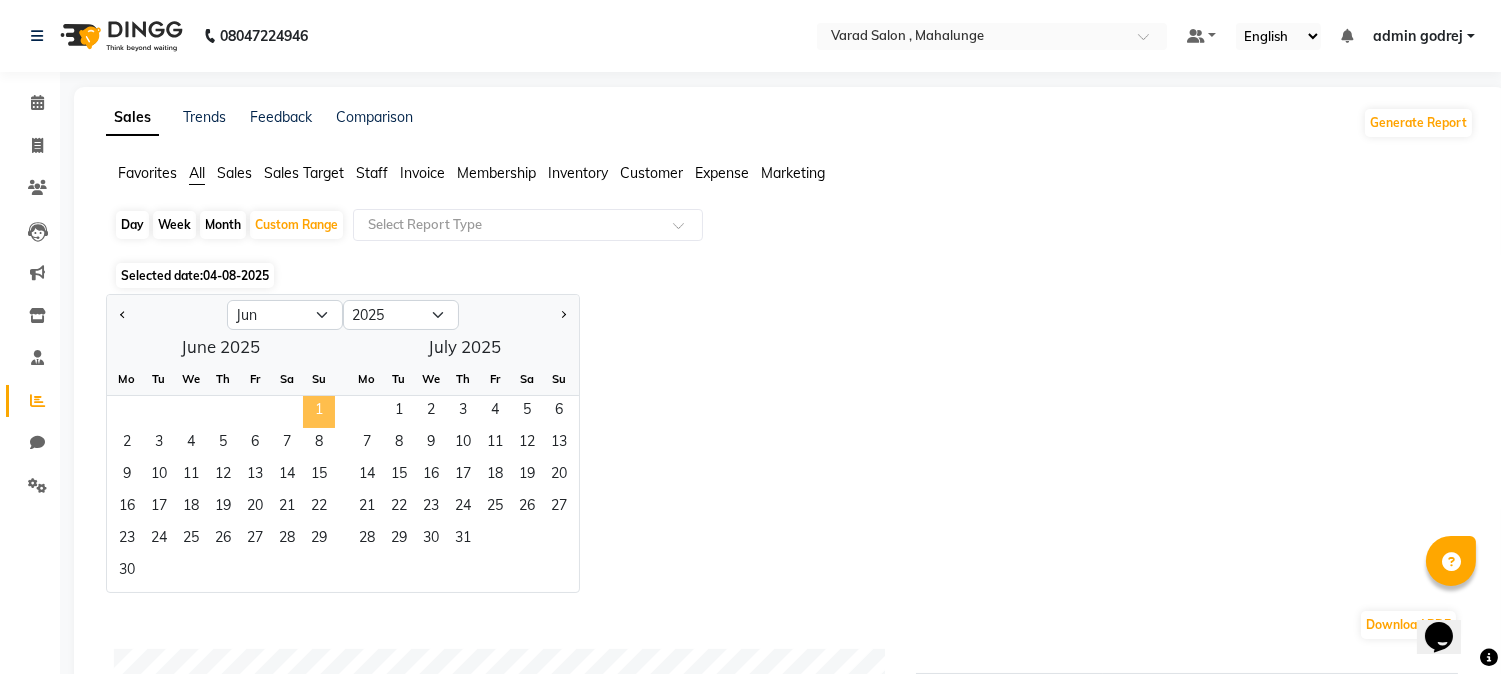 click on "1" 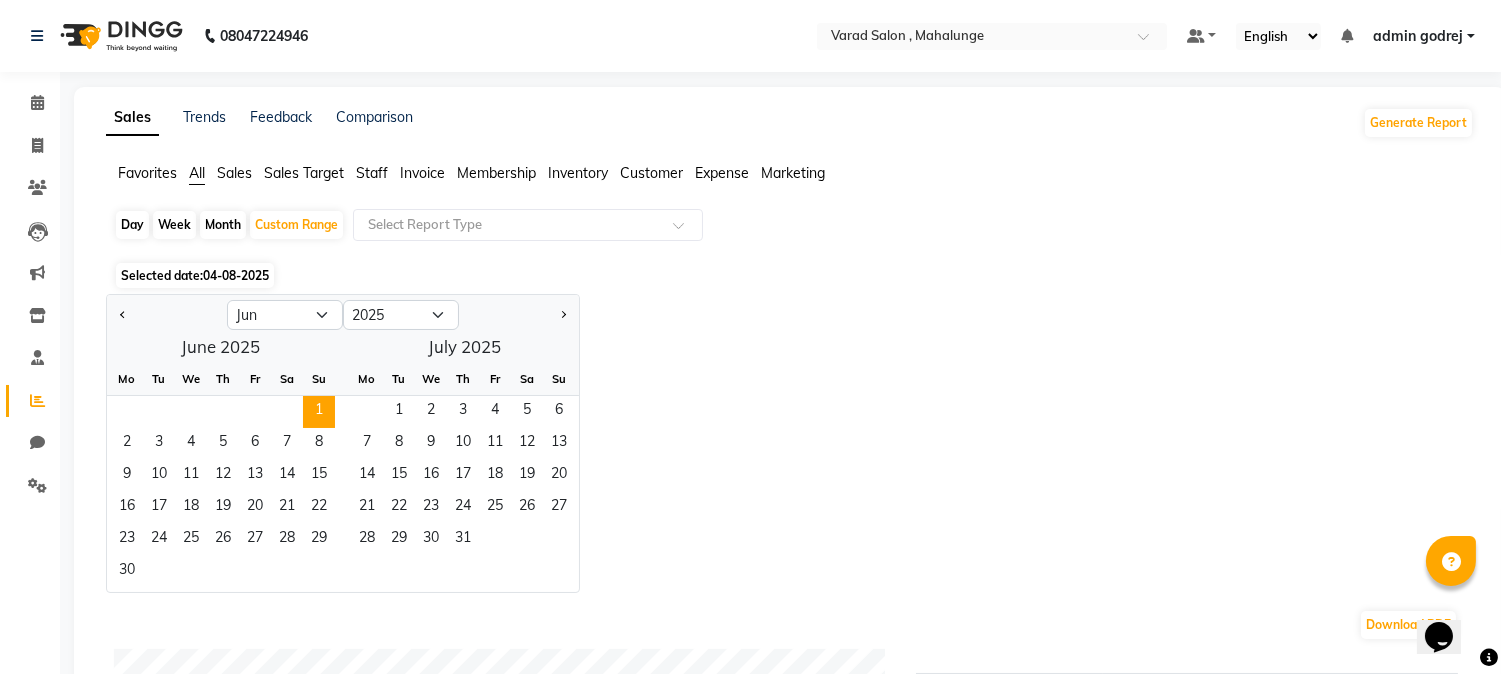 click 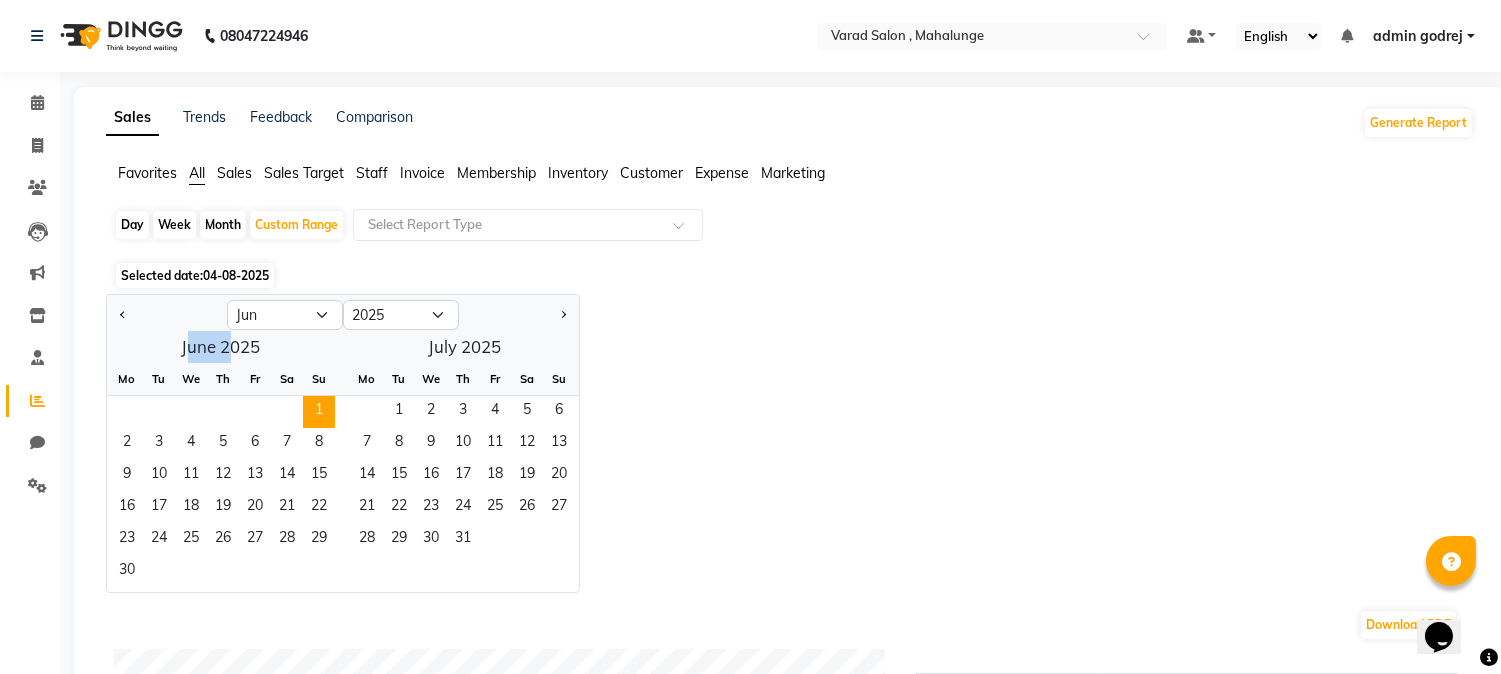 click 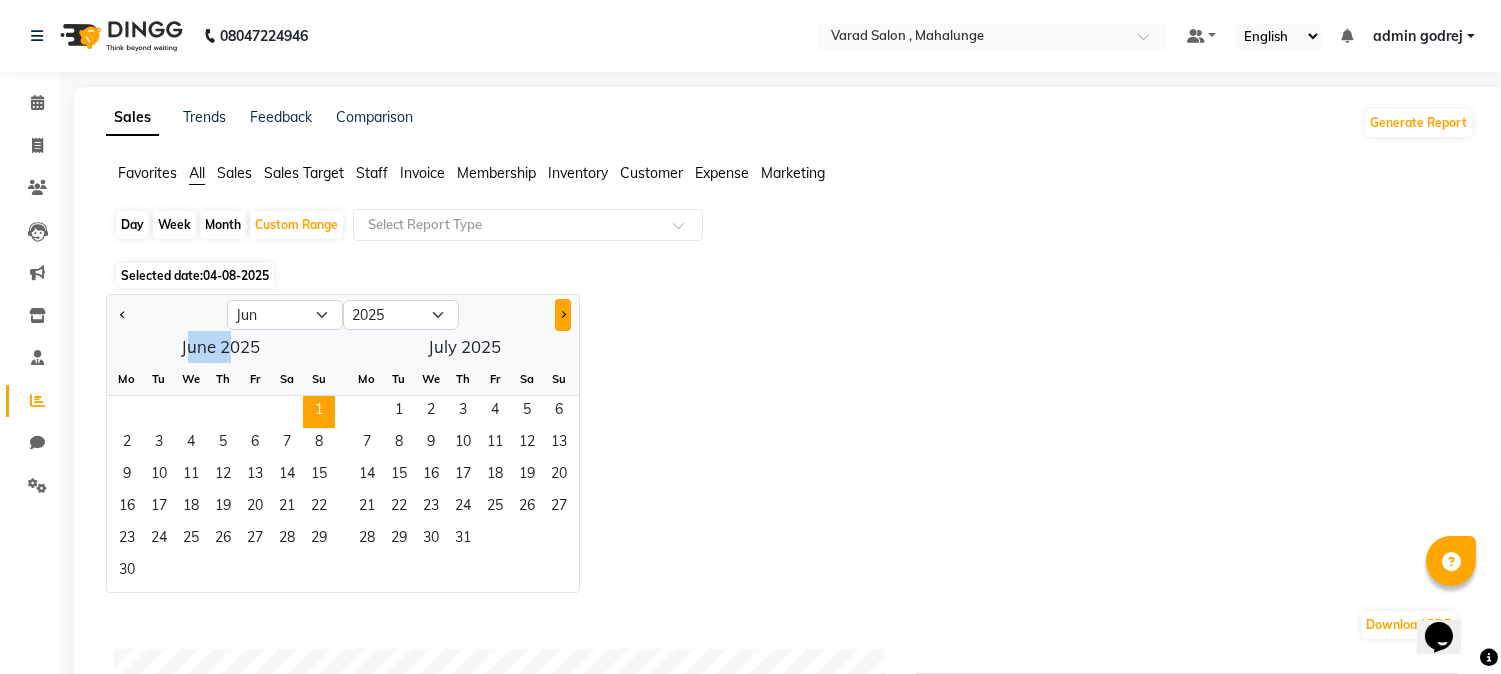 click 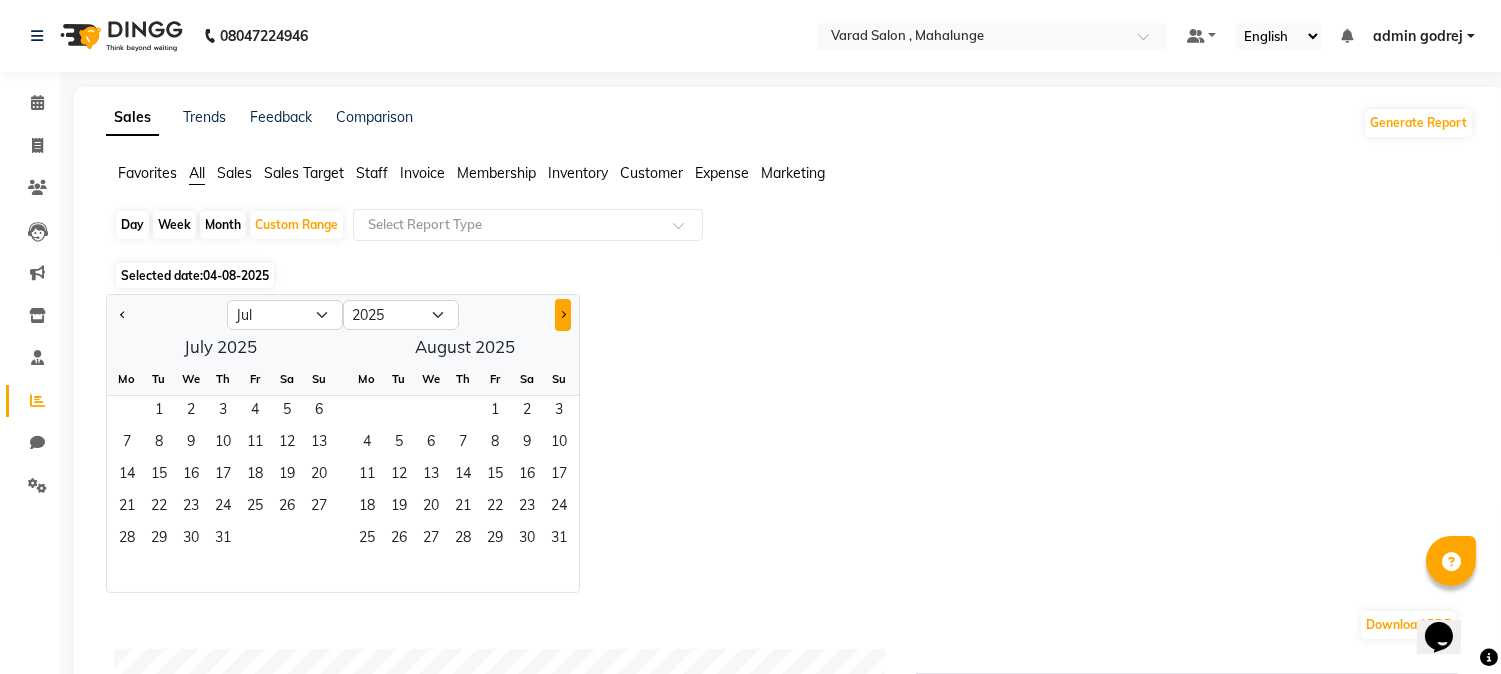 click 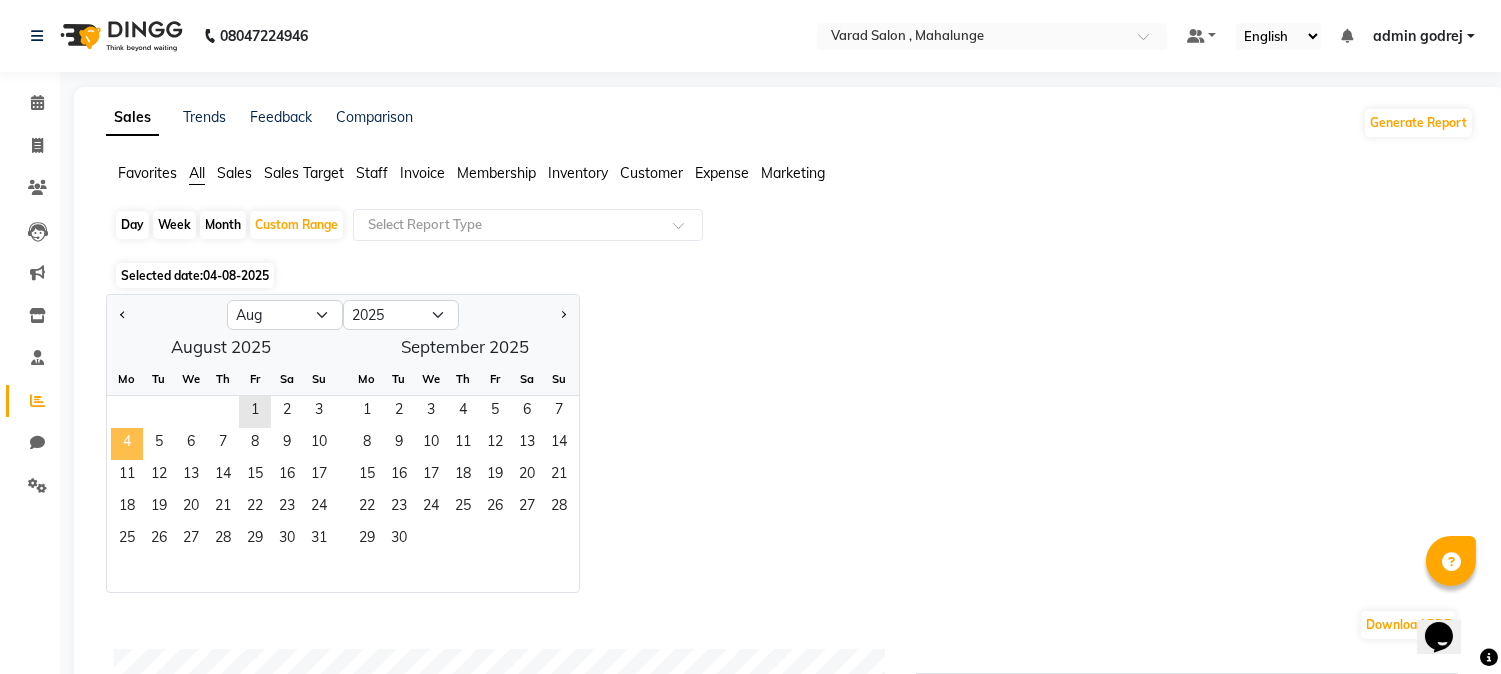click on "4" 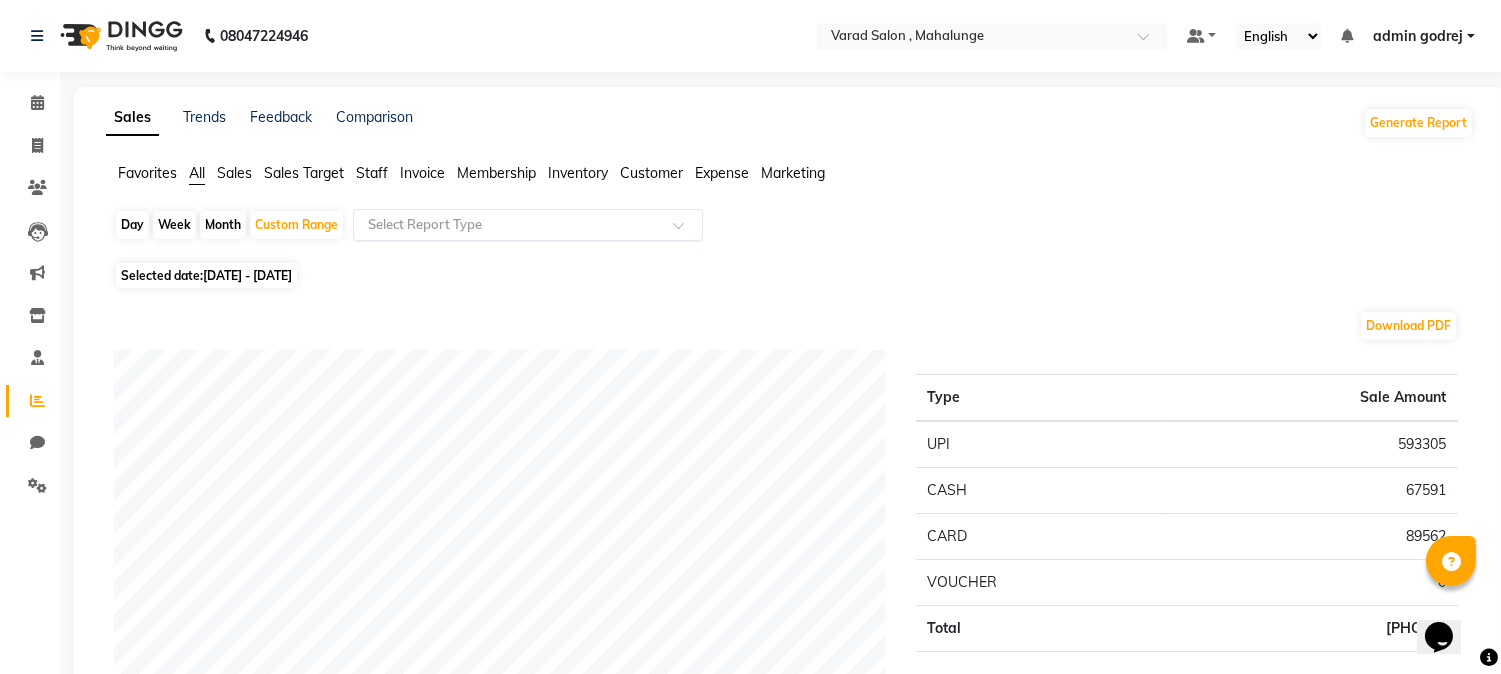 click on "Select Report Type" 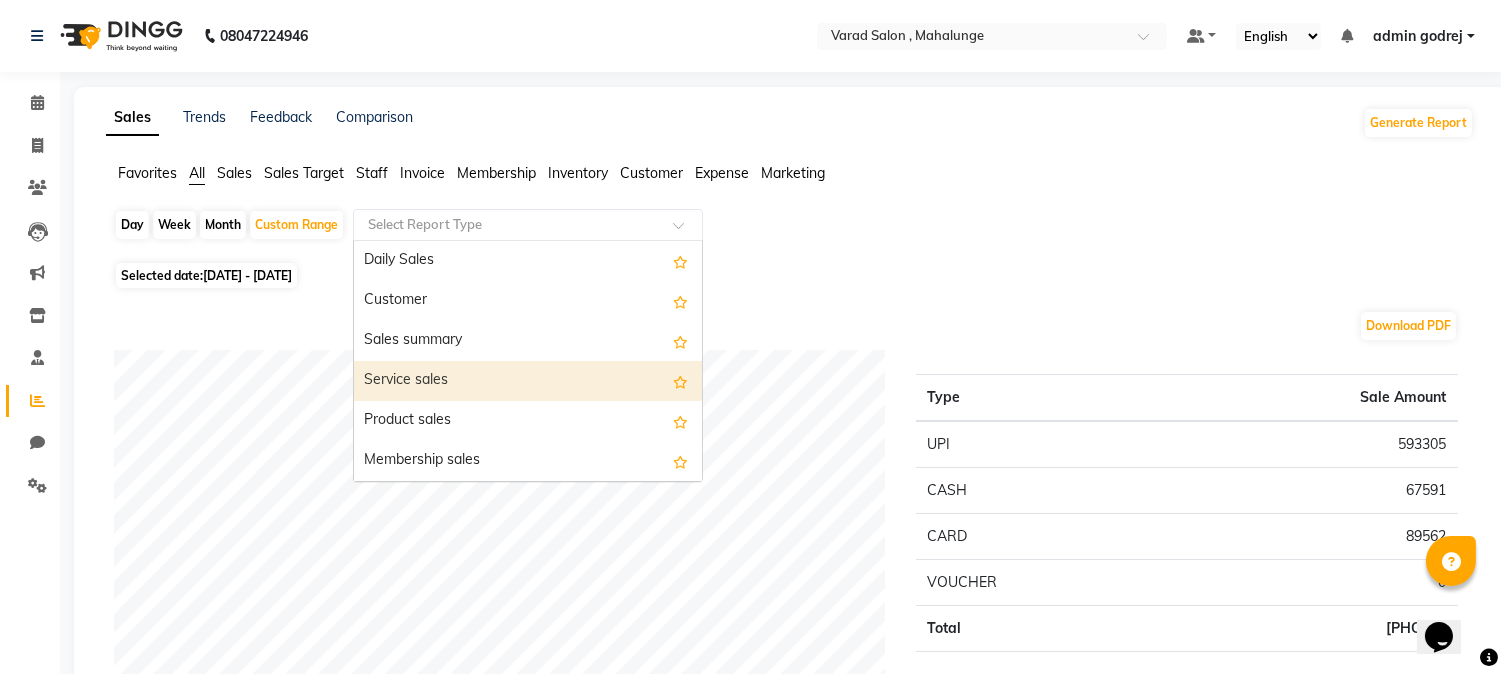 click on "Service sales" at bounding box center (528, 381) 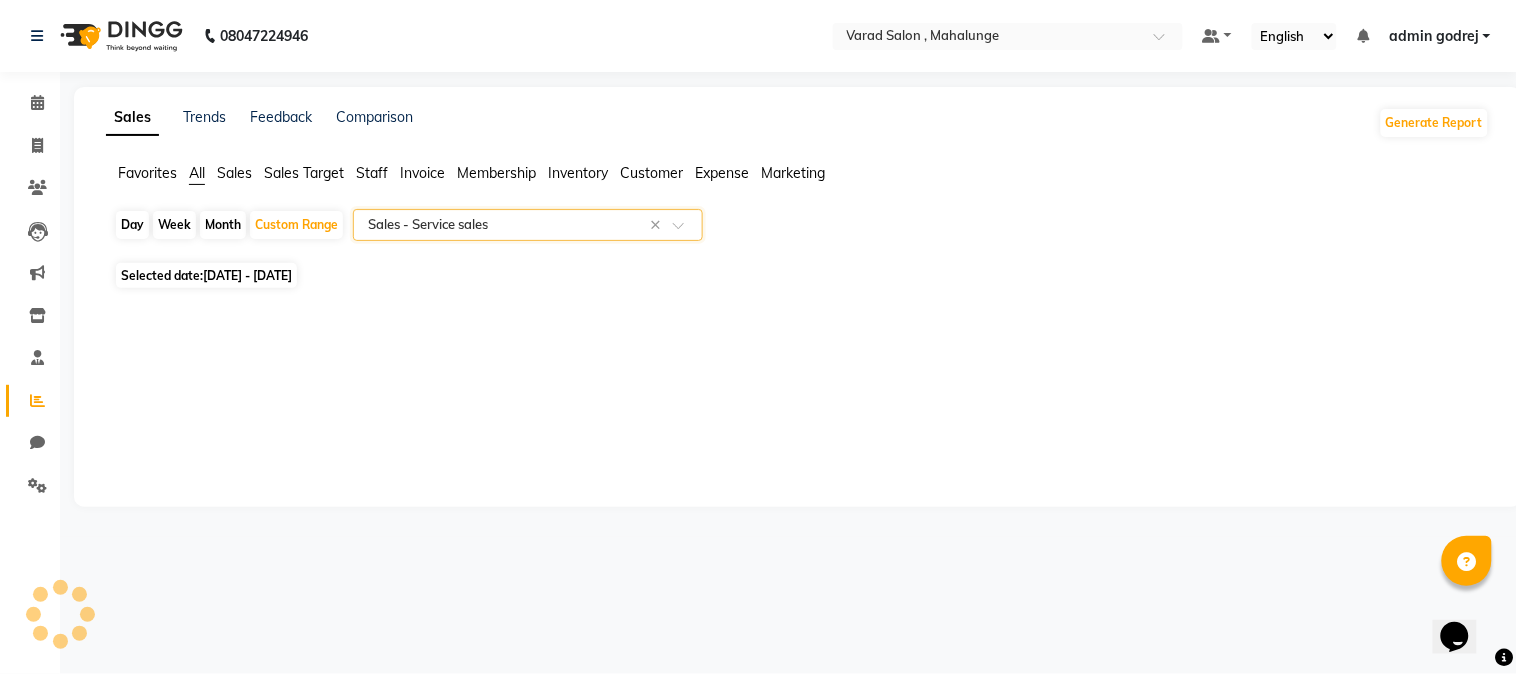 select on "full_report" 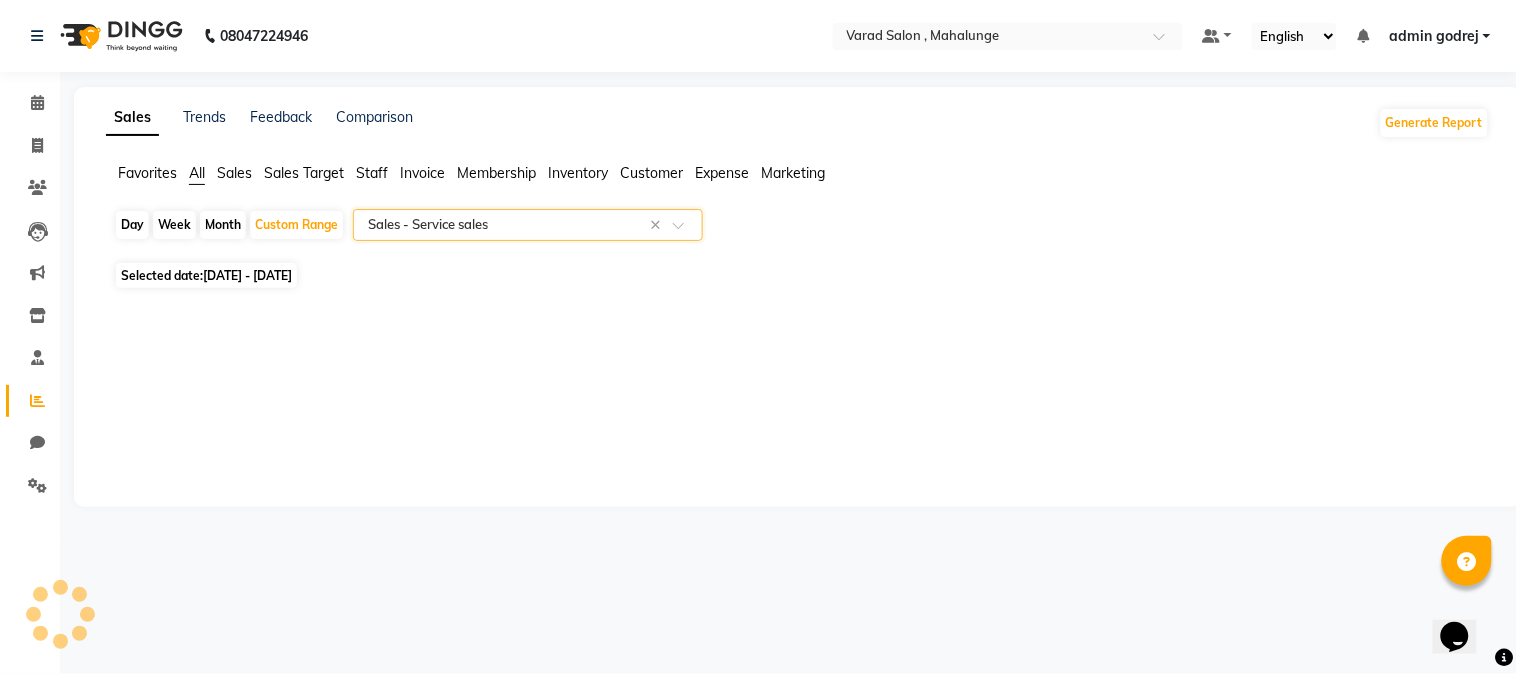 select on "pdf" 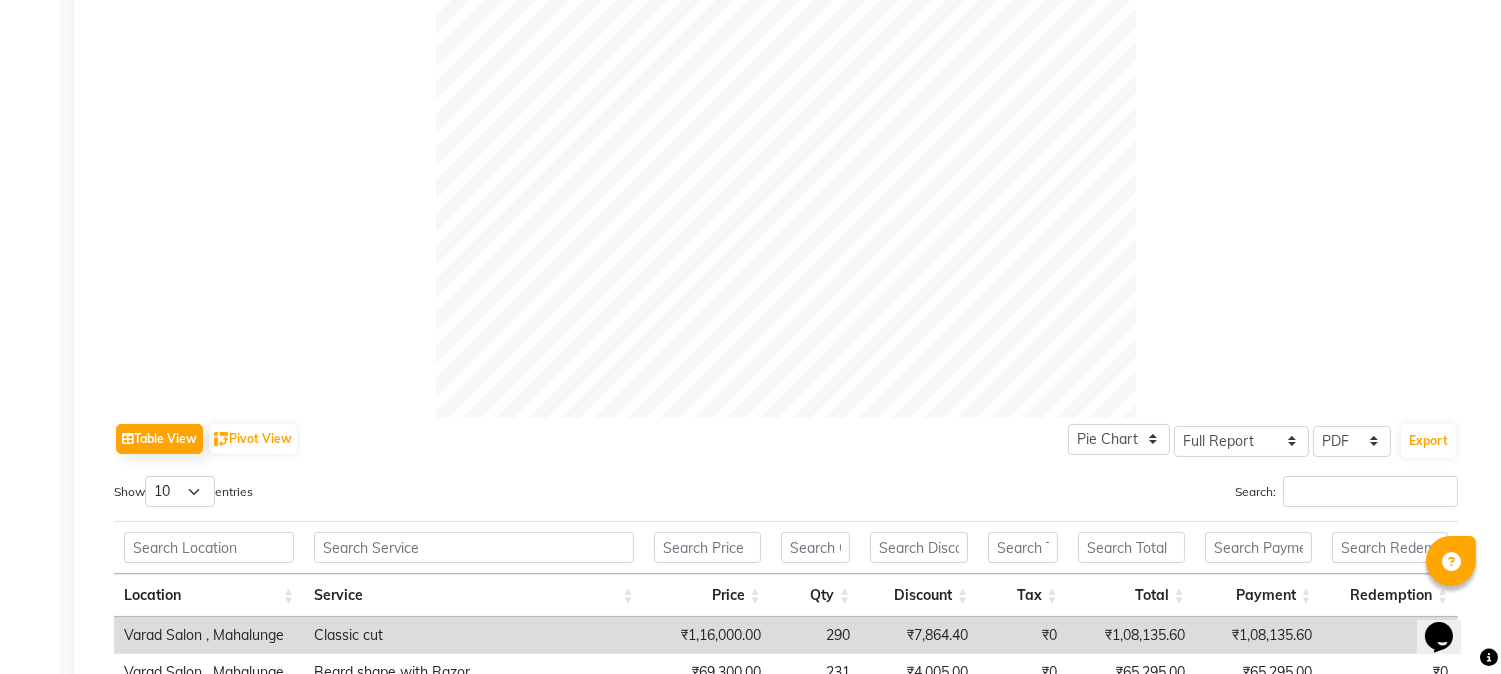 scroll, scrollTop: 666, scrollLeft: 0, axis: vertical 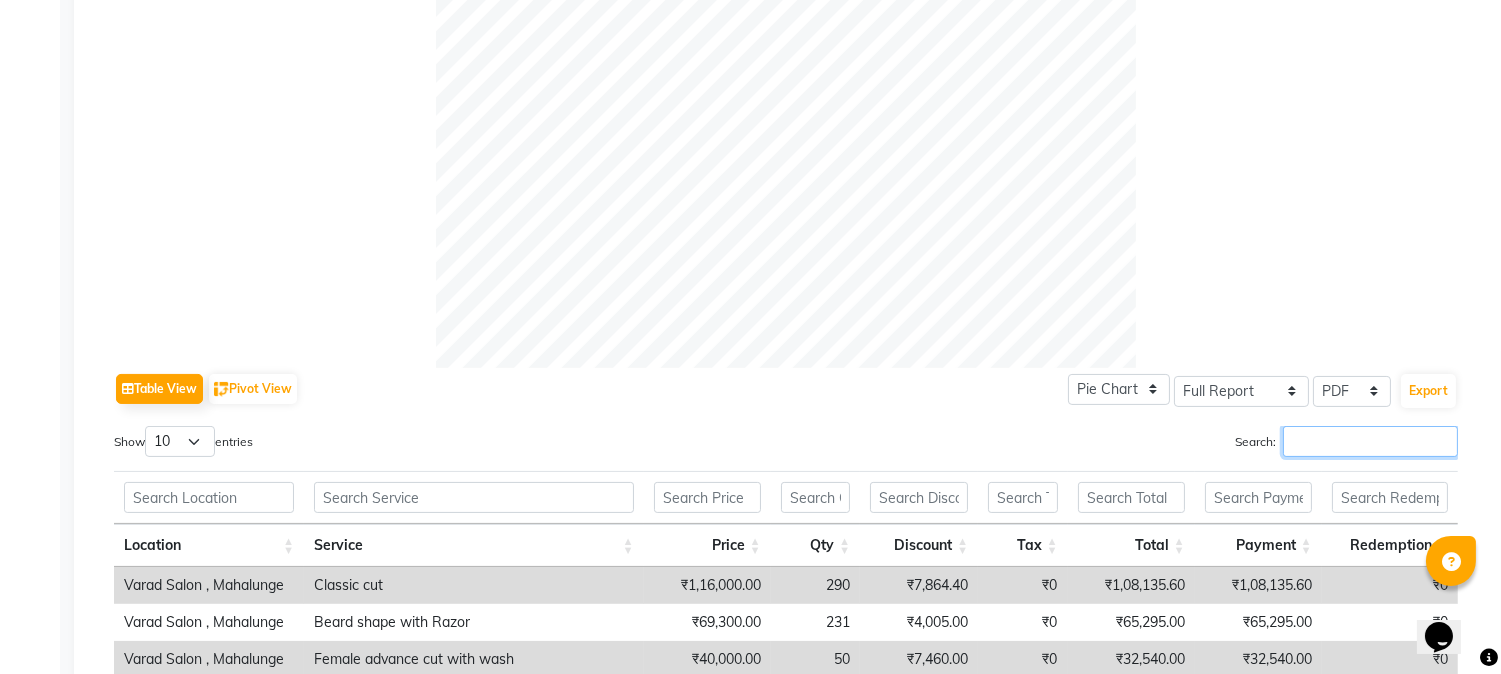 click on "Search:" at bounding box center [1370, 441] 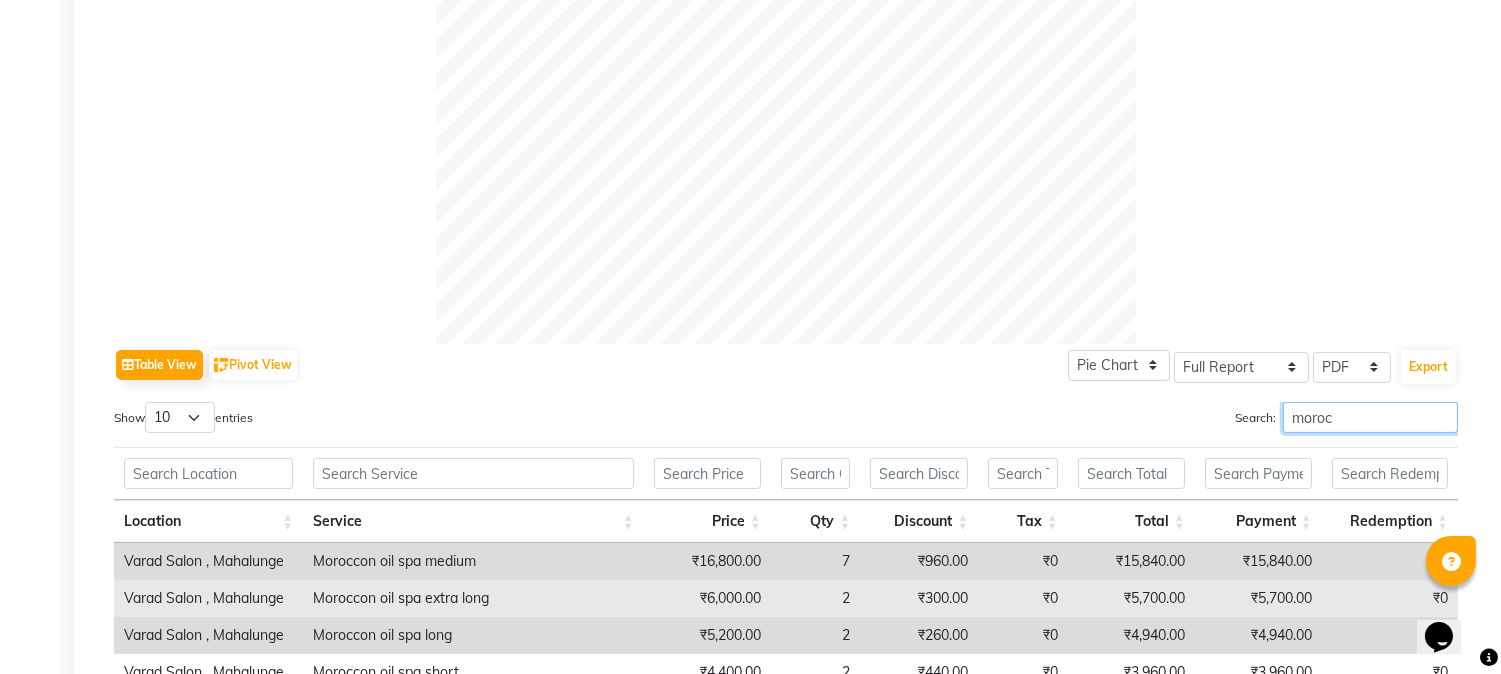 scroll, scrollTop: 912, scrollLeft: 0, axis: vertical 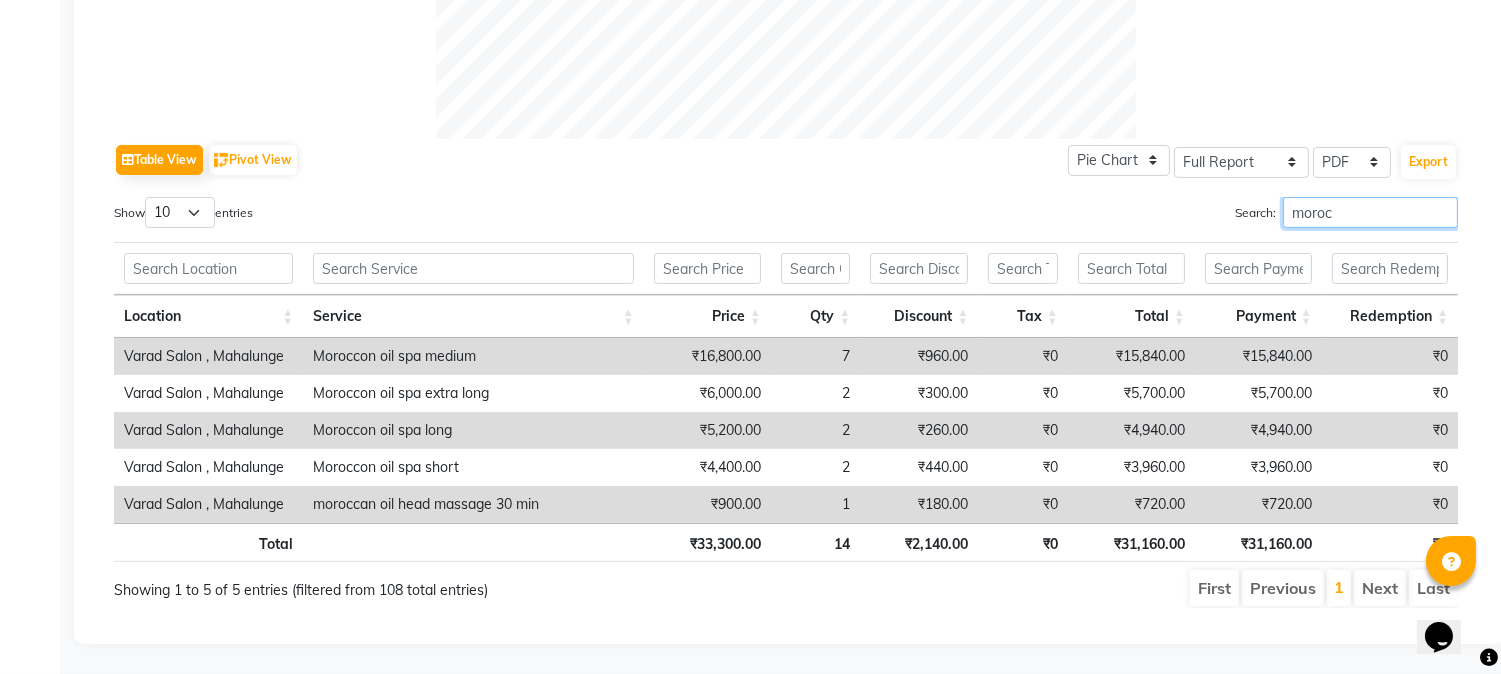 type on "moroc" 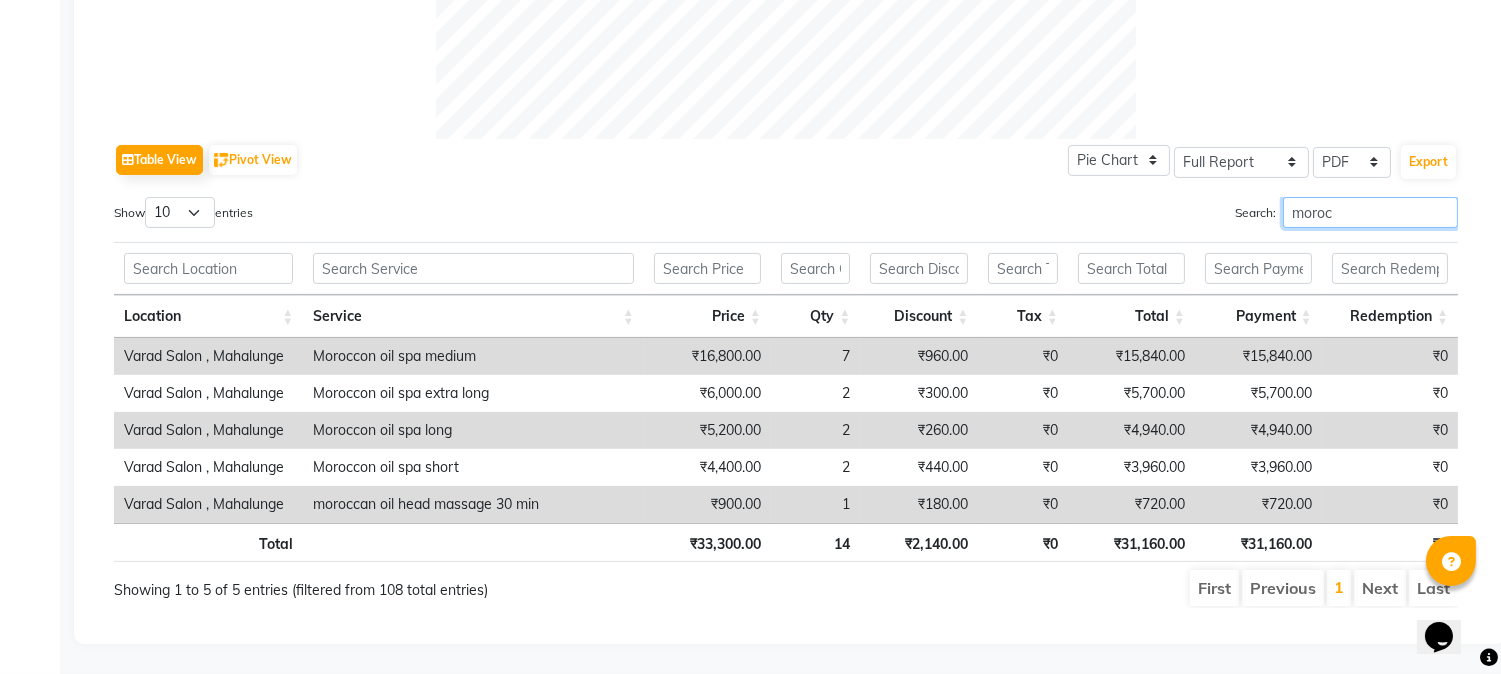 scroll, scrollTop: 912, scrollLeft: 0, axis: vertical 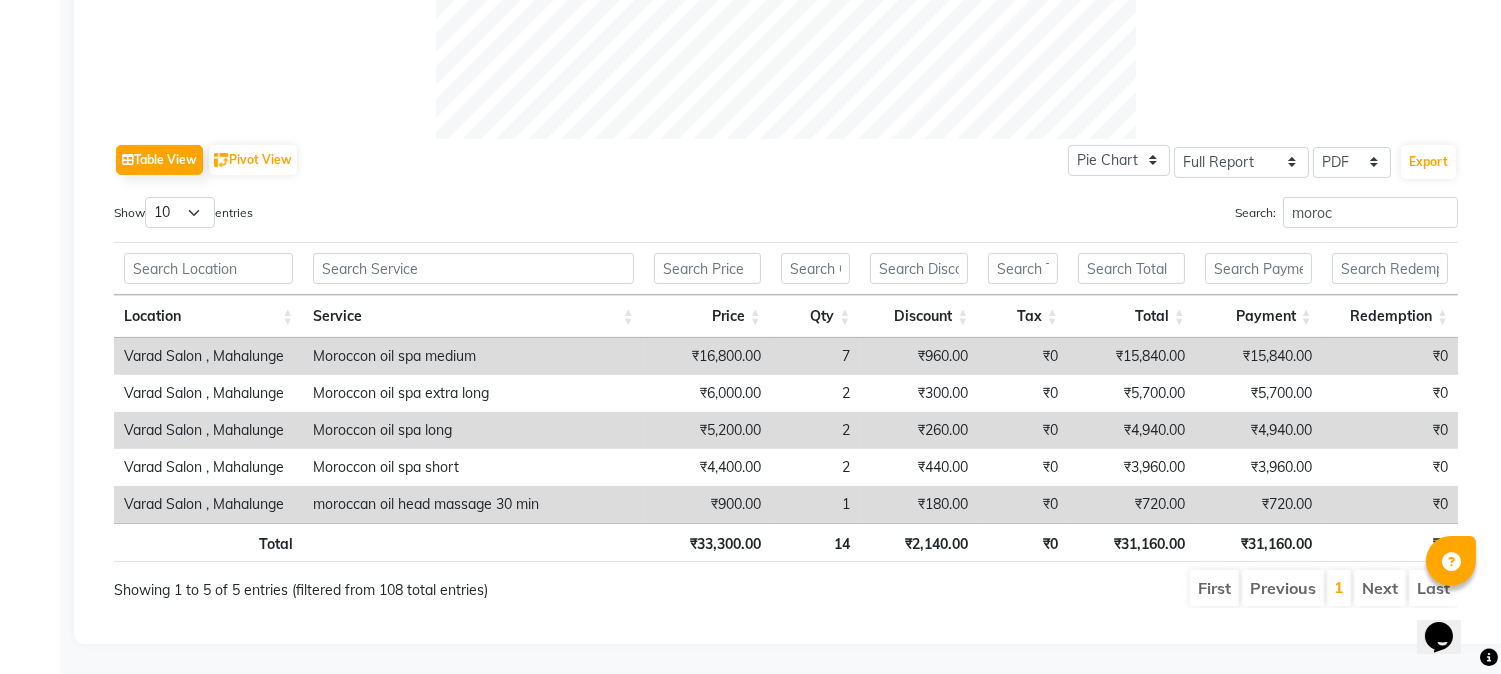 click on "Next" at bounding box center (1380, 588) 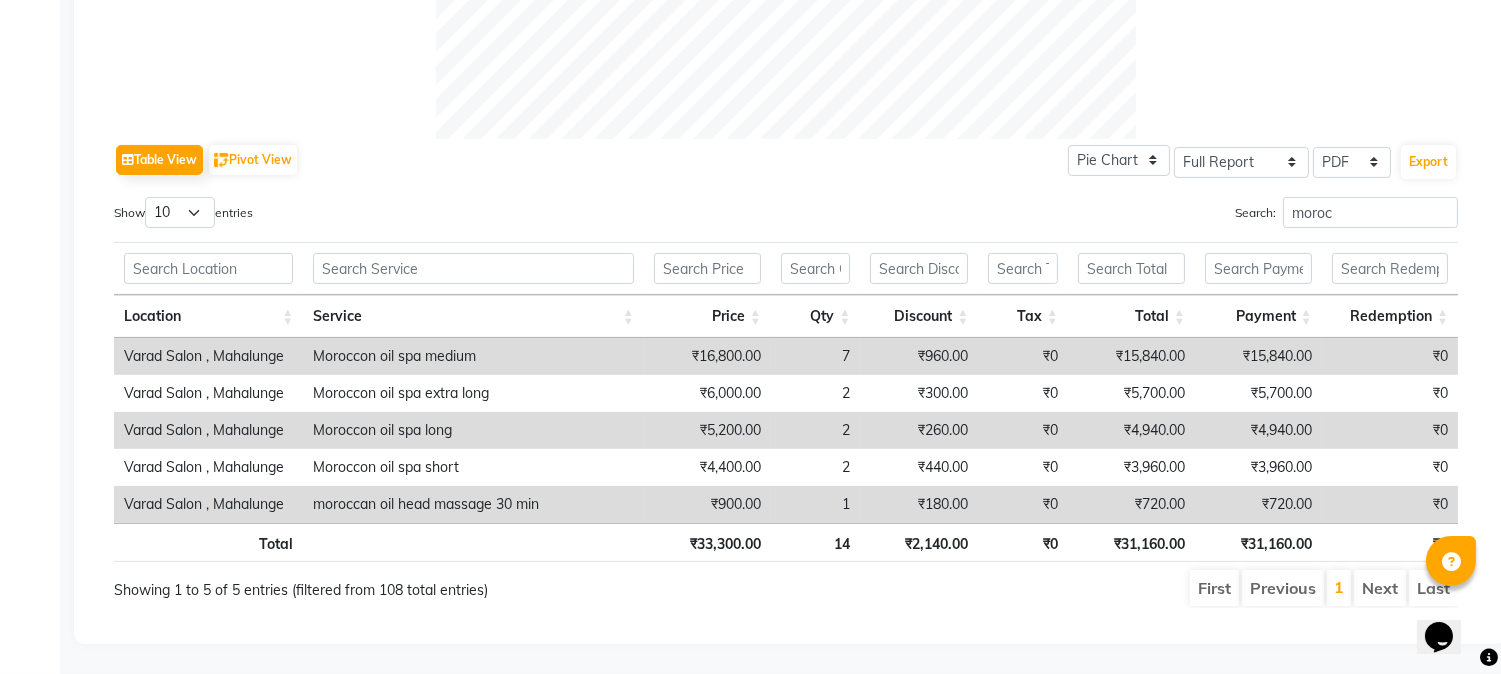 click on "First" at bounding box center [1214, 588] 